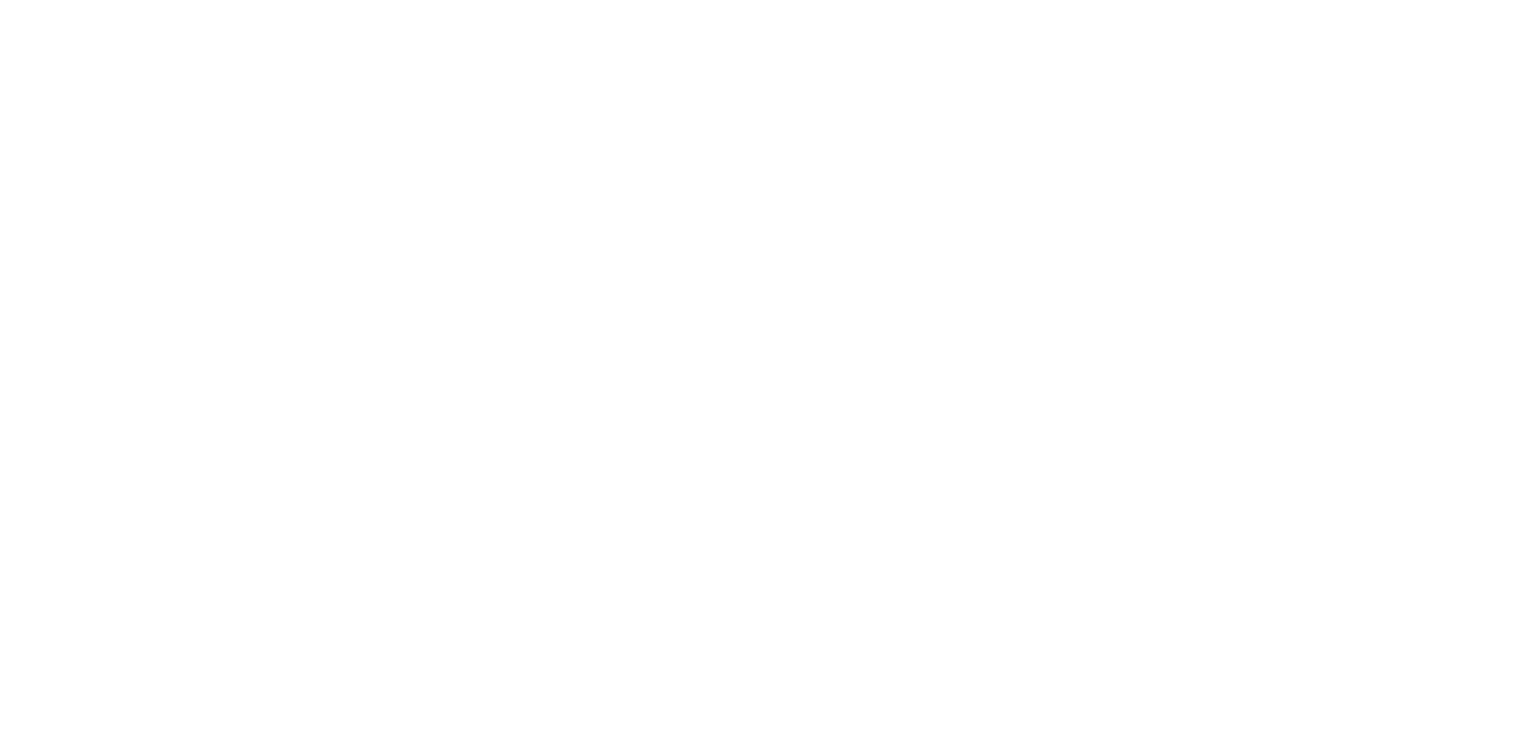 scroll, scrollTop: 0, scrollLeft: 0, axis: both 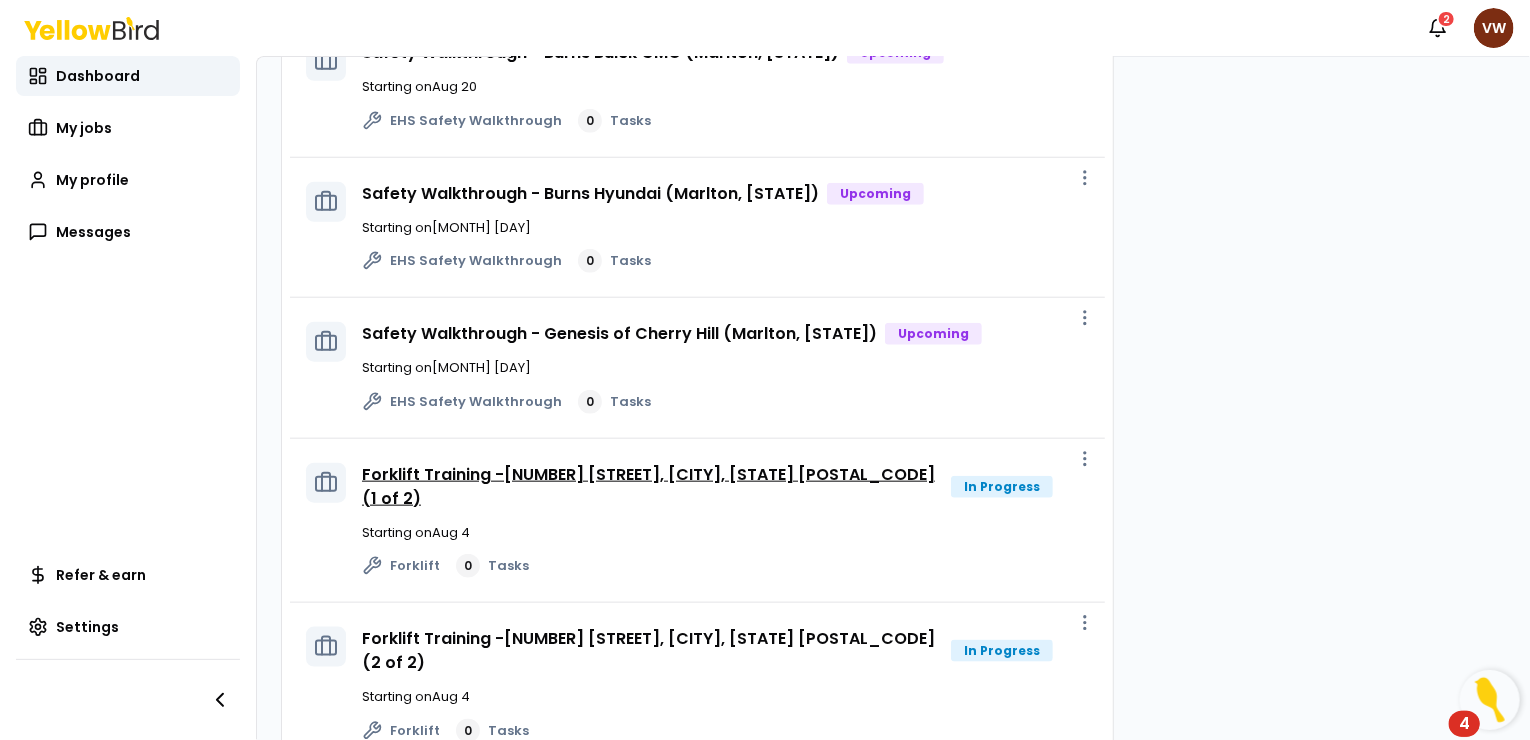 click on "Forklift Training -[NUMBER] [STREET], [CITY], [STATE] [POSTAL_CODE] (1 of 2)" at bounding box center (648, 486) 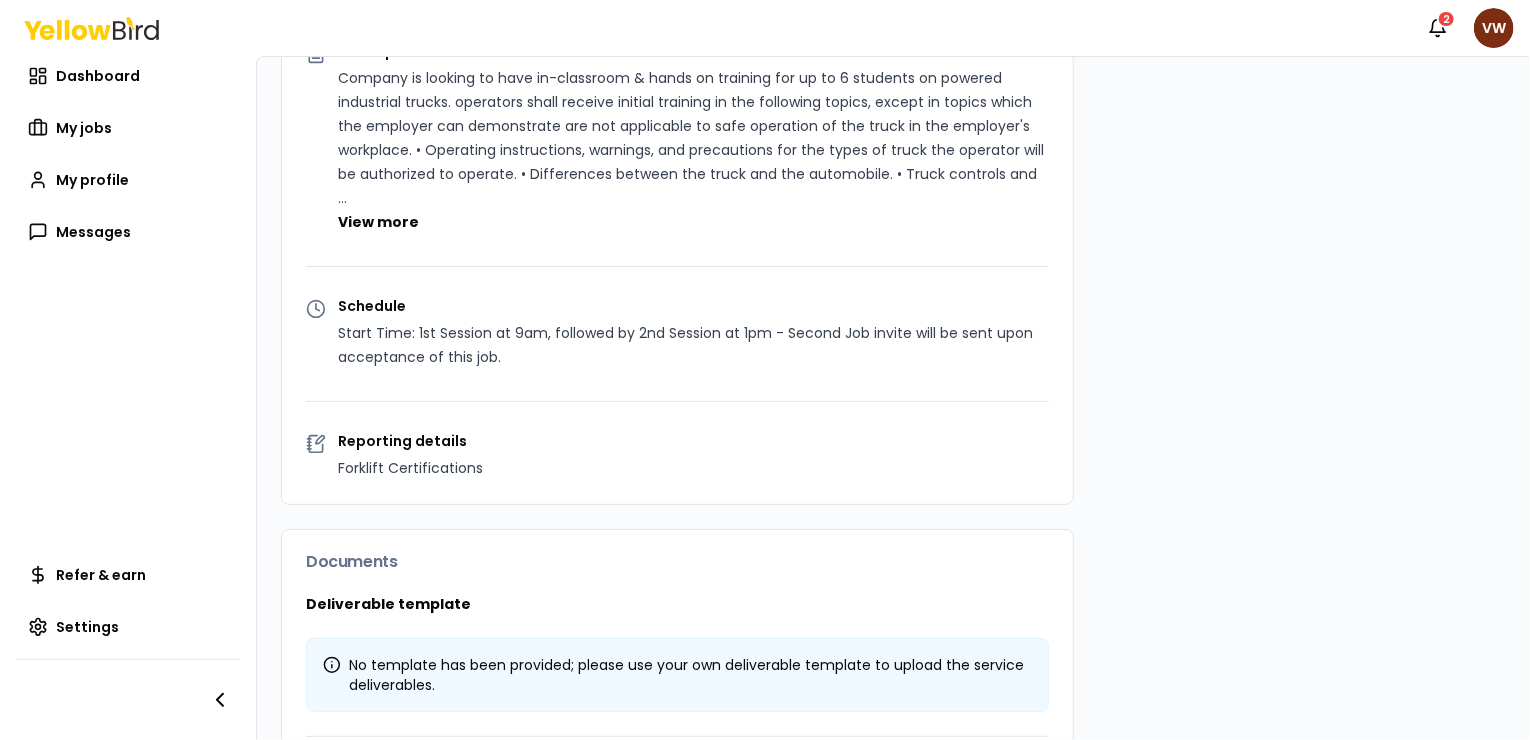 scroll, scrollTop: 661, scrollLeft: 0, axis: vertical 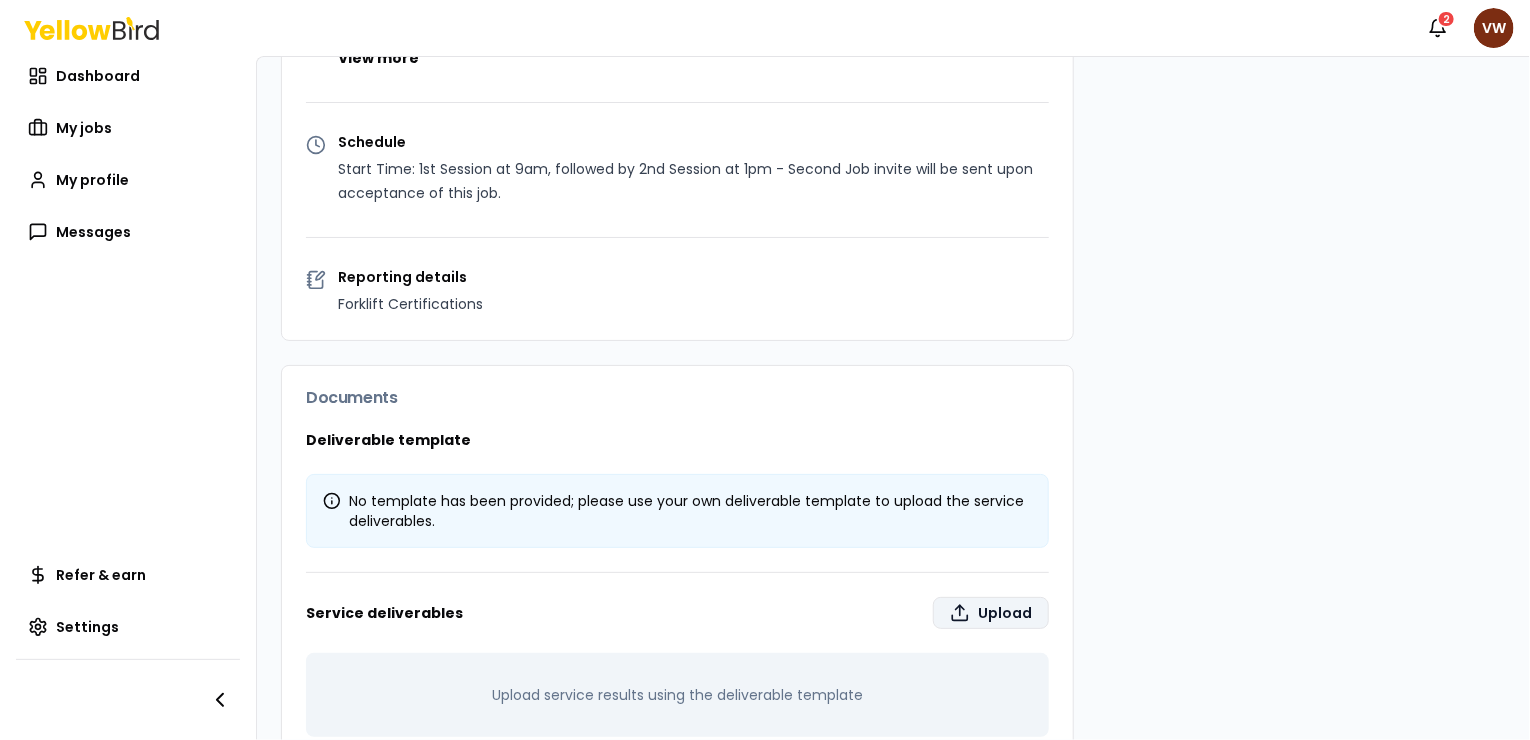 click on "Upload" at bounding box center (991, 613) 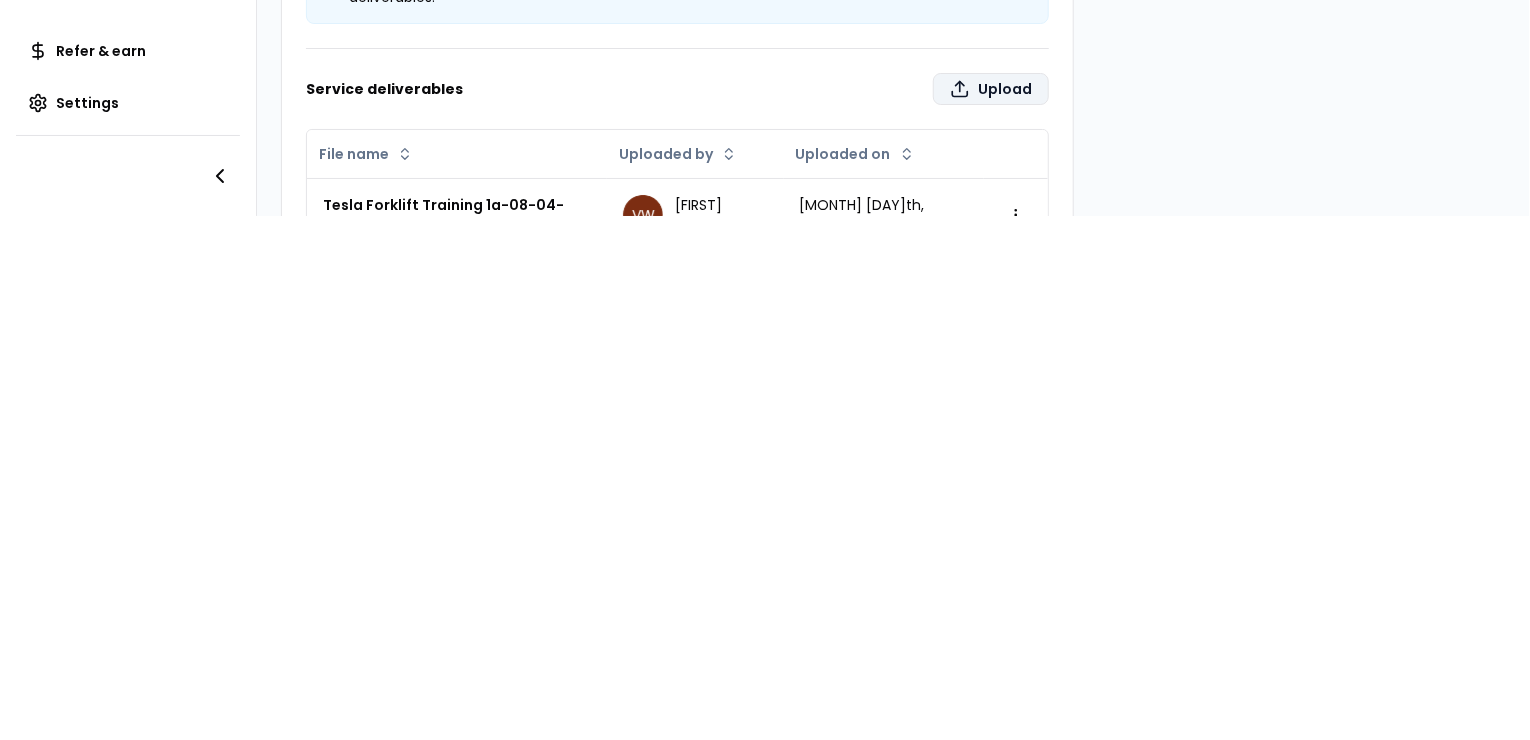 click on "Upload" at bounding box center [991, 89] 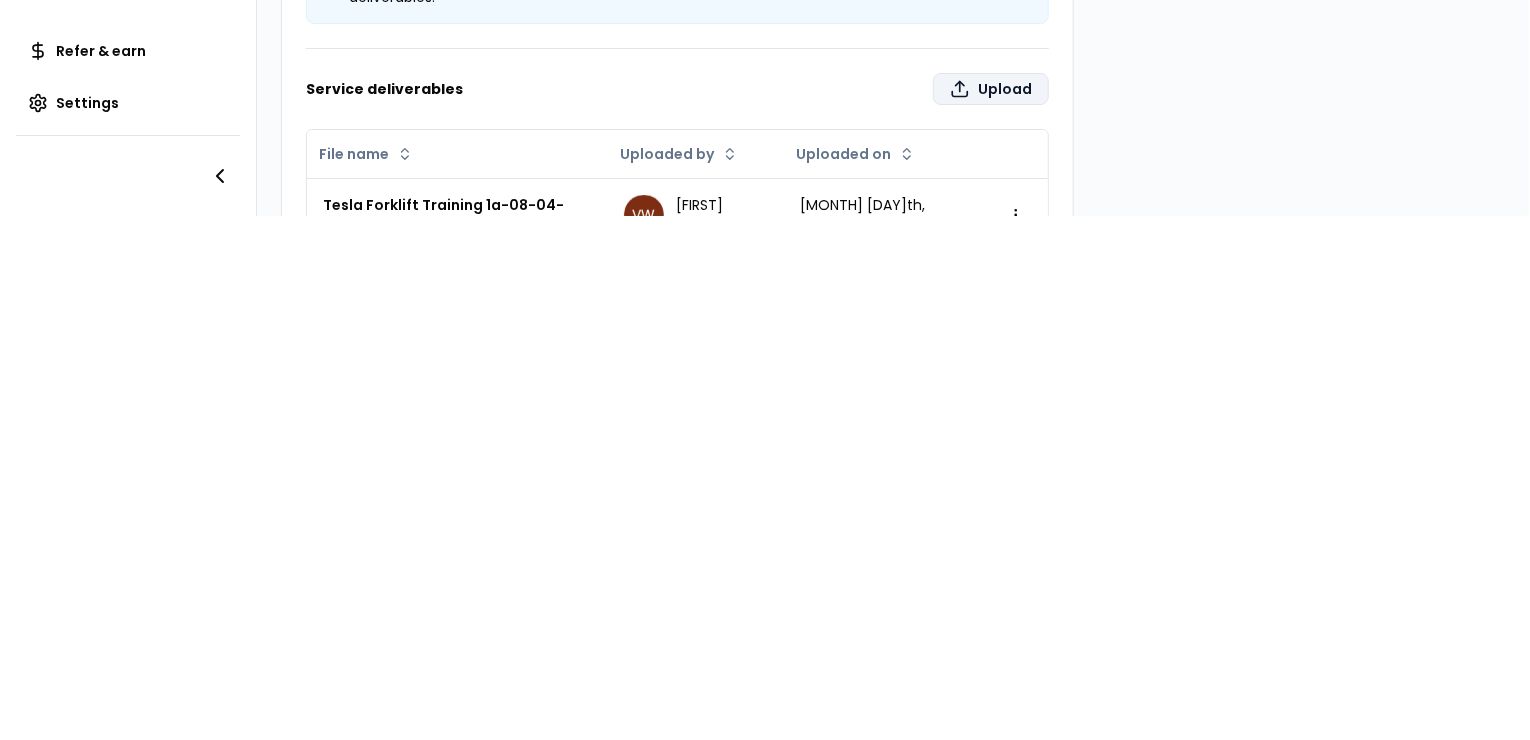 click on "Upload" at bounding box center (991, 89) 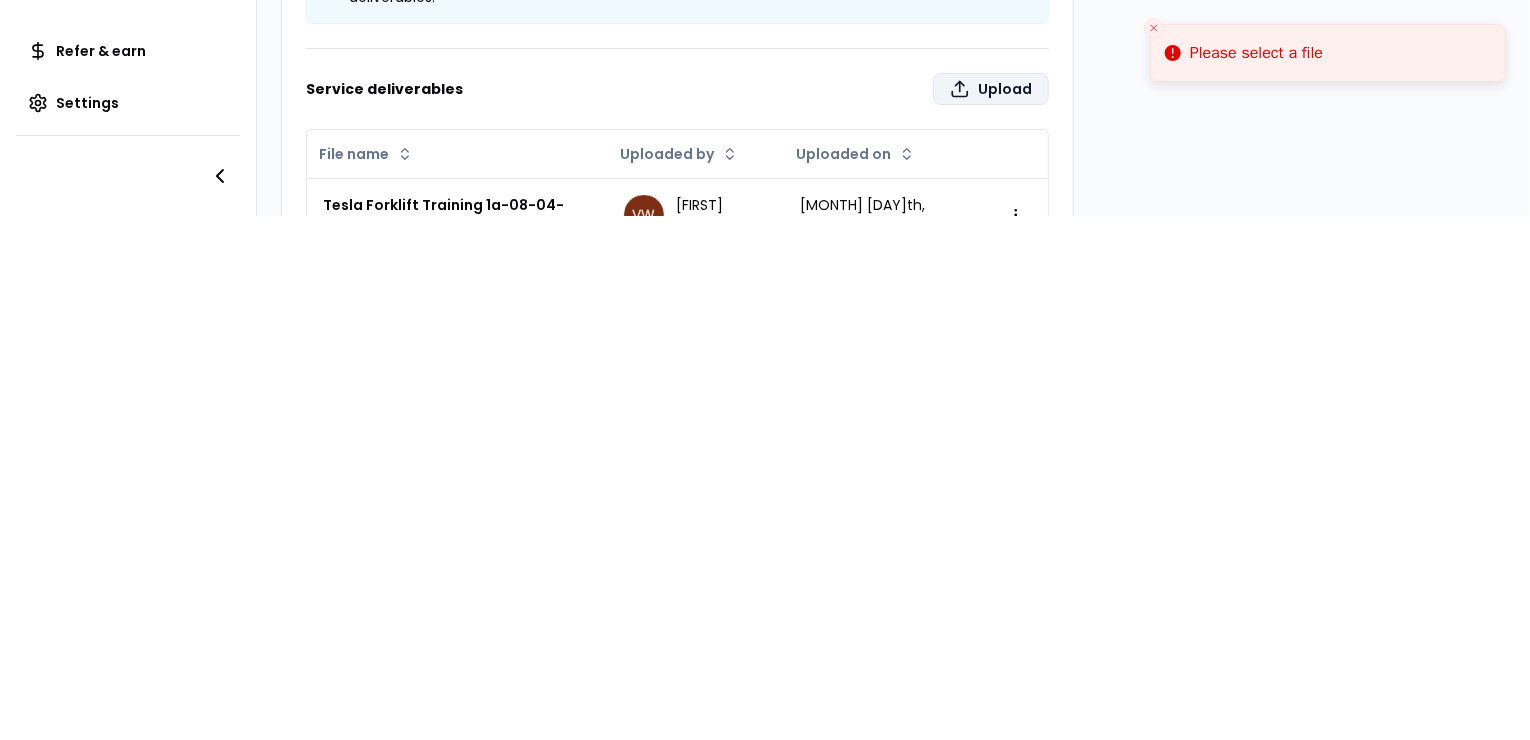 click on "Upload" at bounding box center [991, 89] 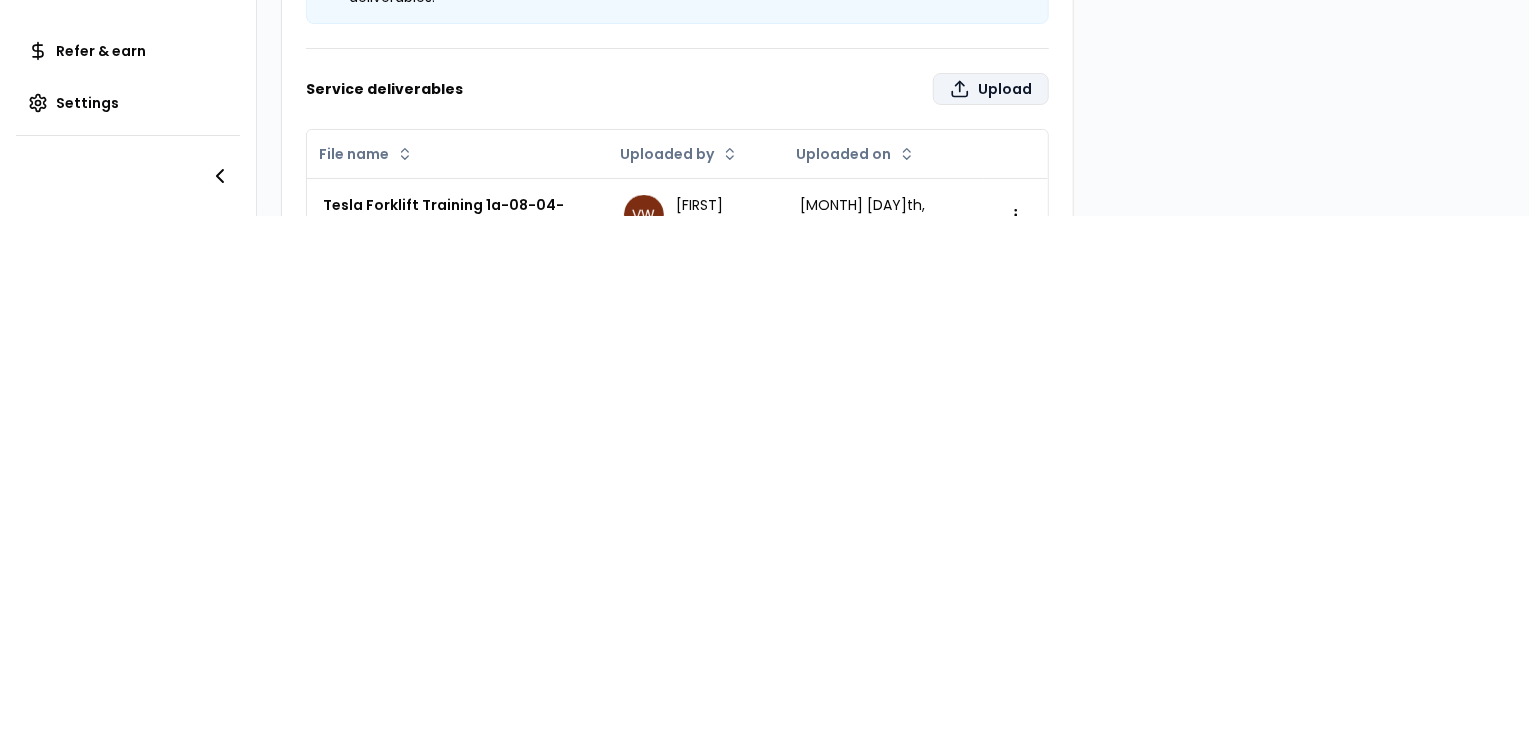 type on "**********" 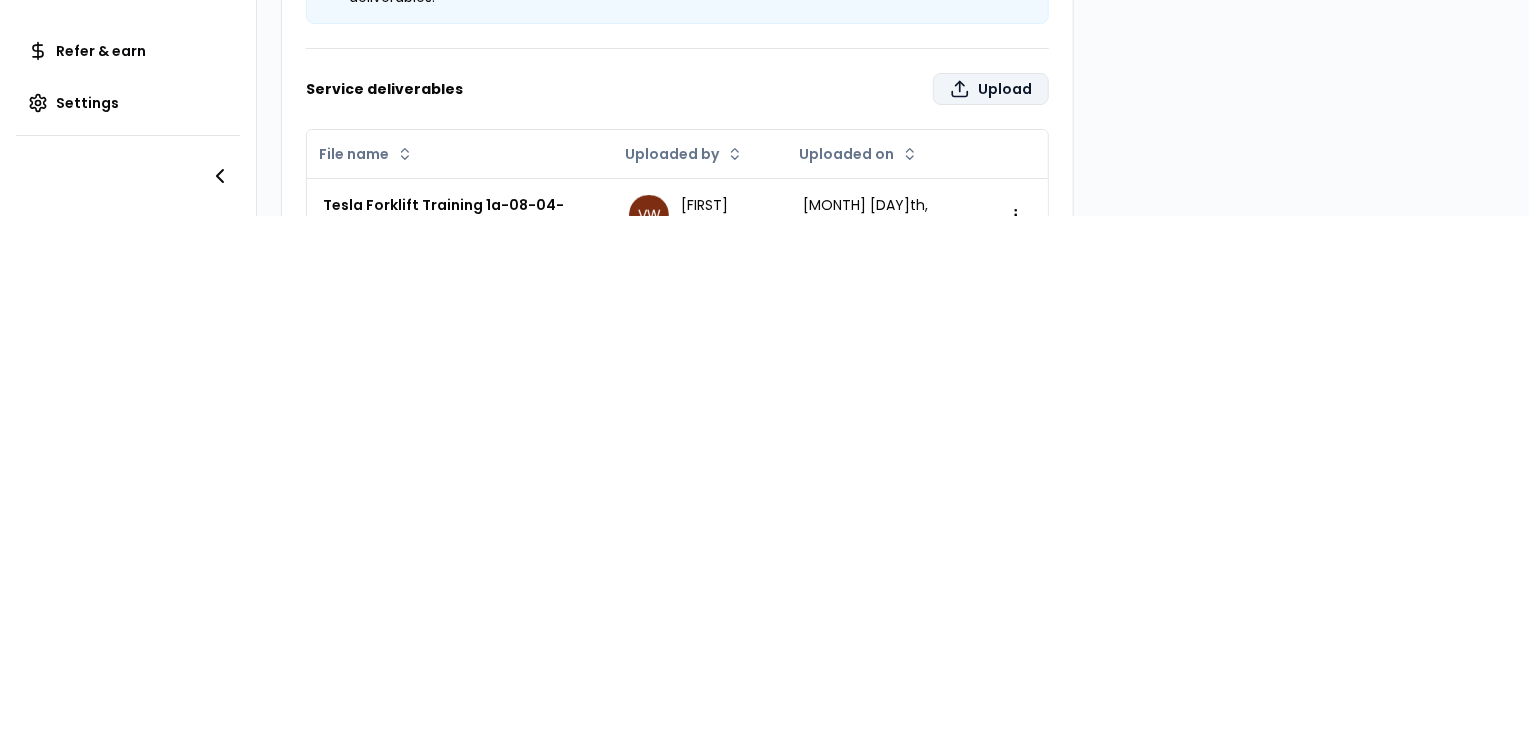 click on "Upload" at bounding box center [991, 89] 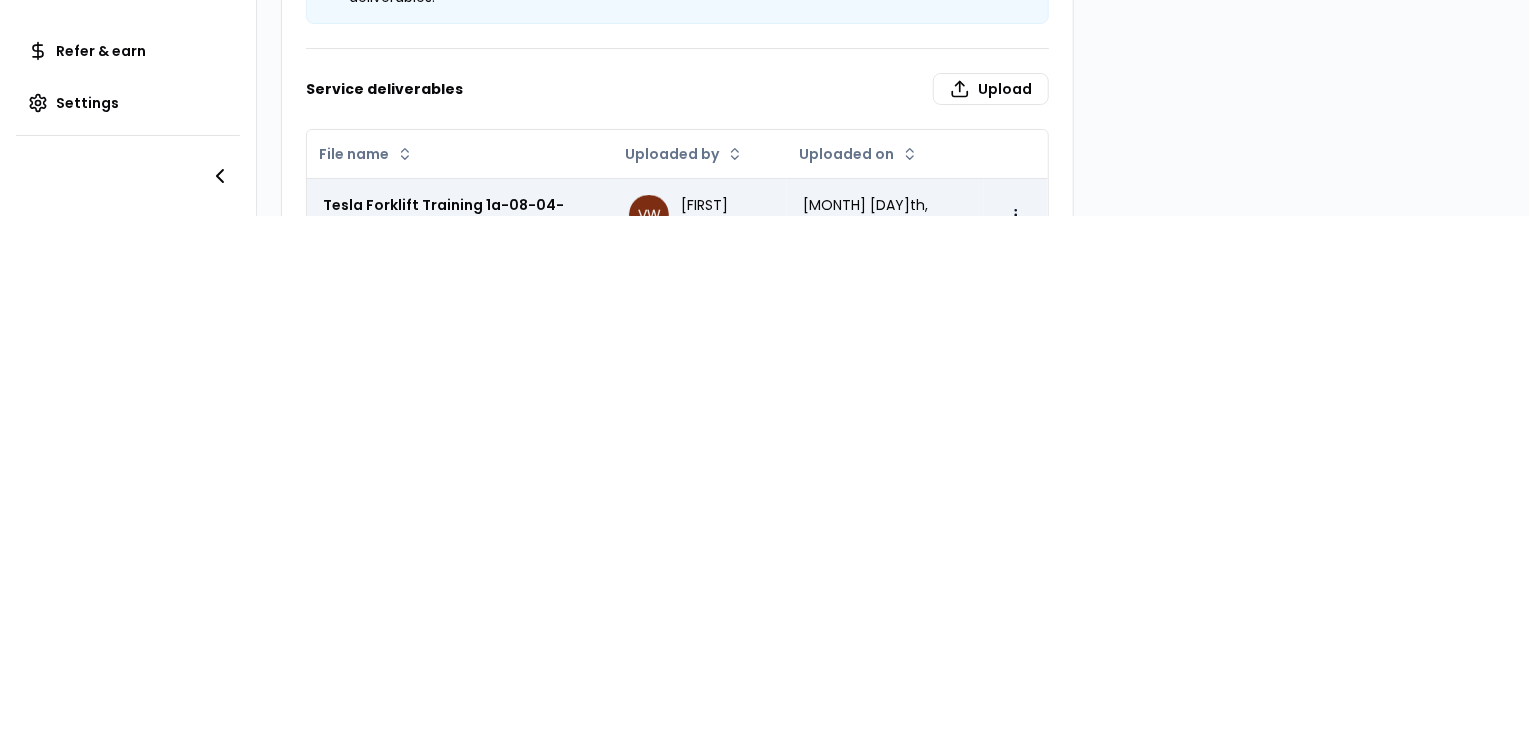 click on "Notifications 2 VW Dashboard My jobs My profile Messages Refer & earn Settings Forklift Training -[NUMBER] [STREET], [CITY], [STATE] [POSTAL_CODE] (1 of 2) In Progress Mark job completed Overview Tasks 0 Messages Job details Company Tesla Location [NUMBER] [STREET], [CITY], [STATE] [POSTAL_CODE] Start date [DATE], [YEAR] Service type Forklift  Description Company is looking to have in-classroom & hands on training for up to 6 students on powered industrial trucks. operators shall receive initial training in the following topics, except in topics which the employer can demonstrate are not applicable to safe operation of the truck in the employer's workplace. • Operating instructions, warnings, and precautions for the types of truck the operator will be authorized to operate. • Differences between the truck and the automobile. • Truck controls and ... View more Schedule Start Time: 1st Session at 9am, followed by 2nd Session at 1pm - Second Job invite will be sent upon acceptance of this job.   VW" at bounding box center [765, 370] 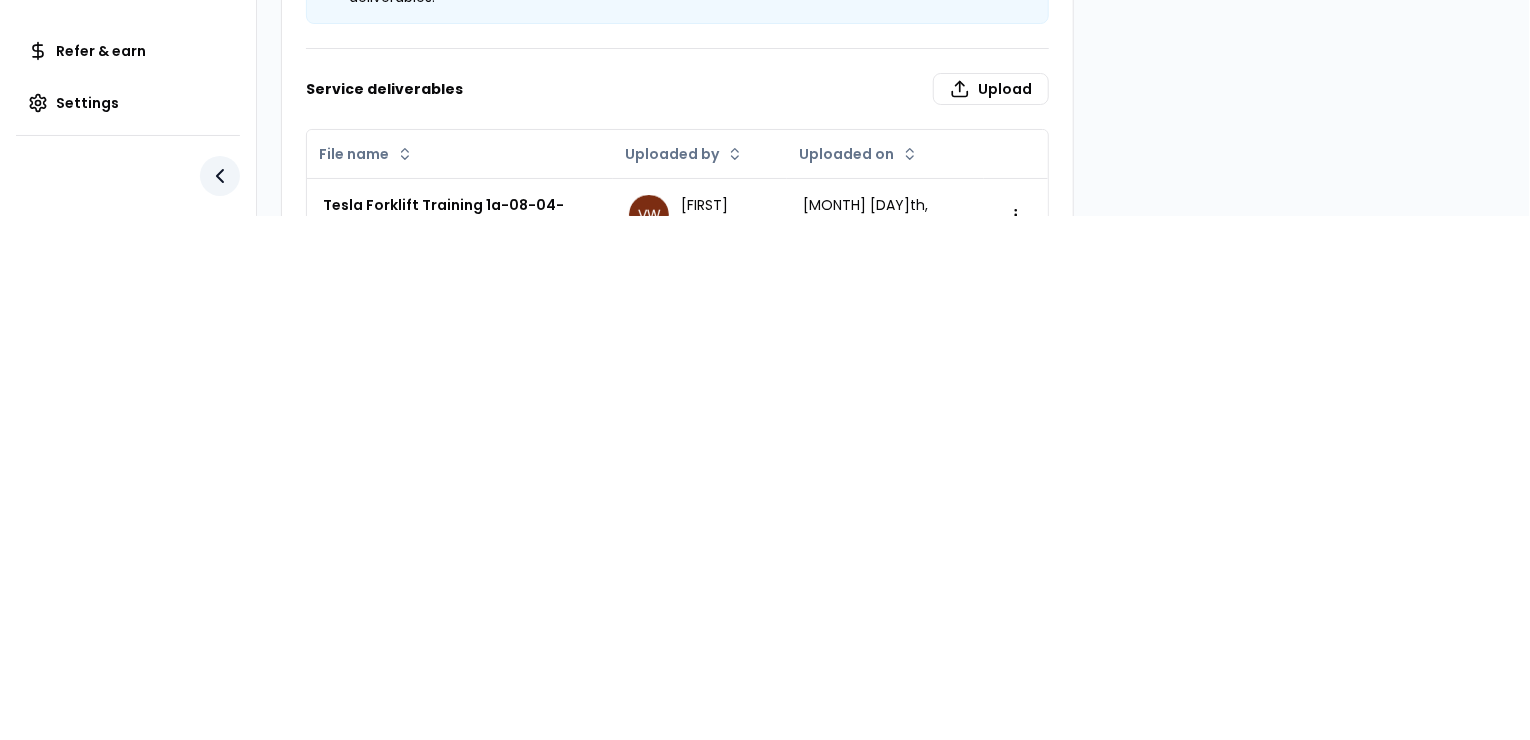 click 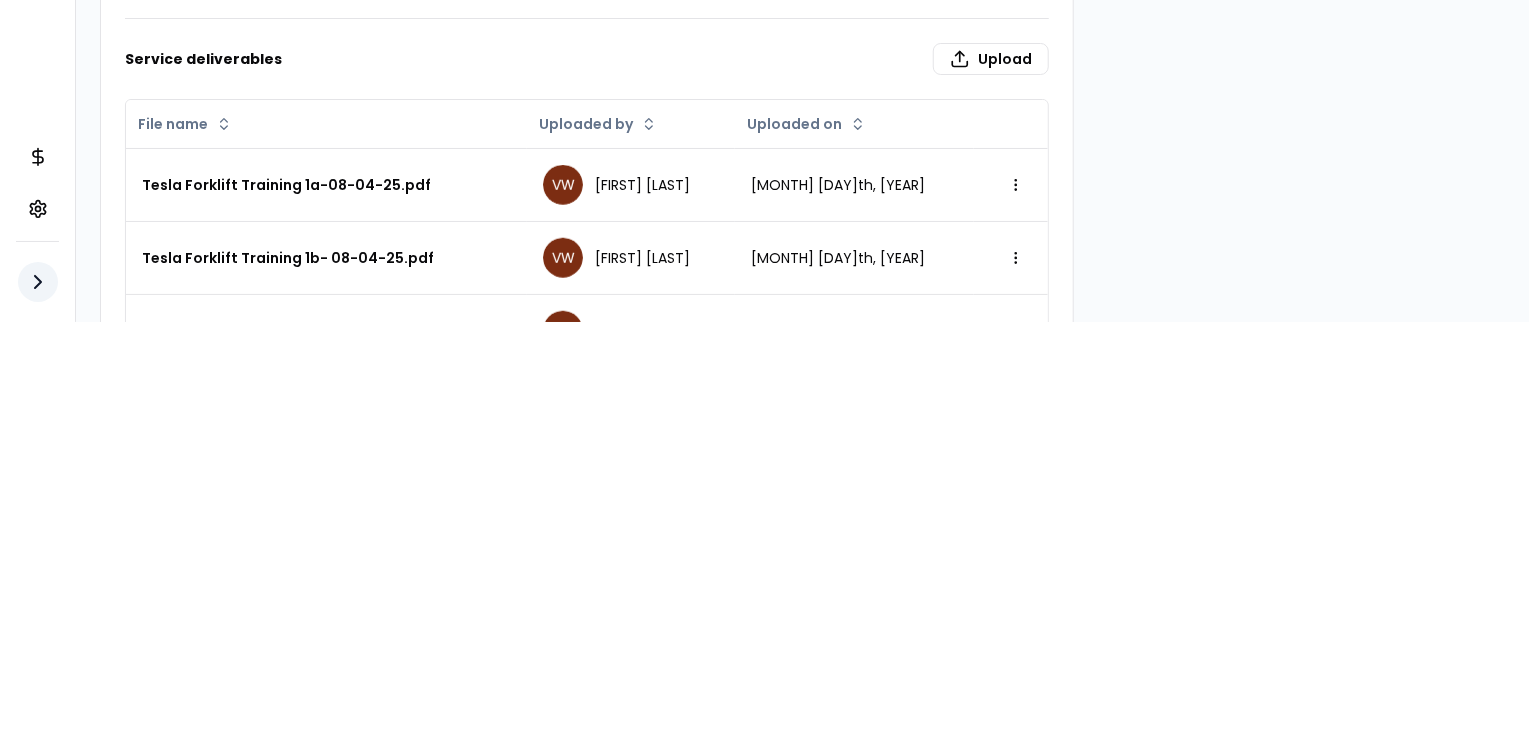 scroll, scrollTop: 480, scrollLeft: 0, axis: vertical 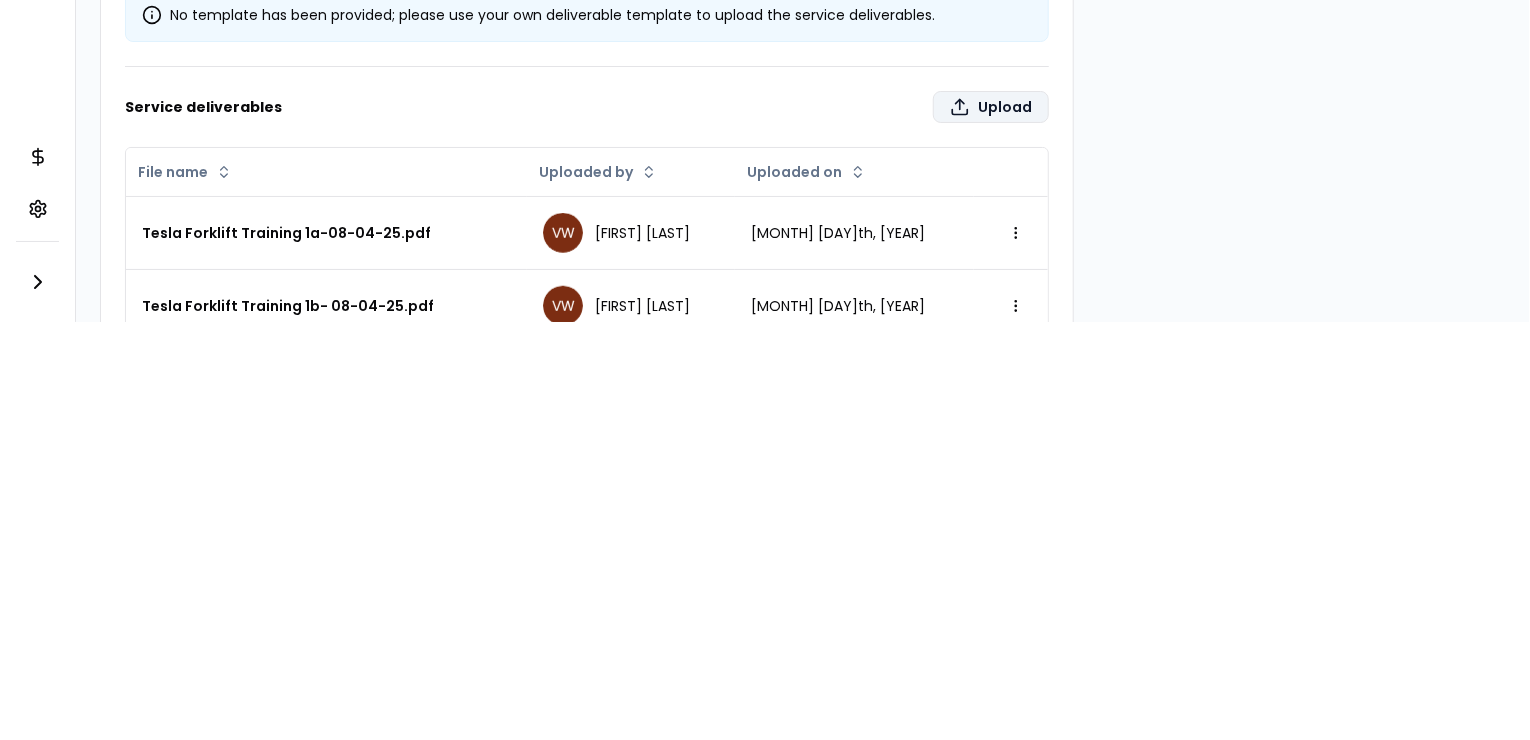 click on "Upload" at bounding box center (991, 107) 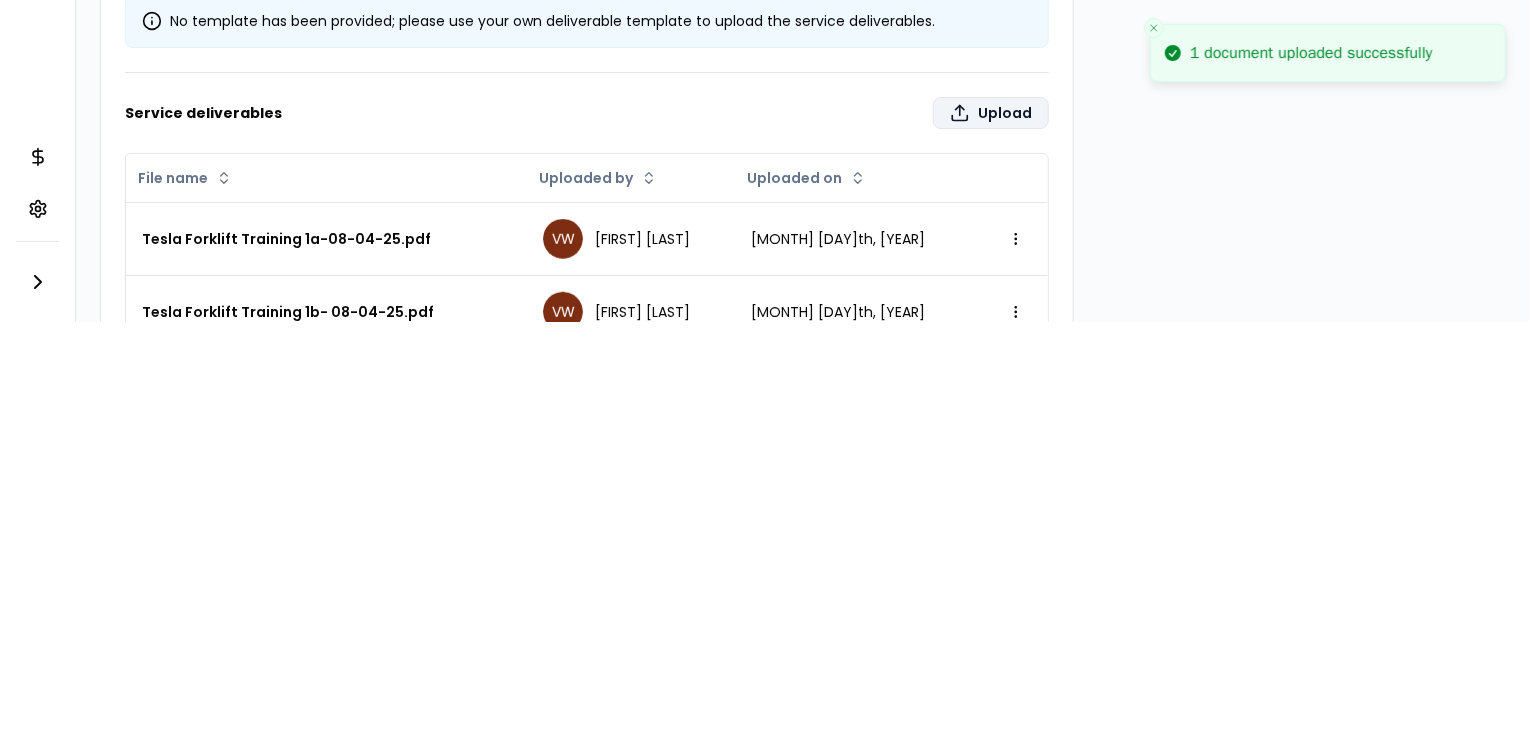 scroll, scrollTop: 613, scrollLeft: 0, axis: vertical 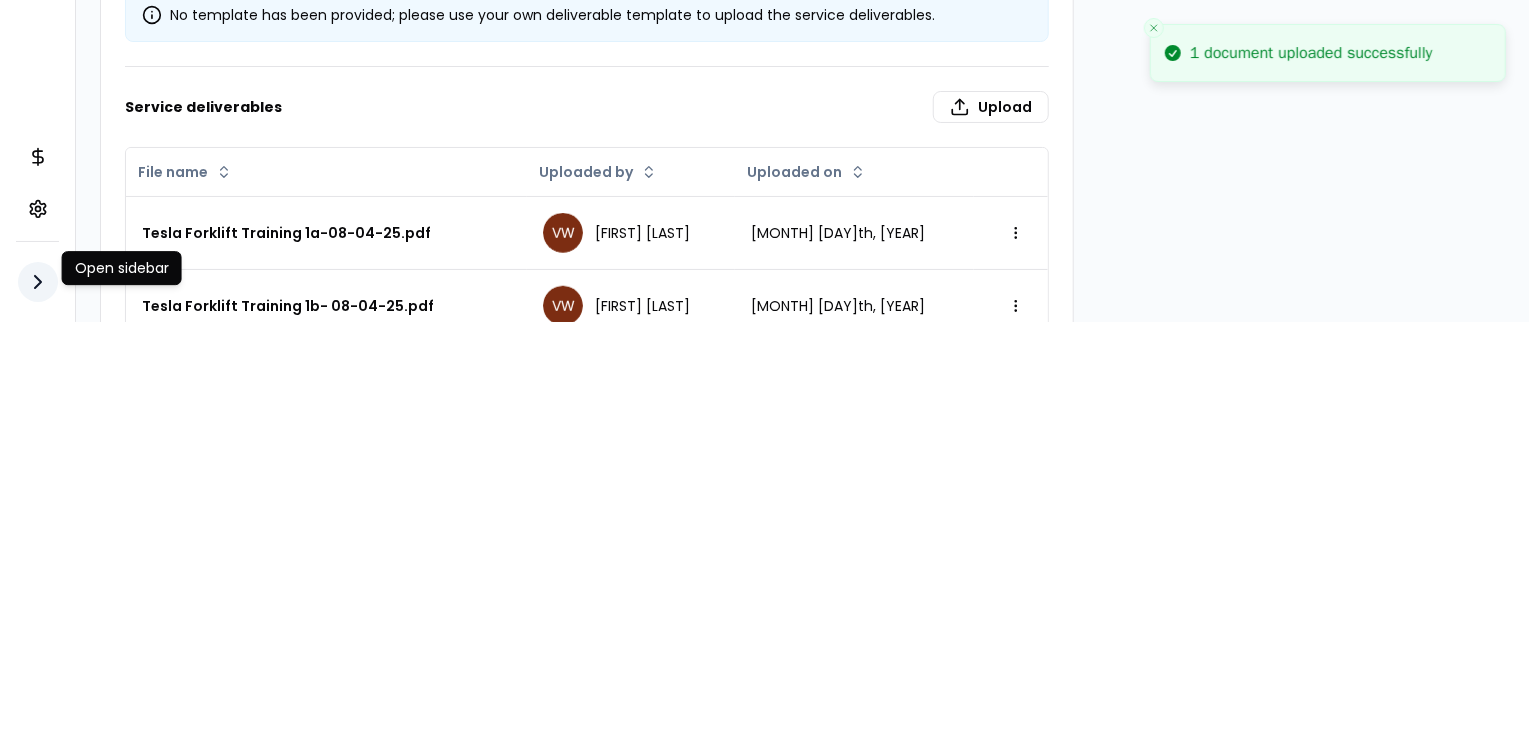 click 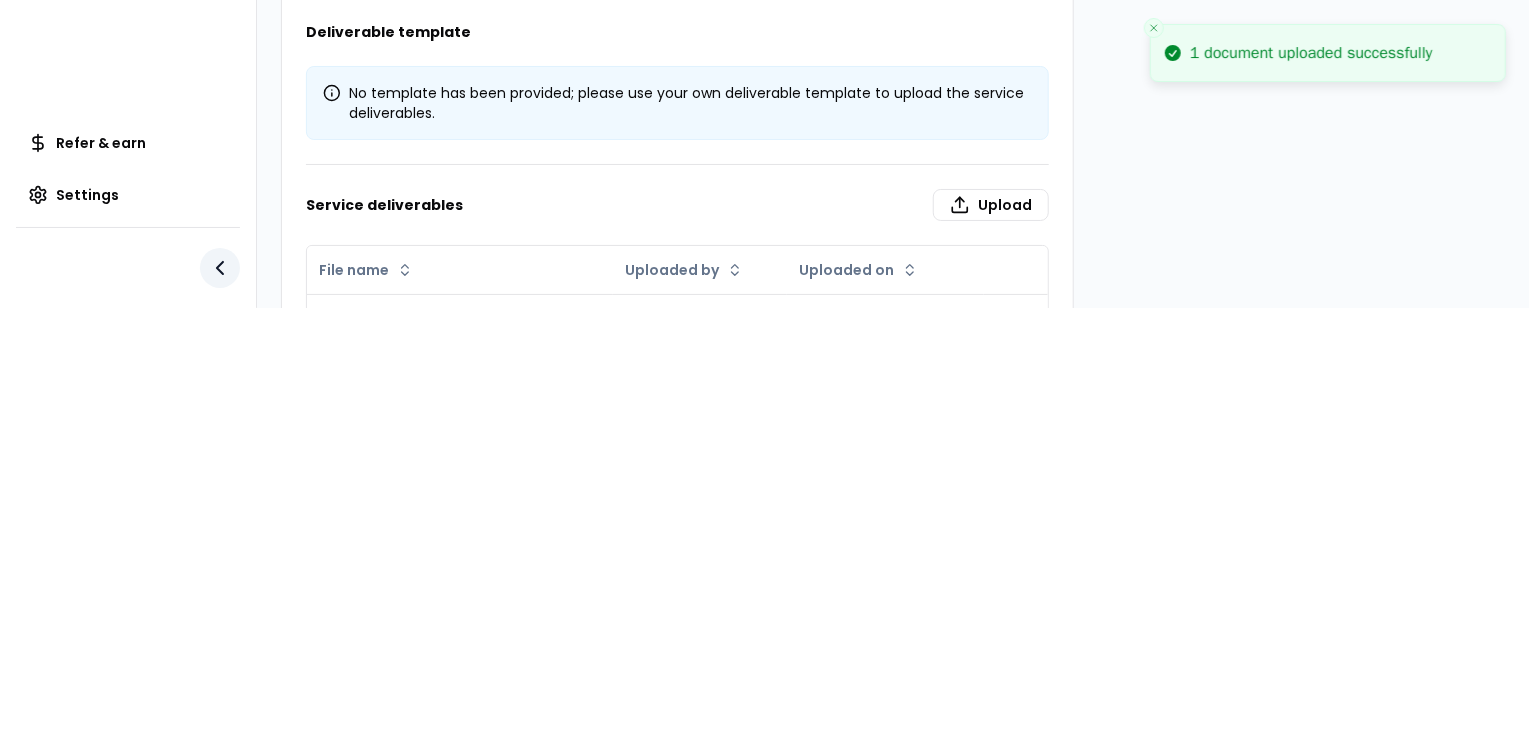 scroll, scrollTop: 661, scrollLeft: 0, axis: vertical 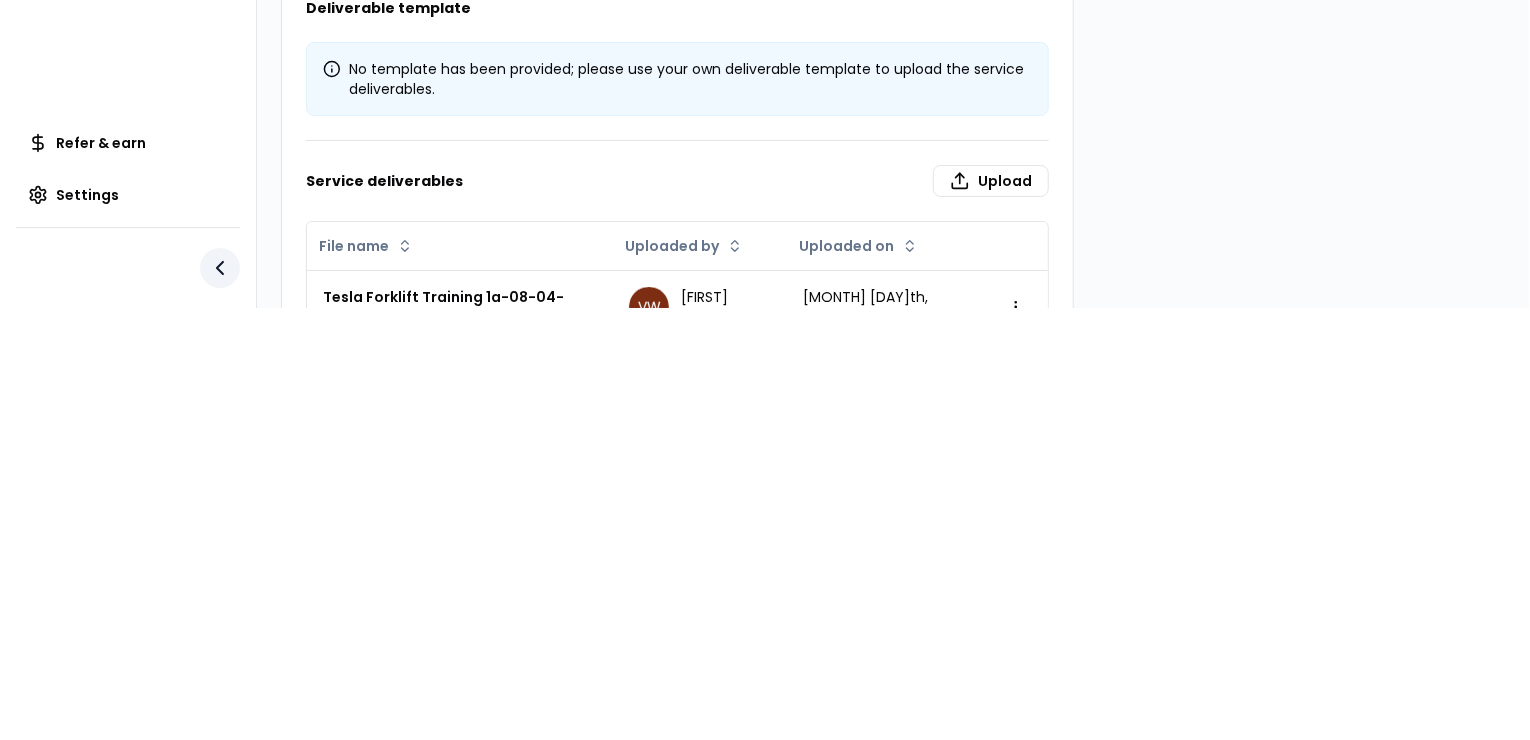 click 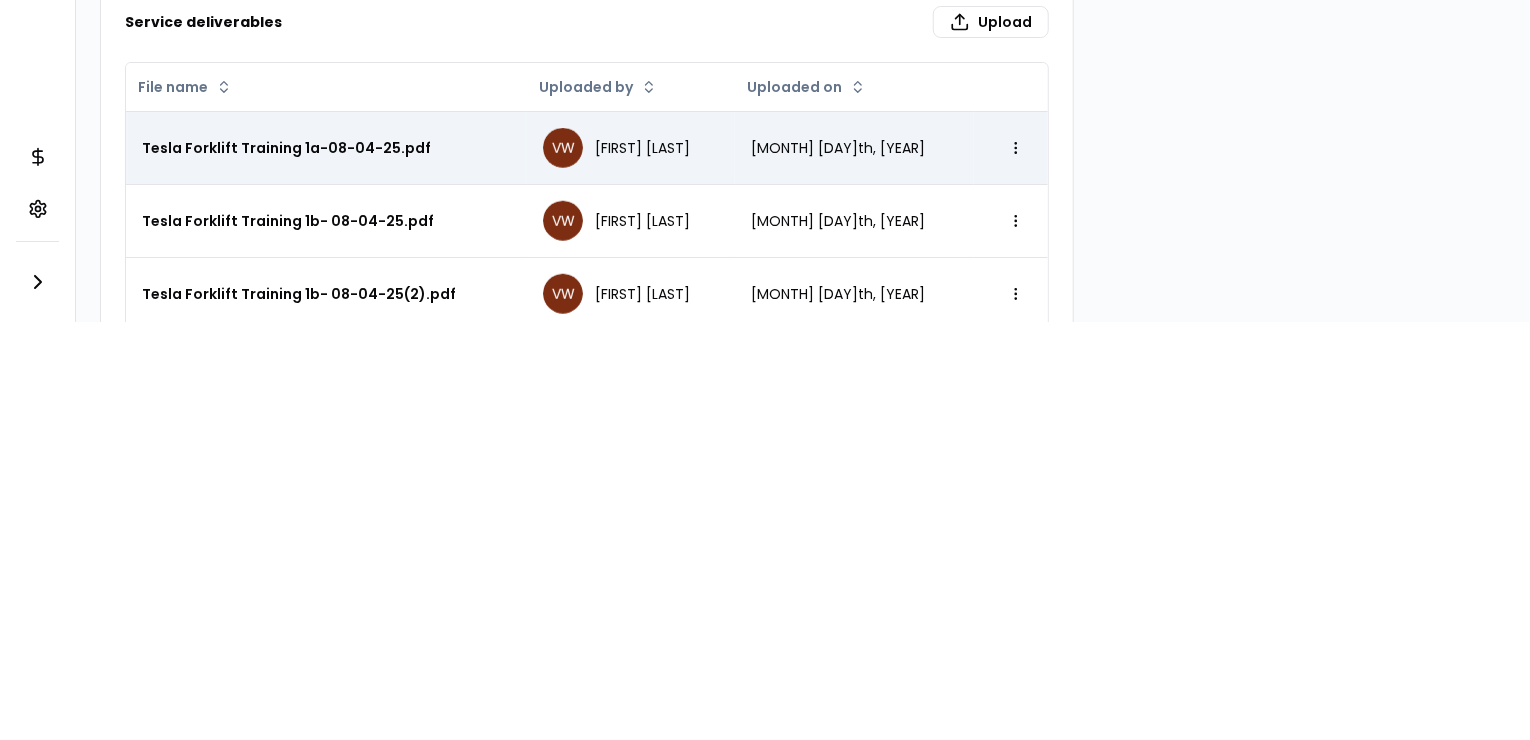 scroll, scrollTop: 798, scrollLeft: 0, axis: vertical 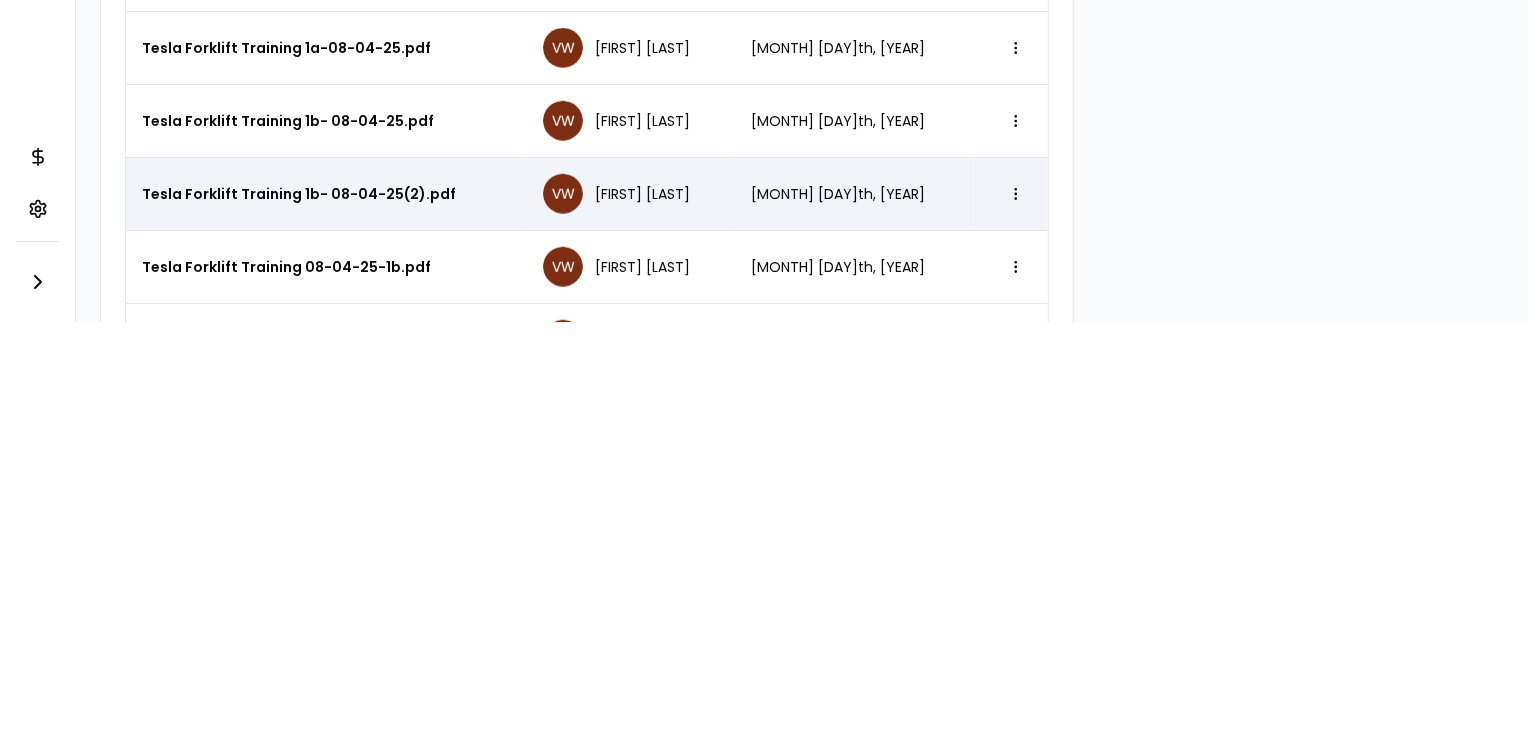 click on "Notifications 2 VW Dashboard My jobs My profile Messages Refer & earn Settings Forklift Training -[NUMBER] [STREET], [CITY], [STATE] [POSTAL_CODE] (1 of 2) In Progress Mark job completed Overview Tasks 0 Messages Job details Company Tesla Location [NUMBER] [STREET], [CITY], [STATE] [POSTAL_CODE] Start date [DATE], [YEAR] Service type Forklift  Description Company is looking to have in-classroom & hands on training for up to 6 students on powered industrial trucks. operators shall receive initial training in the following topics, except in topics which the employer can demonstrate are not applicable to safe operation of the truck in the employer's workplace. • Operating instructions, warnings, and precautions for the types of truck the operator will be authorized to operate. • Differences between the truck and the automobile. • Truck controls and ... View more Schedule Start Time: 1st Session at 9am, followed by 2nd Session at 1pm - Second Job invite will be sent upon acceptance of this job.   VW" at bounding box center [765, 370] 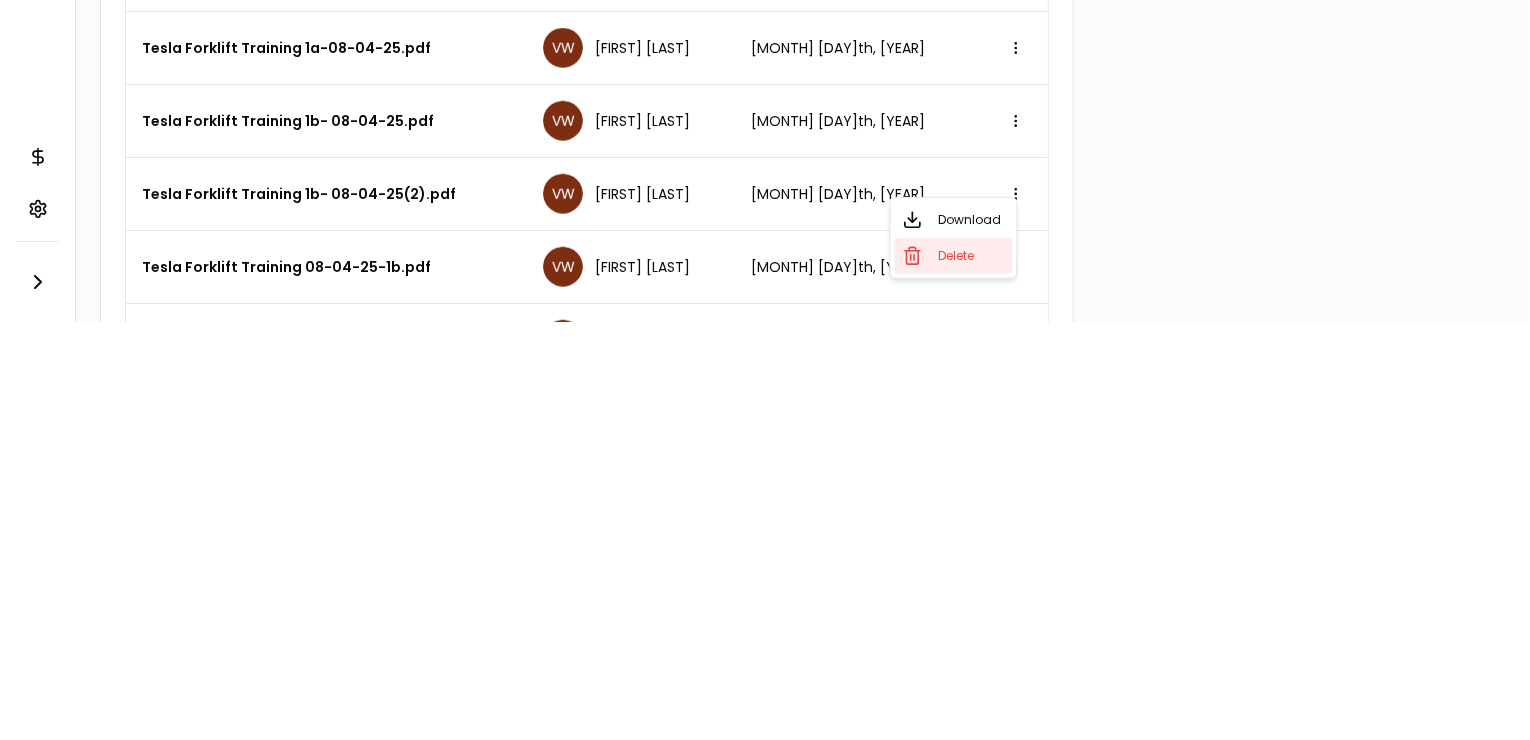 click on "Delete" at bounding box center (957, 256) 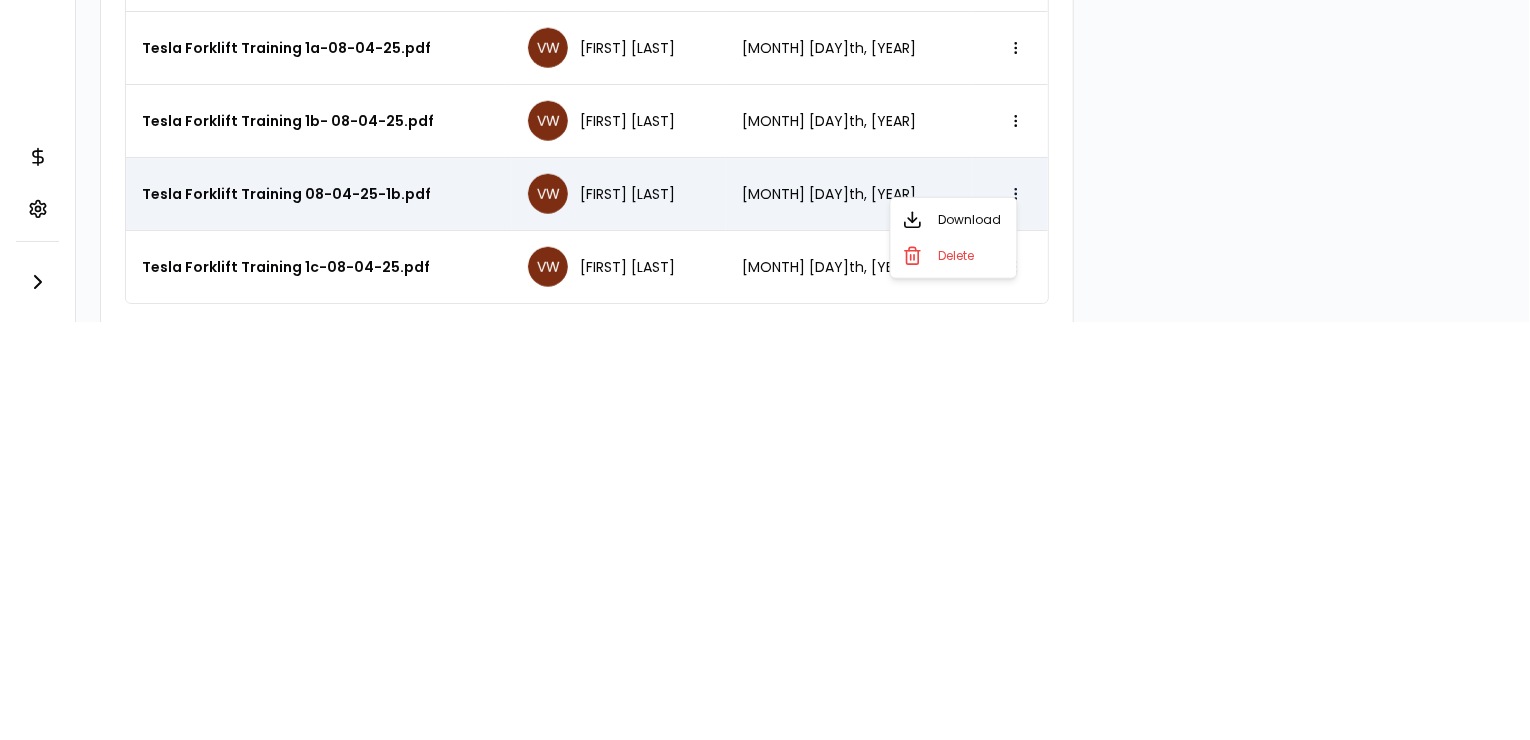 click on "Notifications 2 VW Dashboard My jobs My profile Messages Refer & earn Settings Forklift Training -[NUMBER] [STREET], [CITY], [STATE] [POSTAL_CODE] (1 of 2) In Progress Mark job completed Overview Tasks 0 Messages Job details Company Tesla Location [NUMBER] [STREET], [CITY], [STATE] [POSTAL_CODE] Start date [DATE], [YEAR] Service type Forklift  Description Company is looking to have in-classroom & hands on training for up to 6 students on powered industrial trucks. operators shall receive initial training in the following topics, except in topics which the employer can demonstrate are not applicable to safe operation of the truck in the employer's workplace. • Operating instructions, warnings, and precautions for the types of truck the operator will be authorized to operate. • Differences between the truck and the automobile. • Truck controls and ... View more Schedule Start Time: 1st Session at 9am, followed by 2nd Session at 1pm - Second Job invite will be sent upon acceptance of this job.   VW" at bounding box center [765, 370] 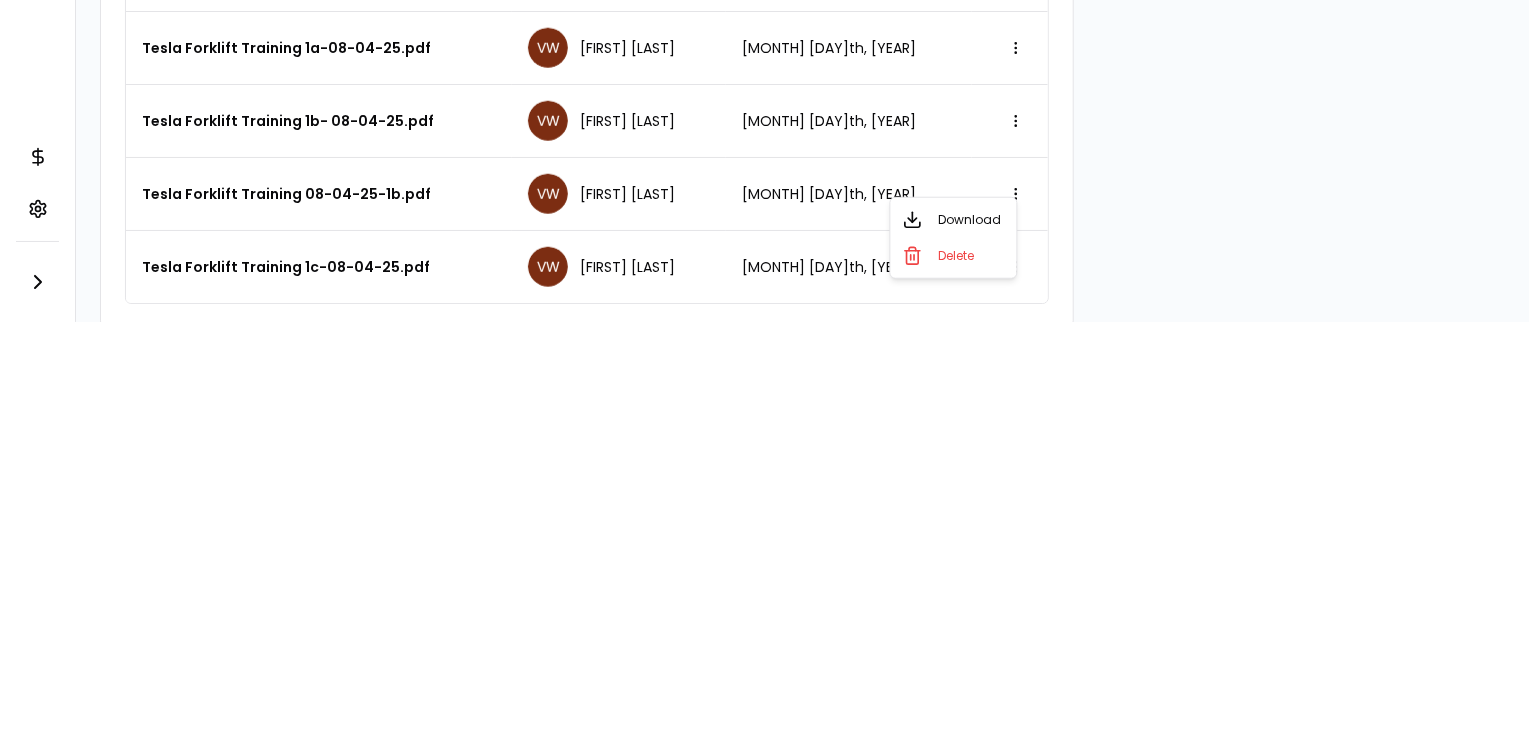 click on "Notifications 2 VW Dashboard My jobs My profile Messages Refer & earn Settings Forklift Training -[NUMBER] [STREET], [CITY], [STATE] [POSTAL_CODE] (1 of 2) In Progress Mark job completed Overview Tasks 0 Messages Job details Company Tesla Location [NUMBER] [STREET], [CITY], [STATE] [POSTAL_CODE] Start date [DATE], [YEAR] Service type Forklift  Description Company is looking to have in-classroom & hands on training for up to 6 students on powered industrial trucks. operators shall receive initial training in the following topics, except in topics which the employer can demonstrate are not applicable to safe operation of the truck in the employer's workplace. • Operating instructions, warnings, and precautions for the types of truck the operator will be authorized to operate. • Differences between the truck and the automobile. • Truck controls and ... View more Schedule Start Time: 1st Session at 9am, followed by 2nd Session at 1pm - Second Job invite will be sent upon acceptance of this job.   VW" at bounding box center (765, 370) 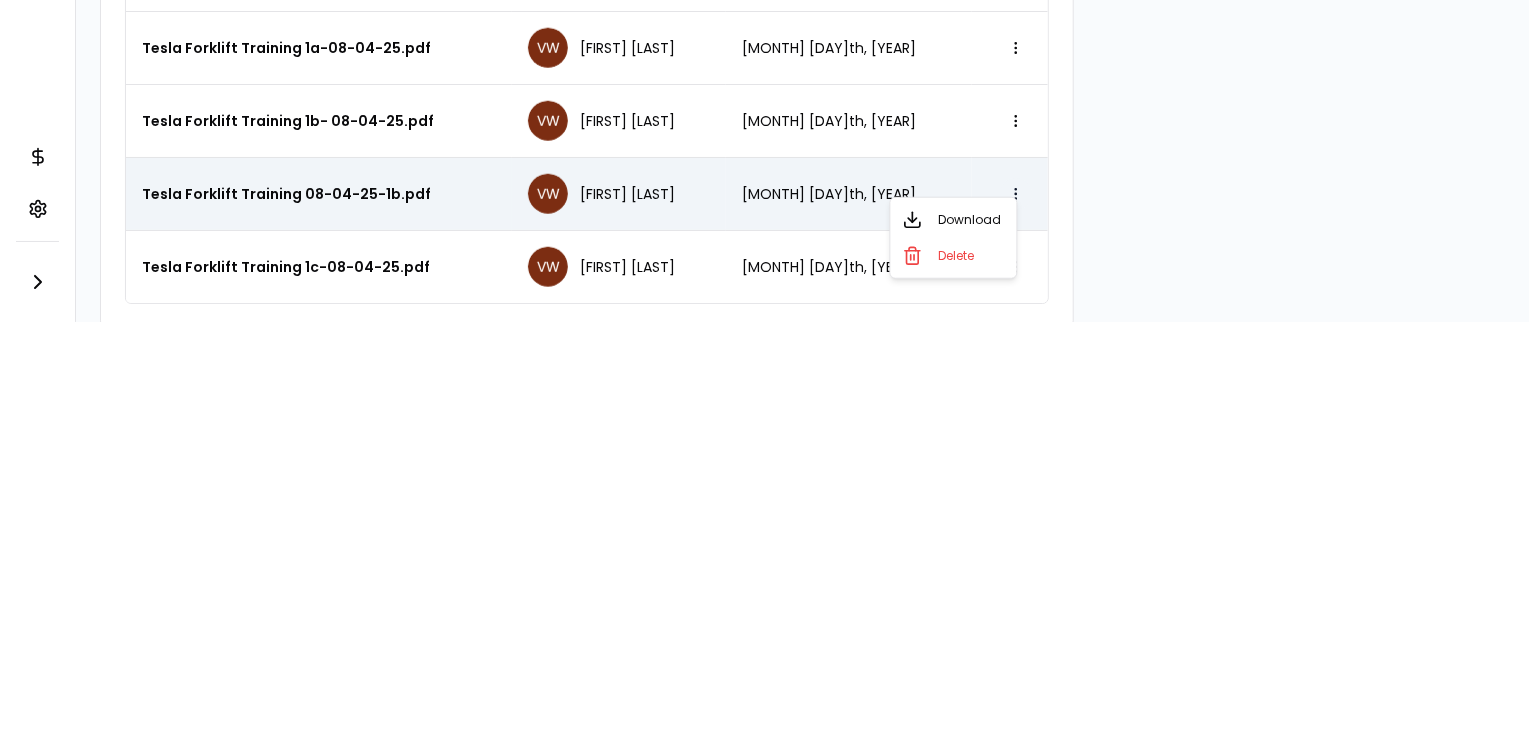 click on "Notifications 2 VW Dashboard My jobs My profile Messages Refer & earn Settings Forklift Training -[NUMBER] [STREET], [CITY], [STATE] [POSTAL_CODE] (1 of 2) In Progress Mark job completed Overview Tasks 0 Messages Job details Company Tesla Location [NUMBER] [STREET], [CITY], [STATE] [POSTAL_CODE] Start date [DATE], [YEAR] Service type Forklift  Description Company is looking to have in-classroom & hands on training for up to 6 students on powered industrial trucks. operators shall receive initial training in the following topics, except in topics which the employer can demonstrate are not applicable to safe operation of the truck in the employer's workplace. • Operating instructions, warnings, and precautions for the types of truck the operator will be authorized to operate. • Differences between the truck and the automobile. • Truck controls and ... View more Schedule Start Time: 1st Session at 9am, followed by 2nd Session at 1pm - Second Job invite will be sent upon acceptance of this job.   VW" at bounding box center [765, 370] 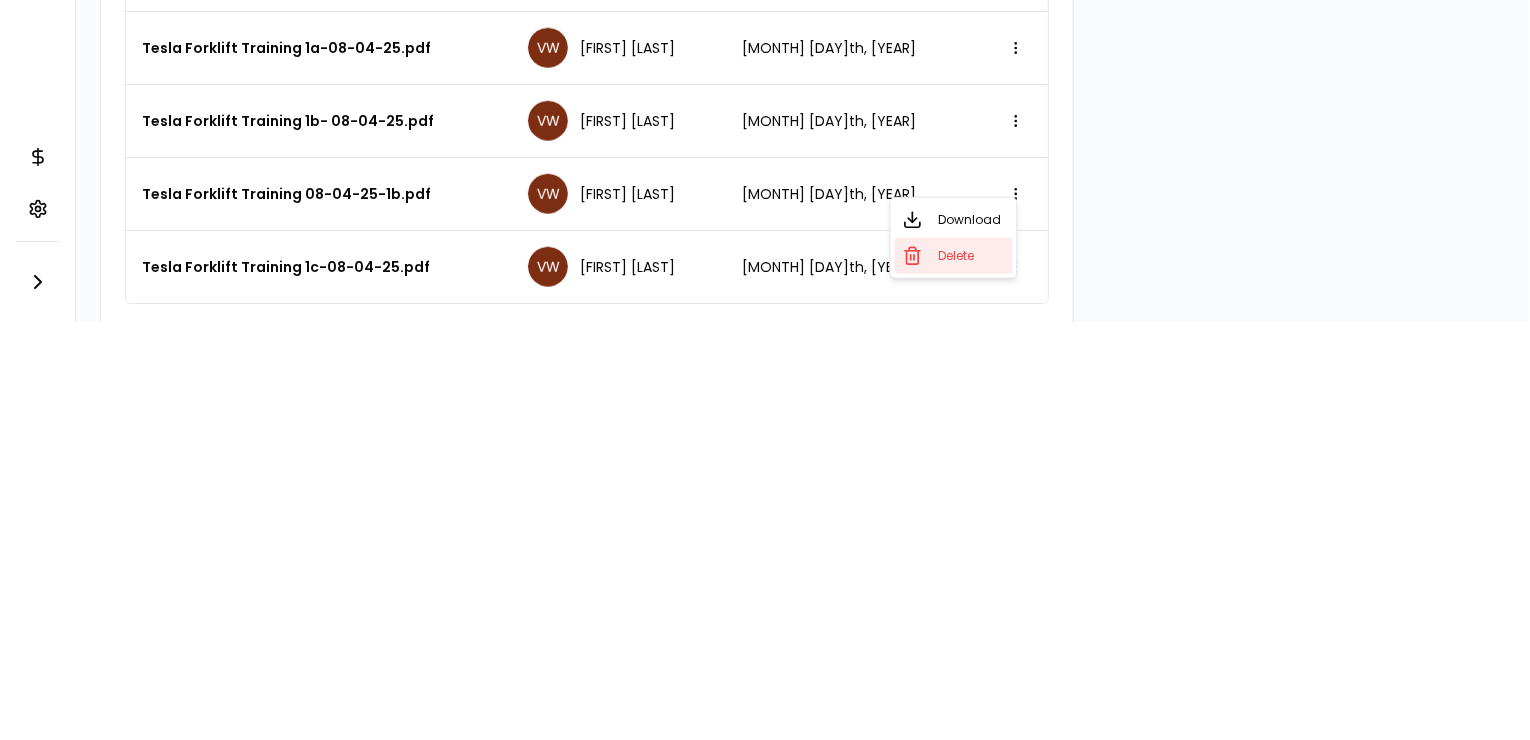 click on "Delete" at bounding box center (957, 256) 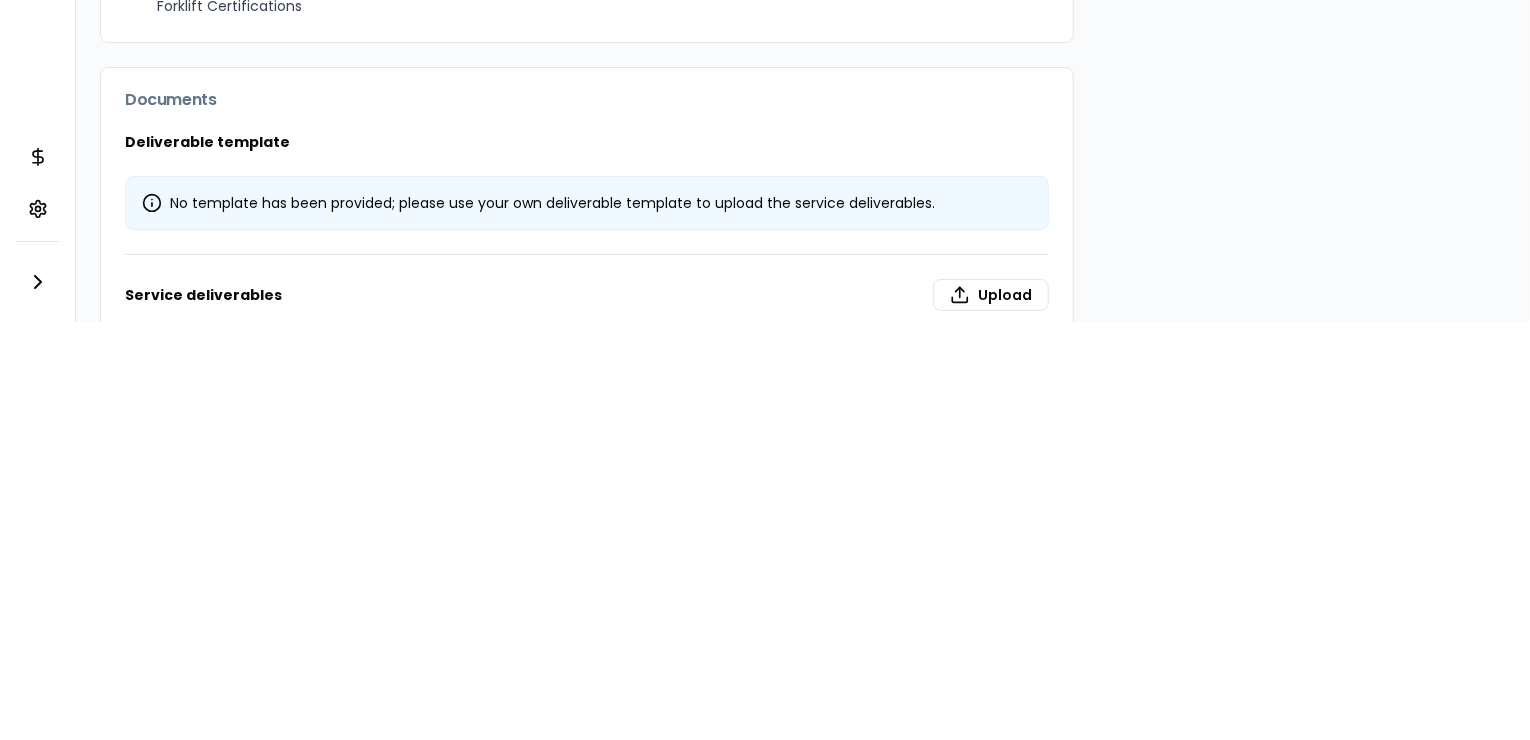 scroll, scrollTop: 552, scrollLeft: 0, axis: vertical 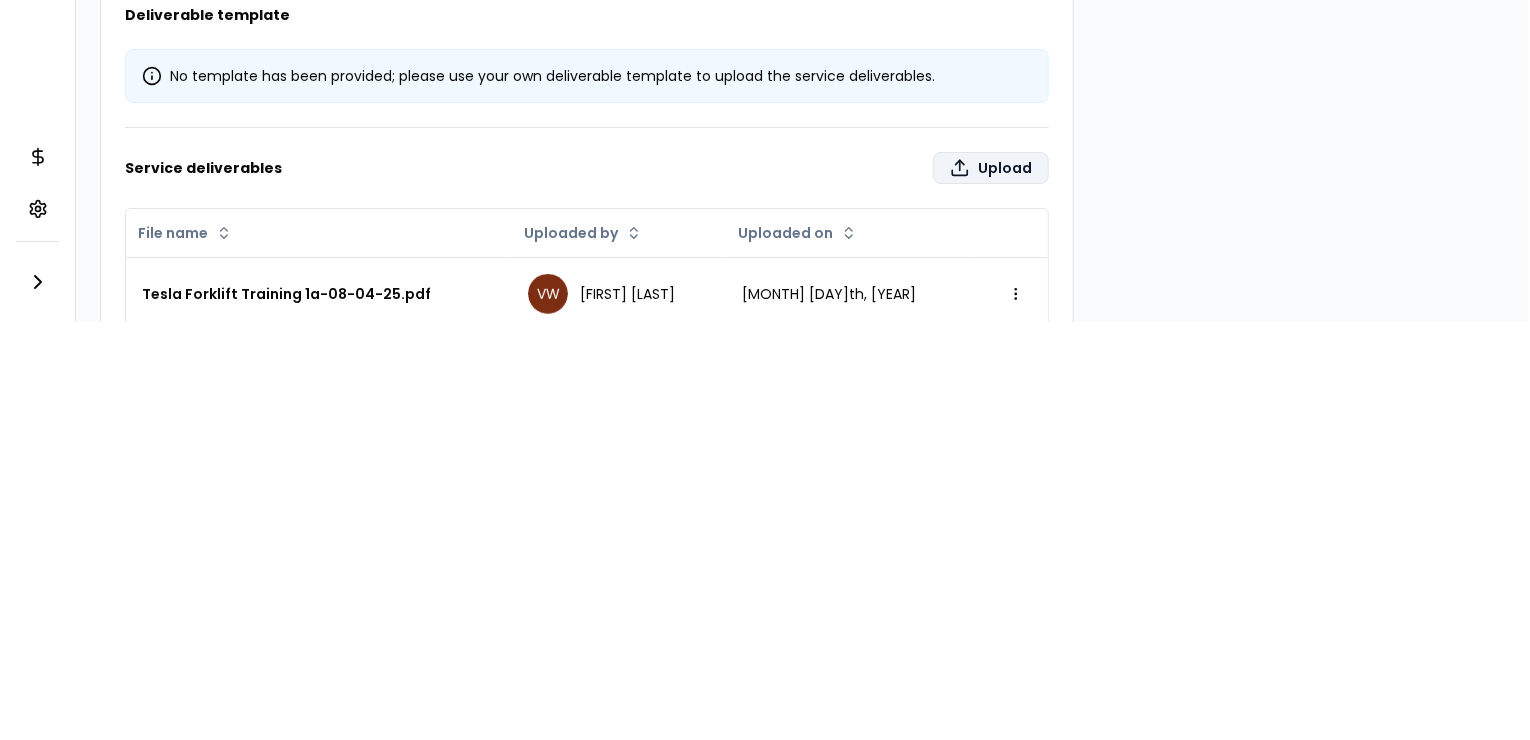 click on "Upload" at bounding box center [991, 168] 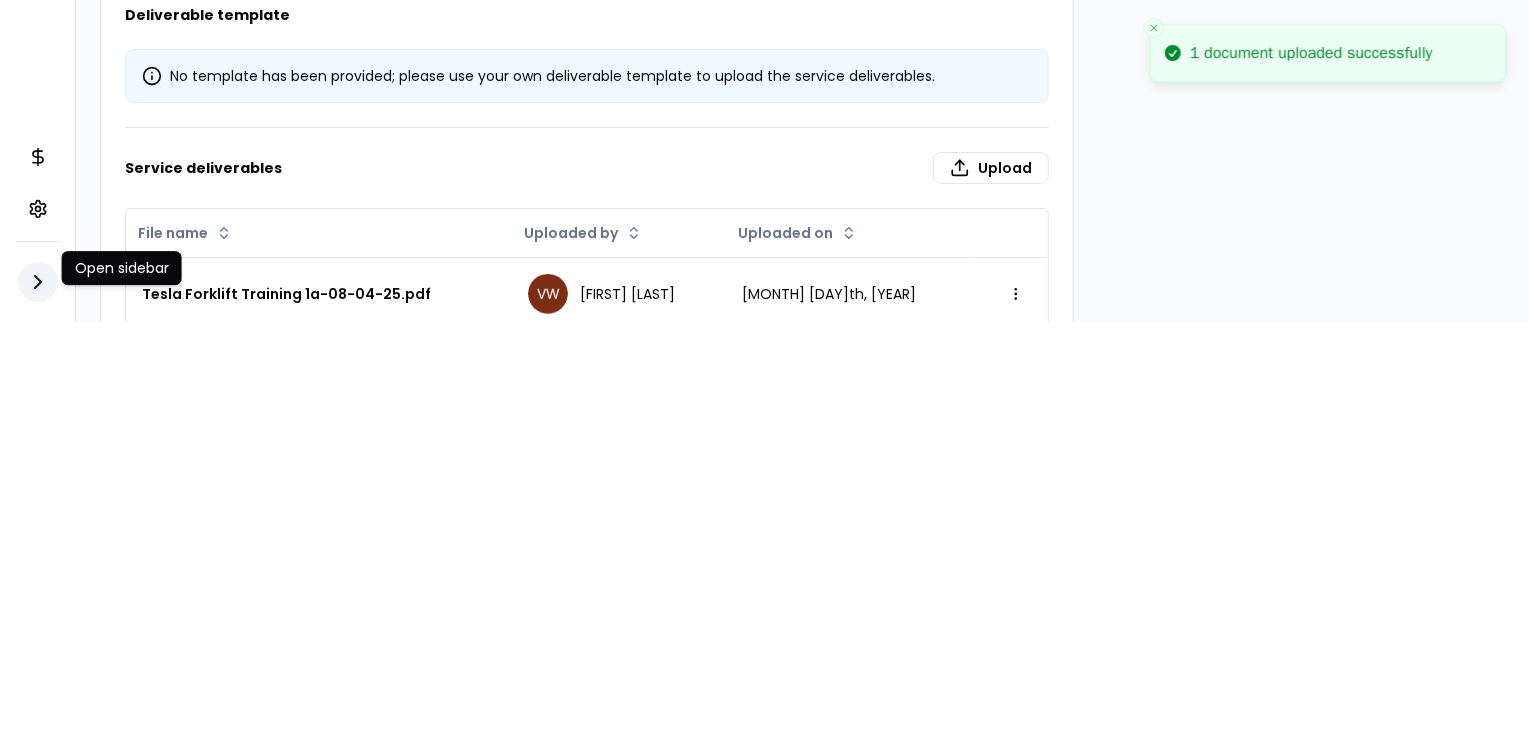 click 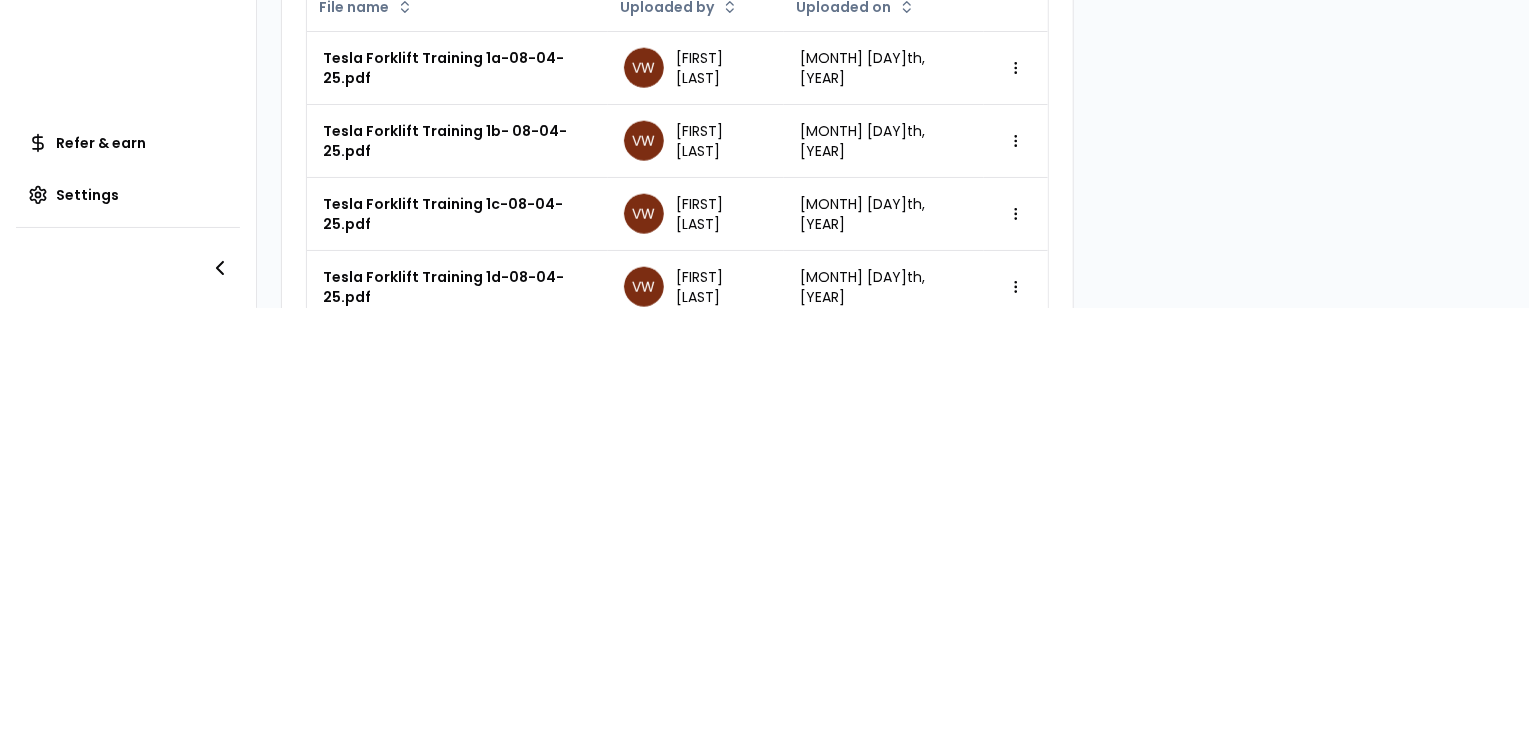 scroll, scrollTop: 917, scrollLeft: 0, axis: vertical 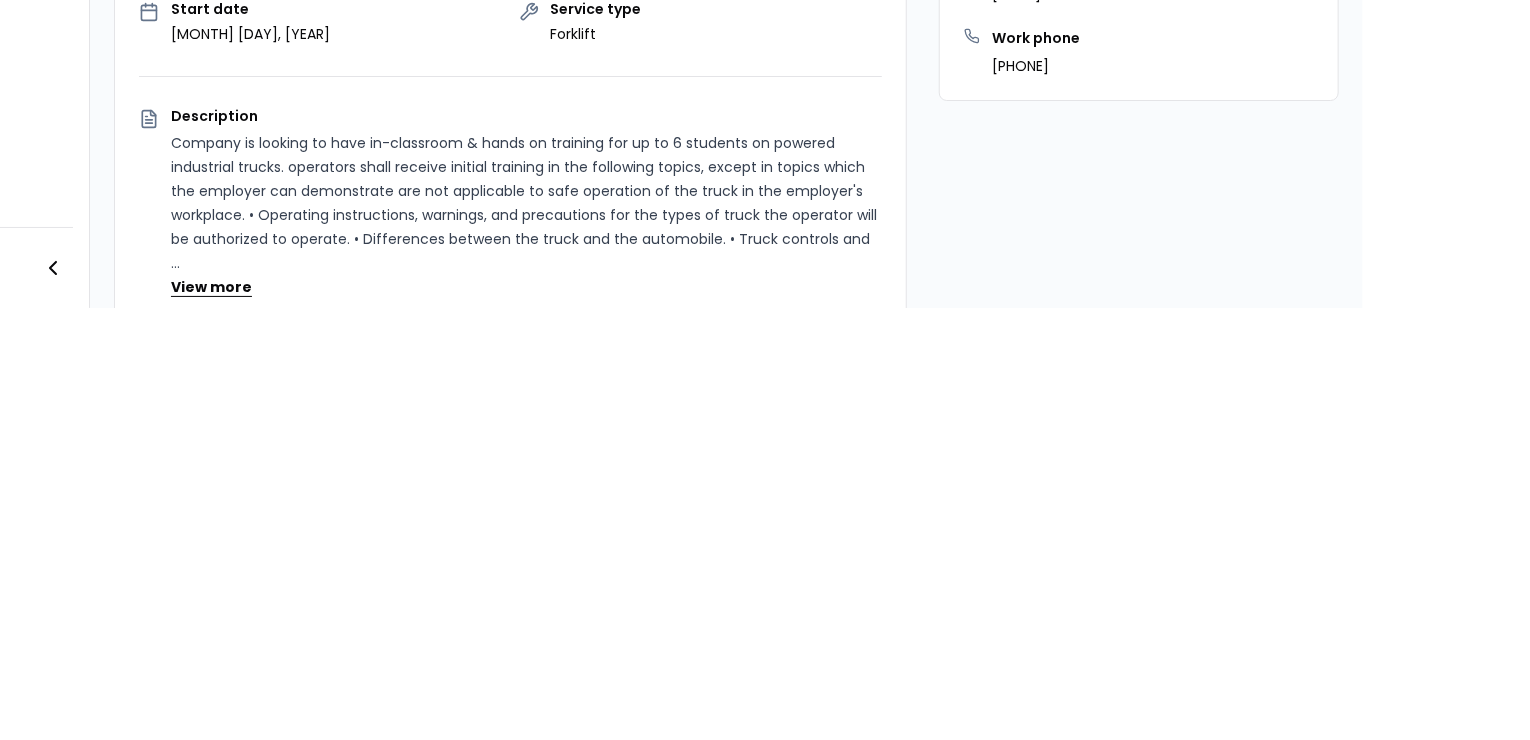 click on "View more" at bounding box center (211, 287) 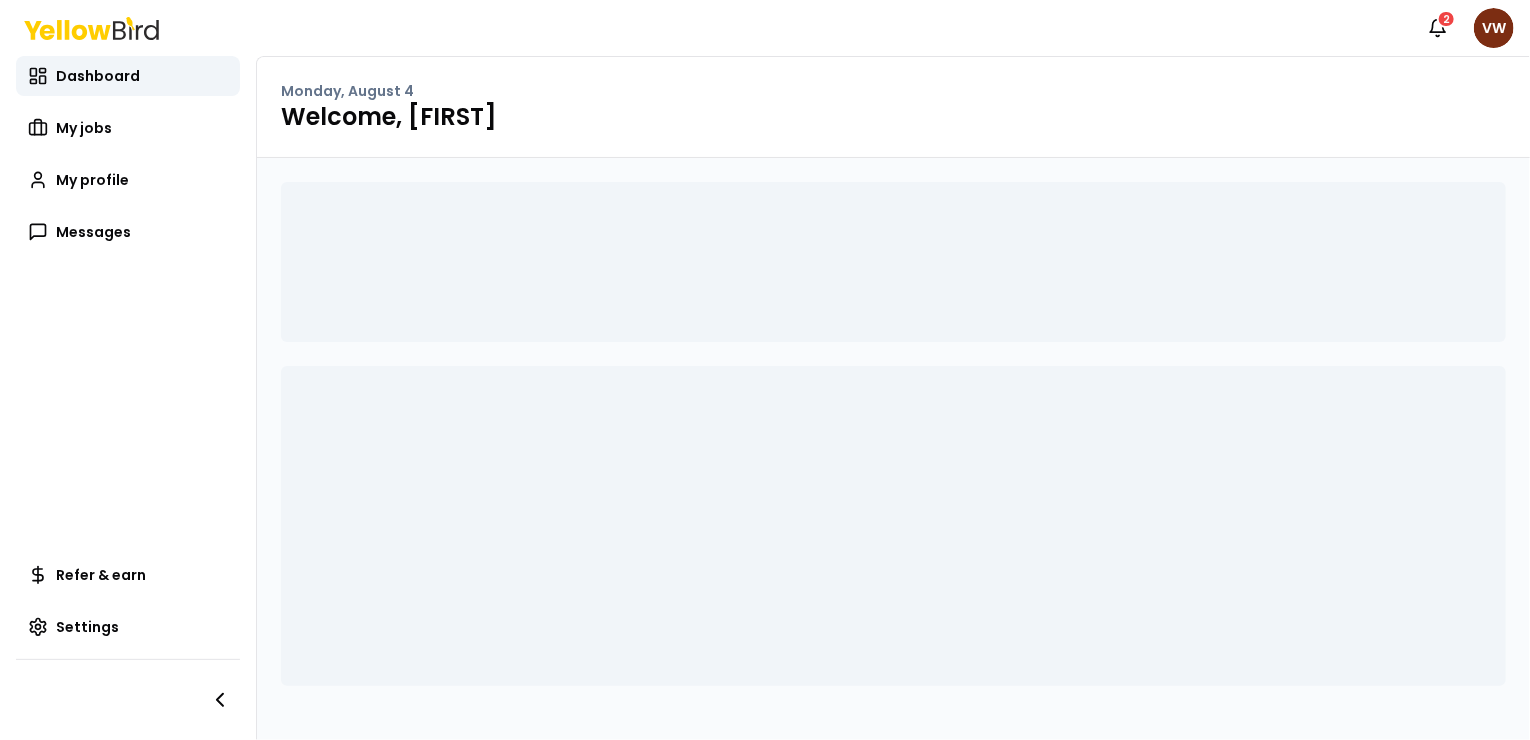 scroll, scrollTop: 0, scrollLeft: 0, axis: both 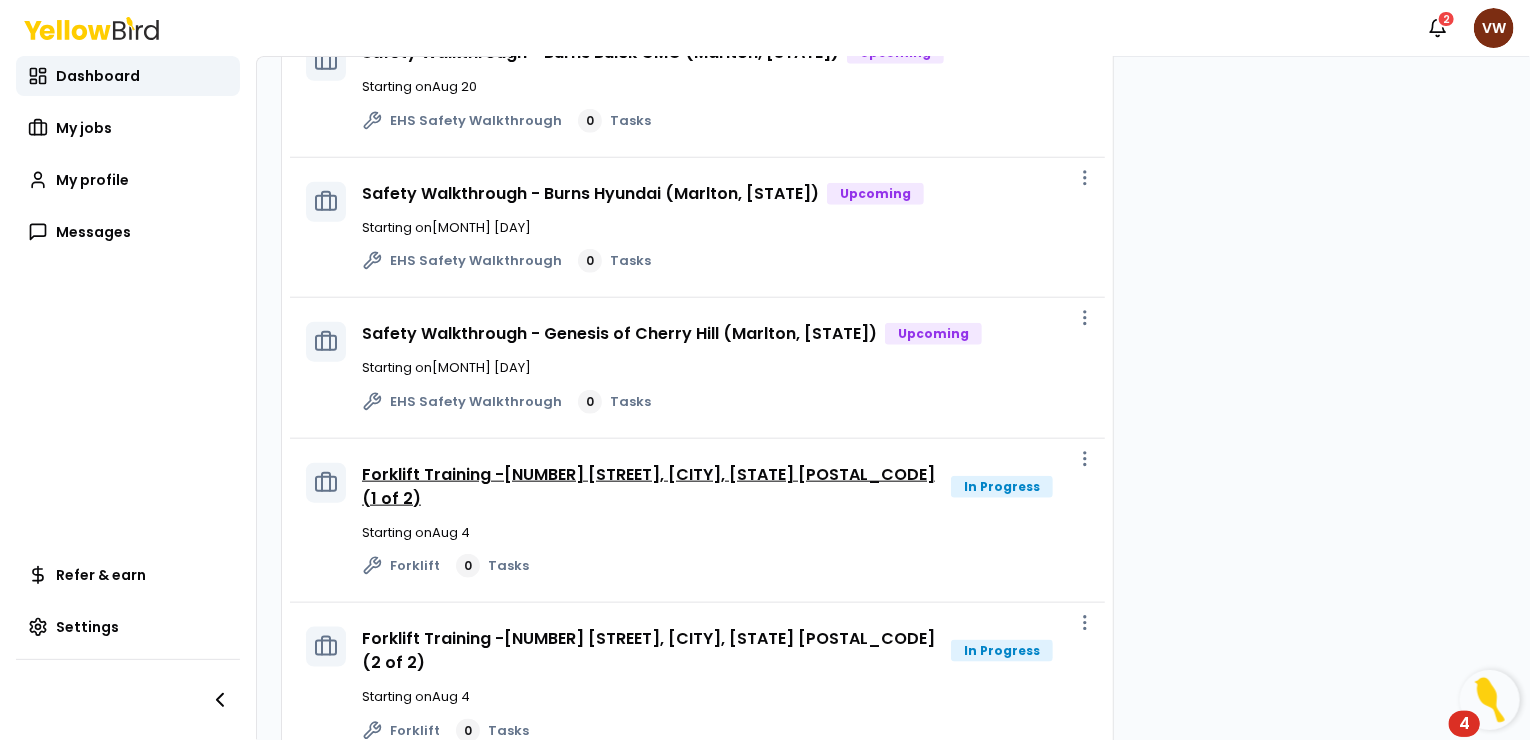 click on "Forklift Training -[NUMBER] [STREET], [CITY], [STATE] [POSTAL_CODE] (1 of 2)" at bounding box center (648, 486) 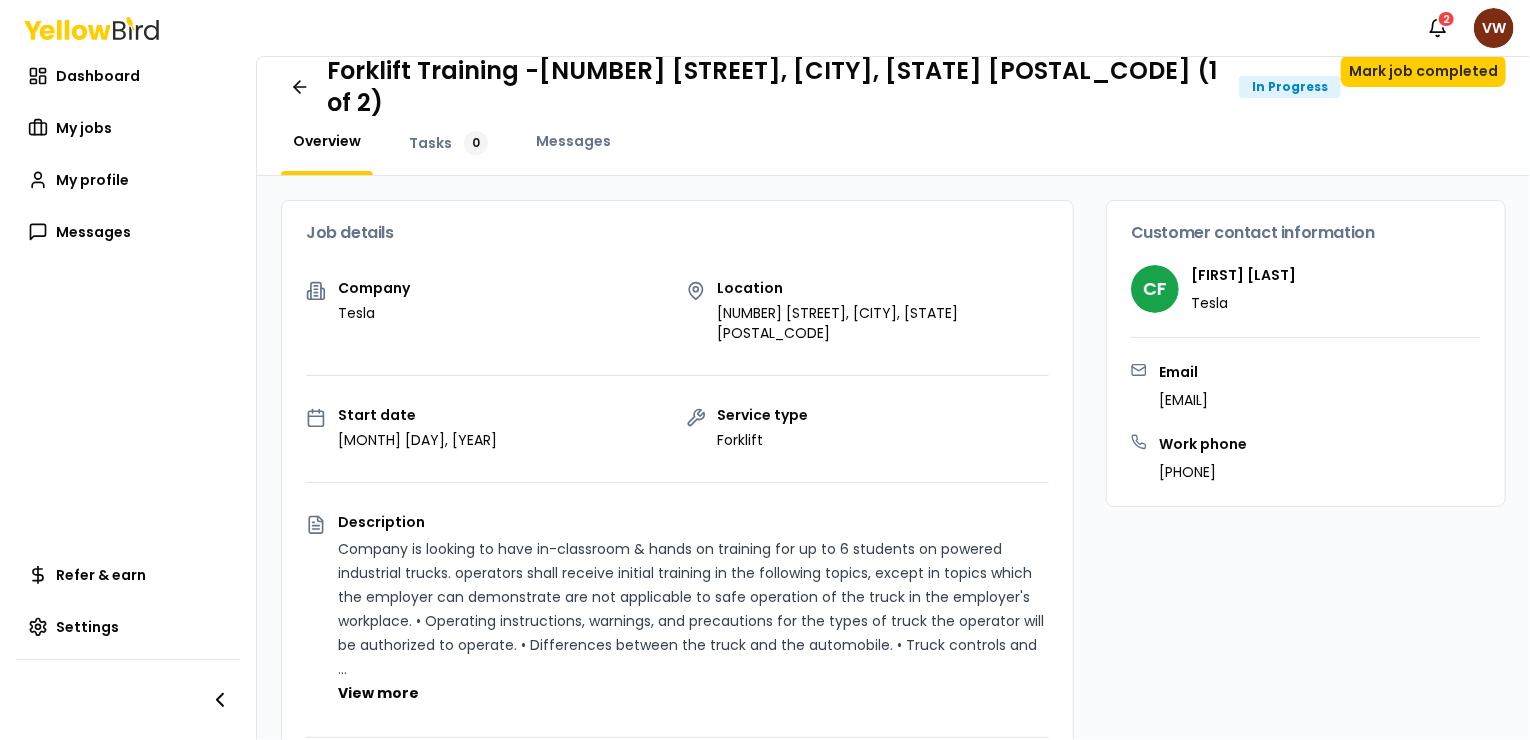 scroll, scrollTop: 0, scrollLeft: 0, axis: both 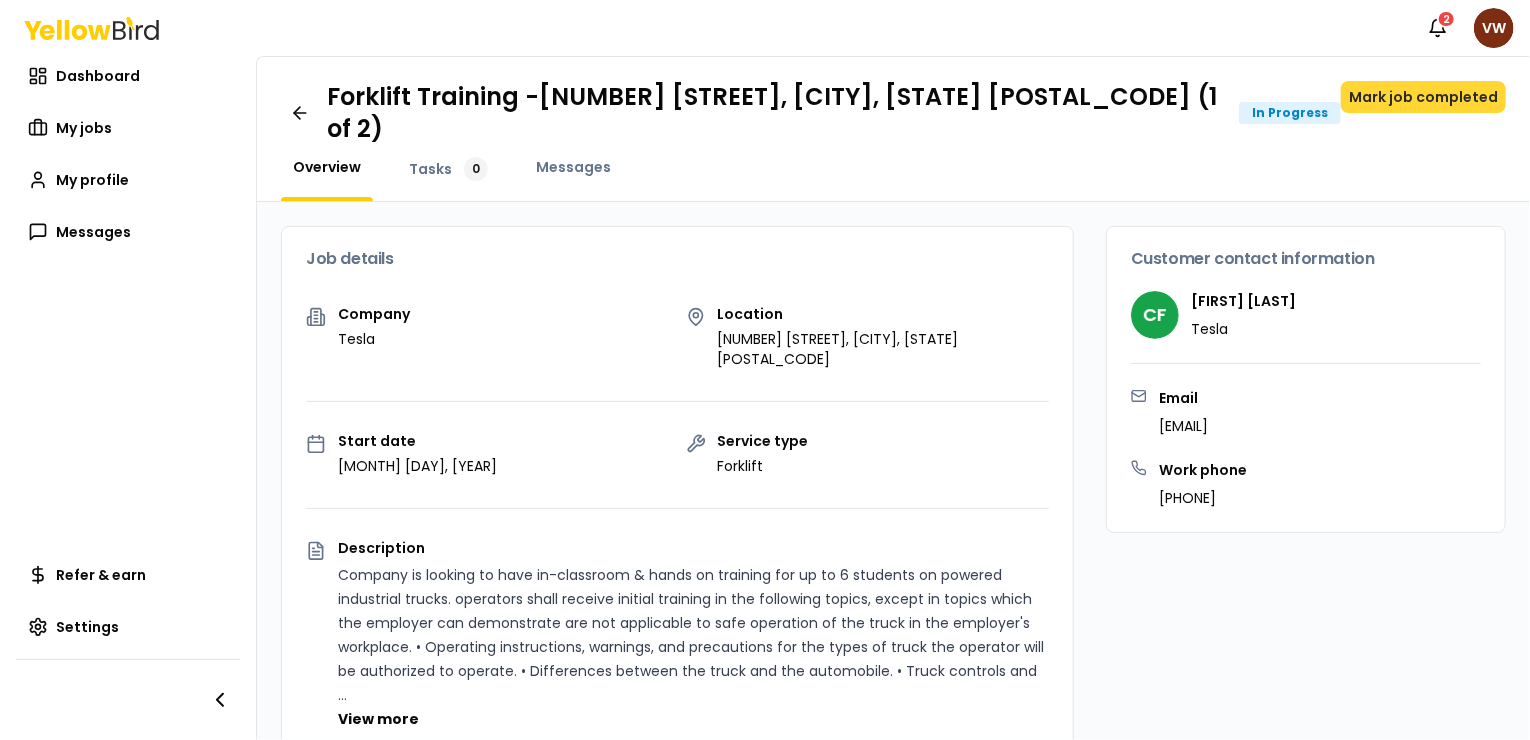 click on "Mark job completed" at bounding box center [1423, 97] 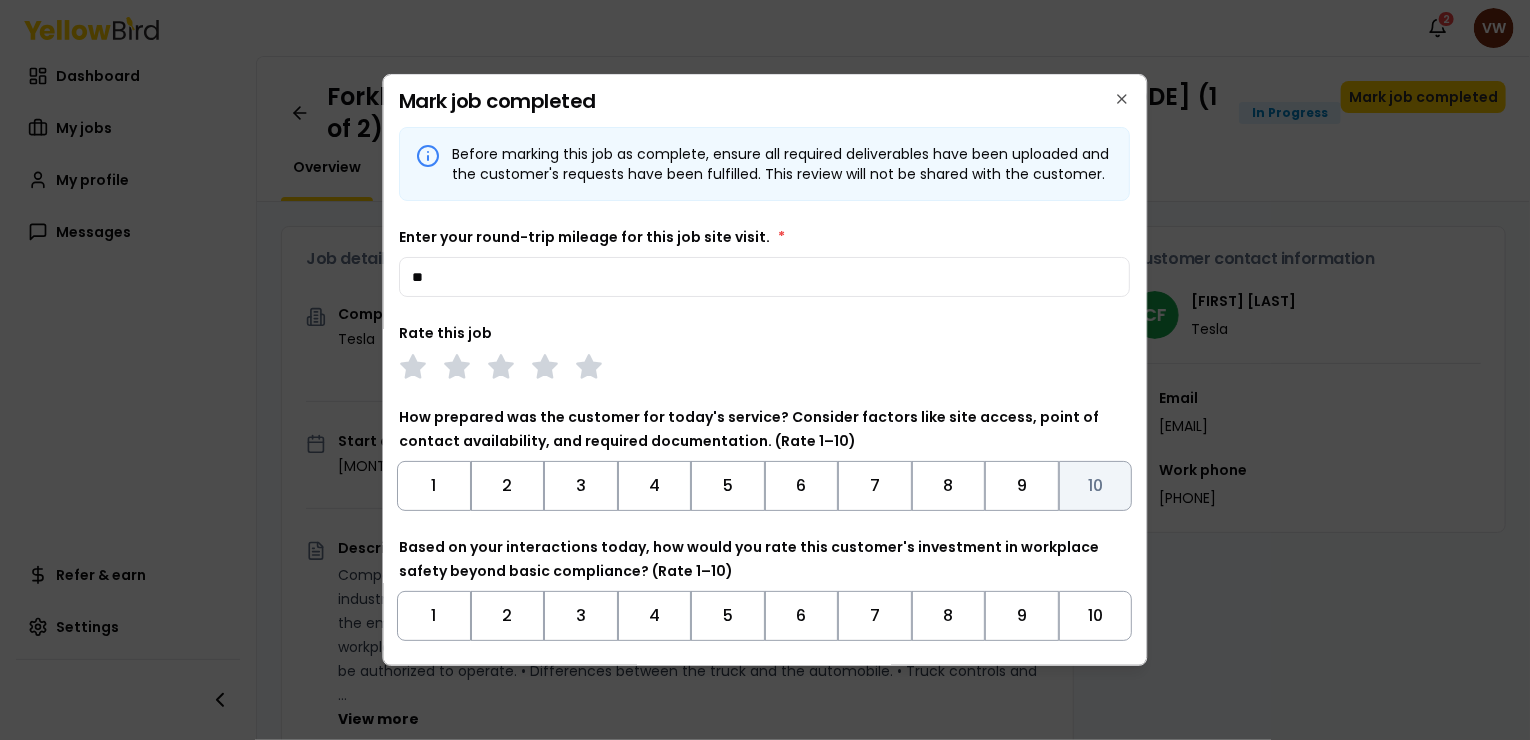 type on "**" 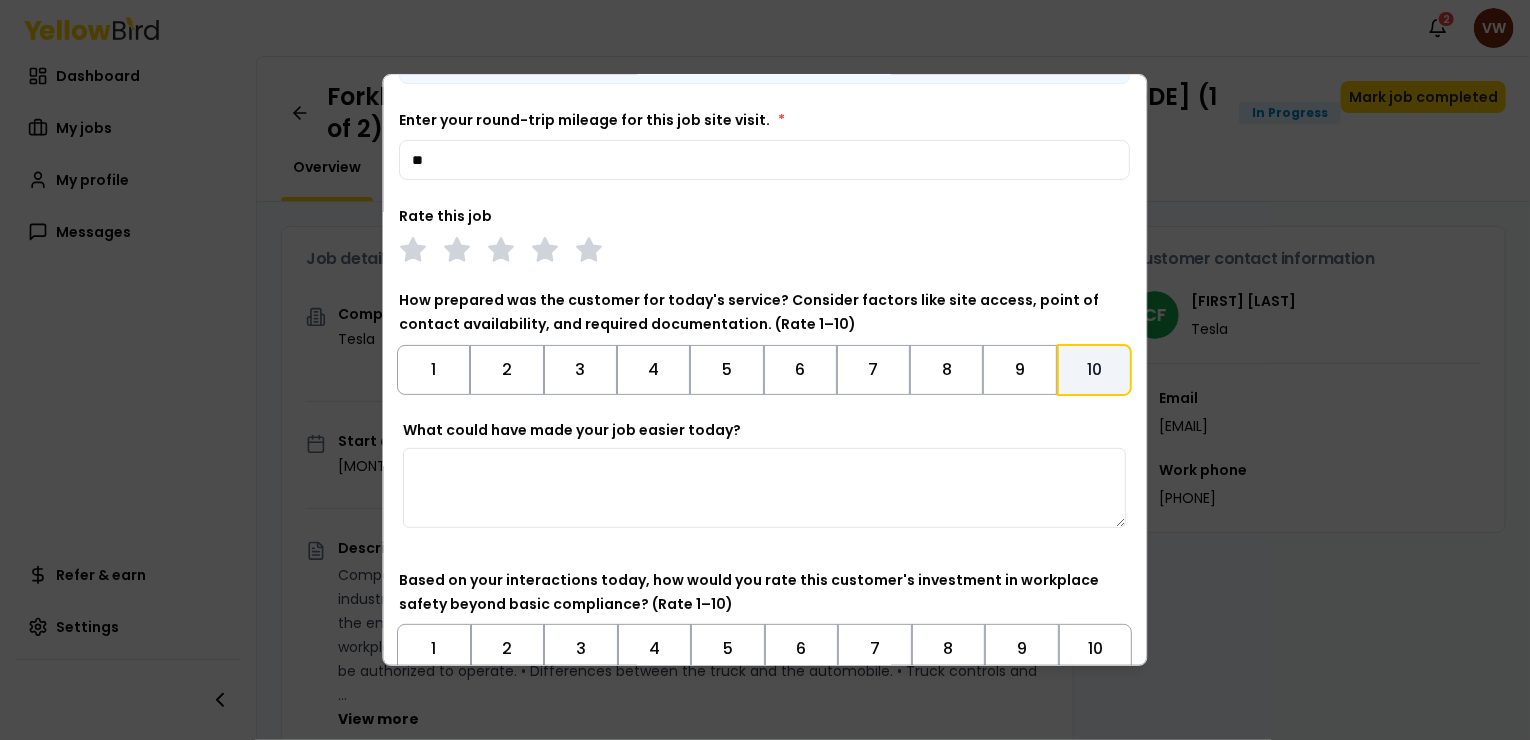 scroll, scrollTop: 200, scrollLeft: 0, axis: vertical 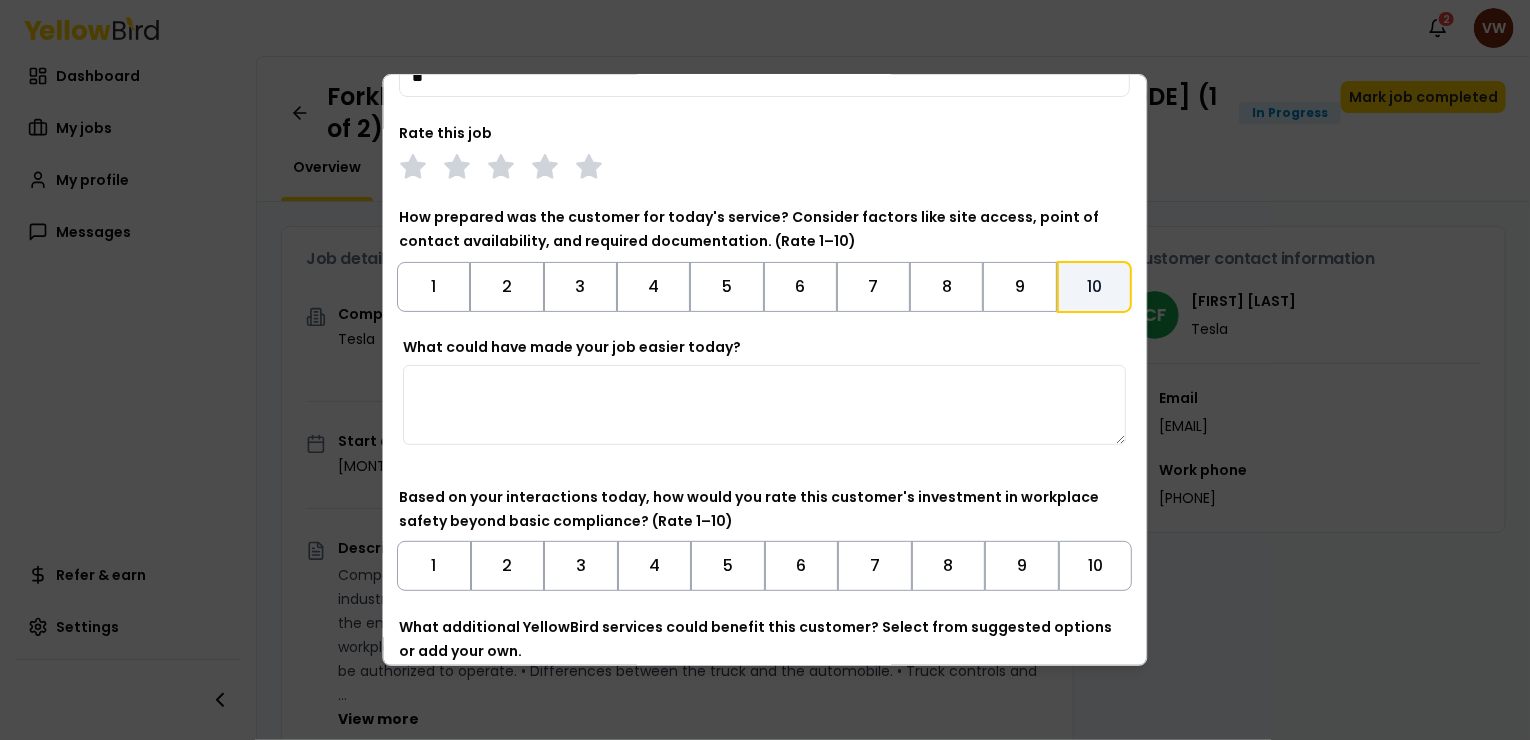 click on "What could have made your job easier today?" at bounding box center (765, 405) 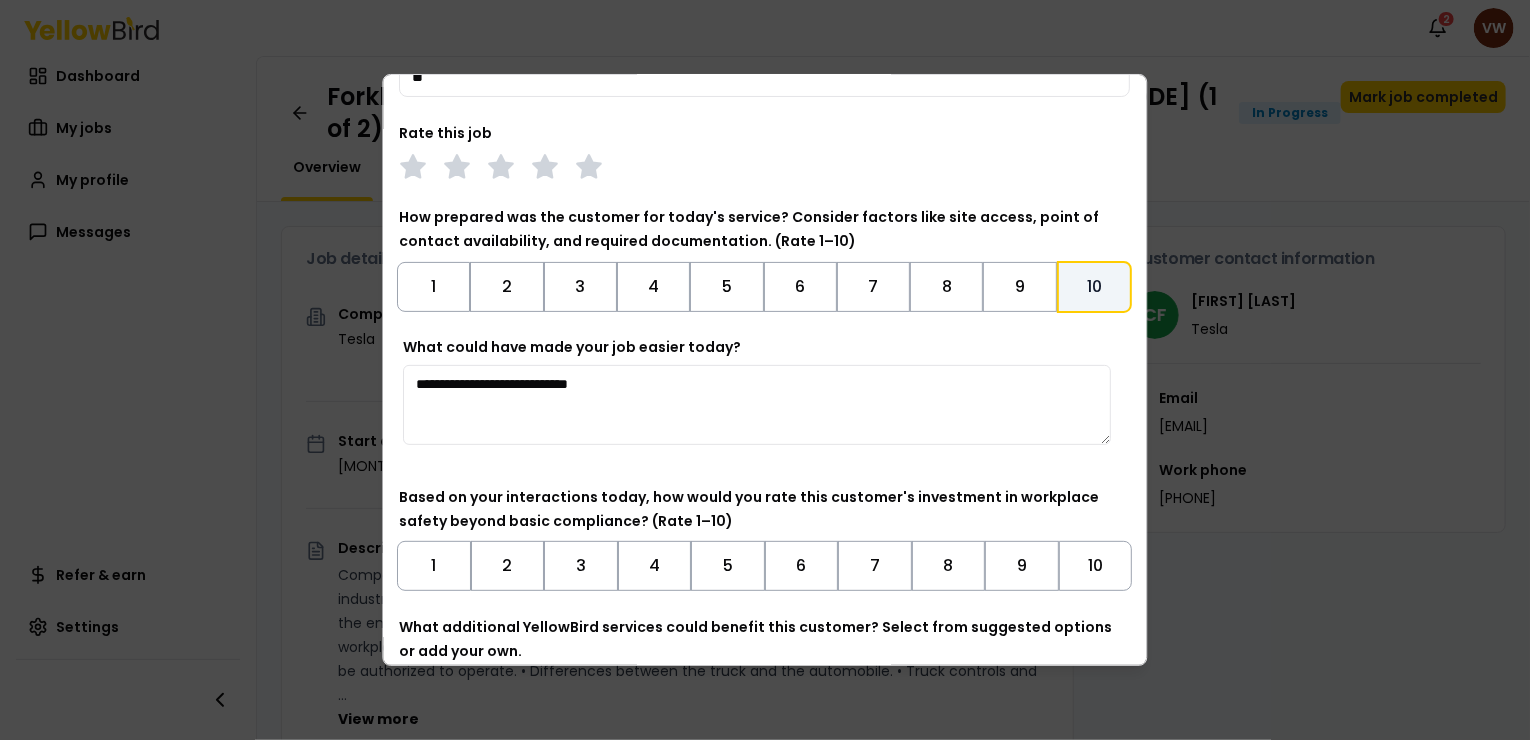 click on "**********" at bounding box center [758, 405] 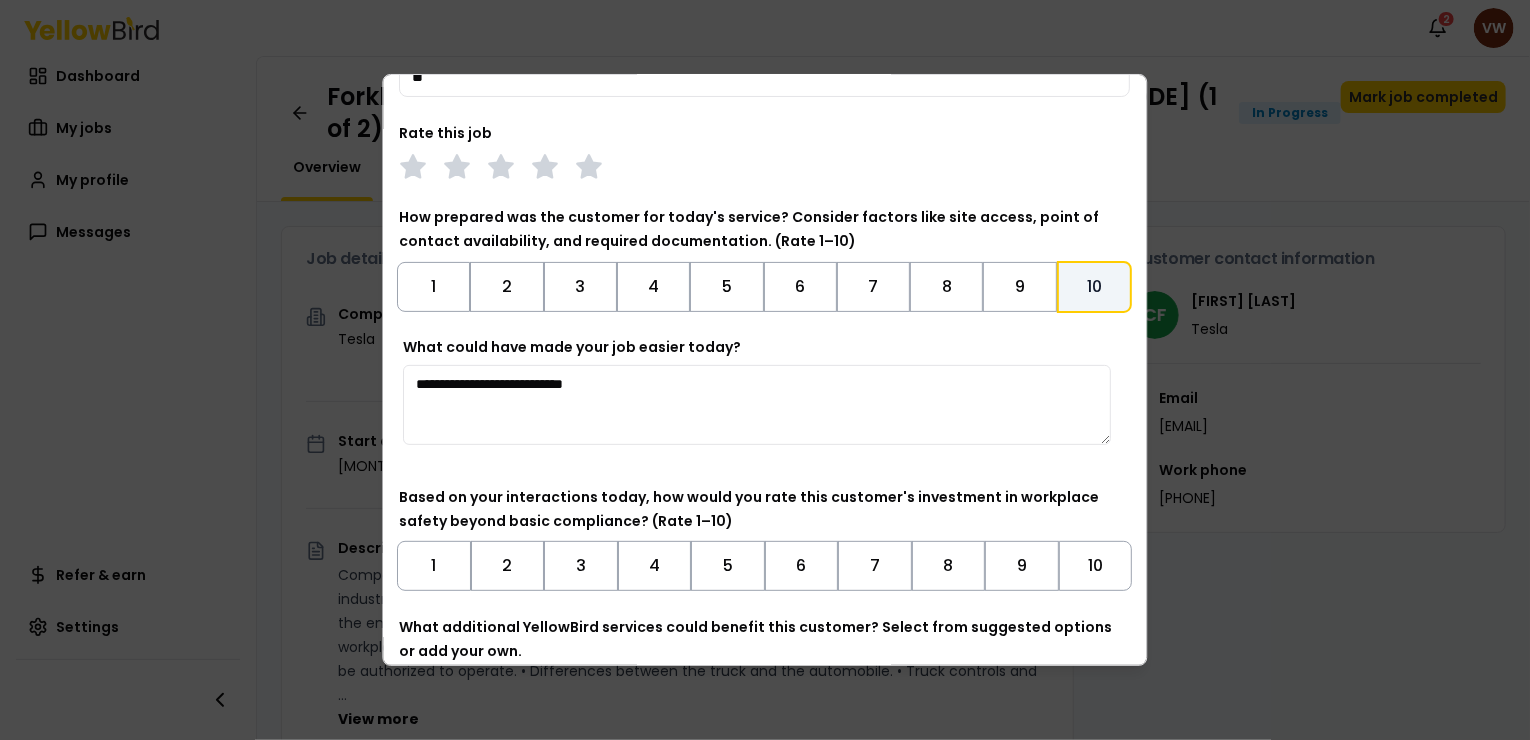 click on "**********" at bounding box center (758, 405) 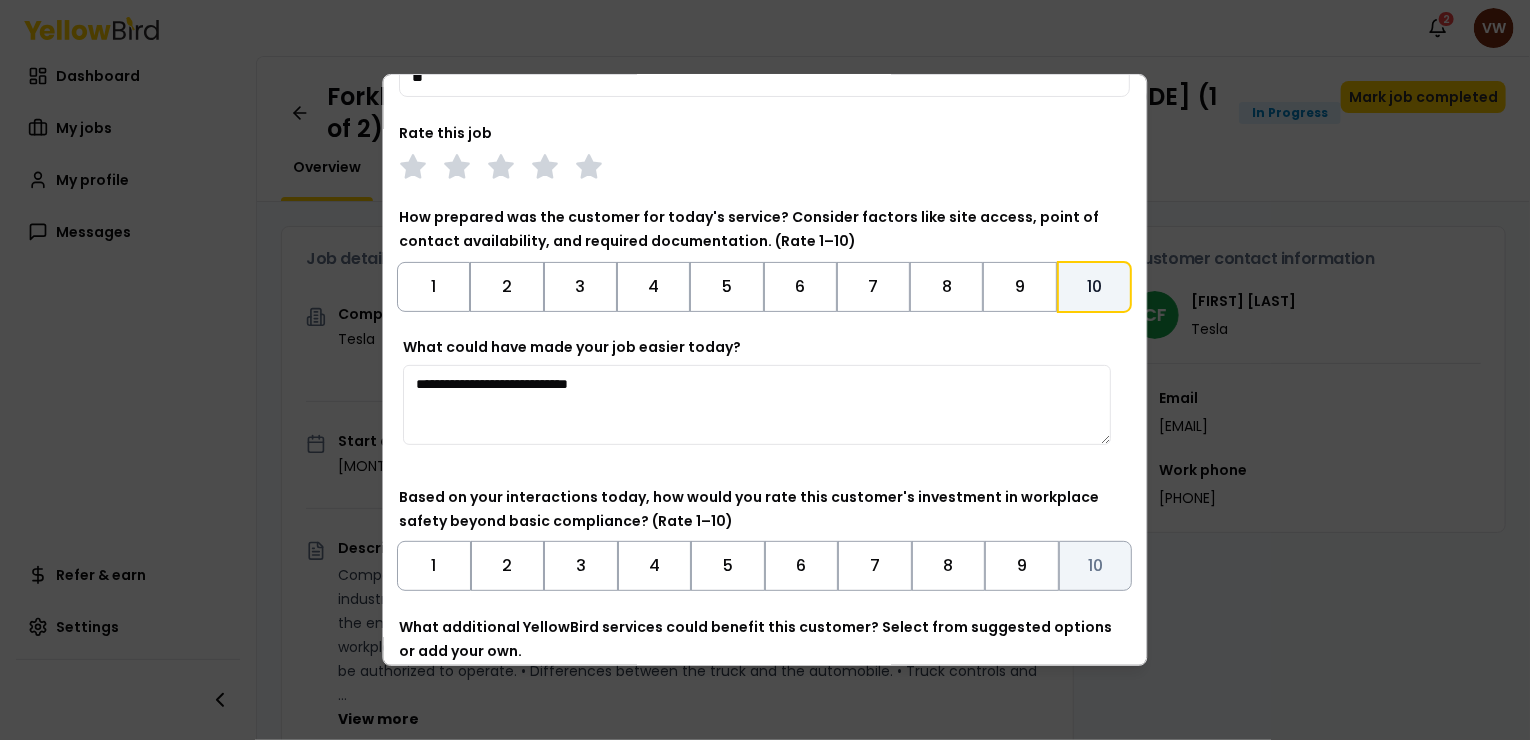 type on "**********" 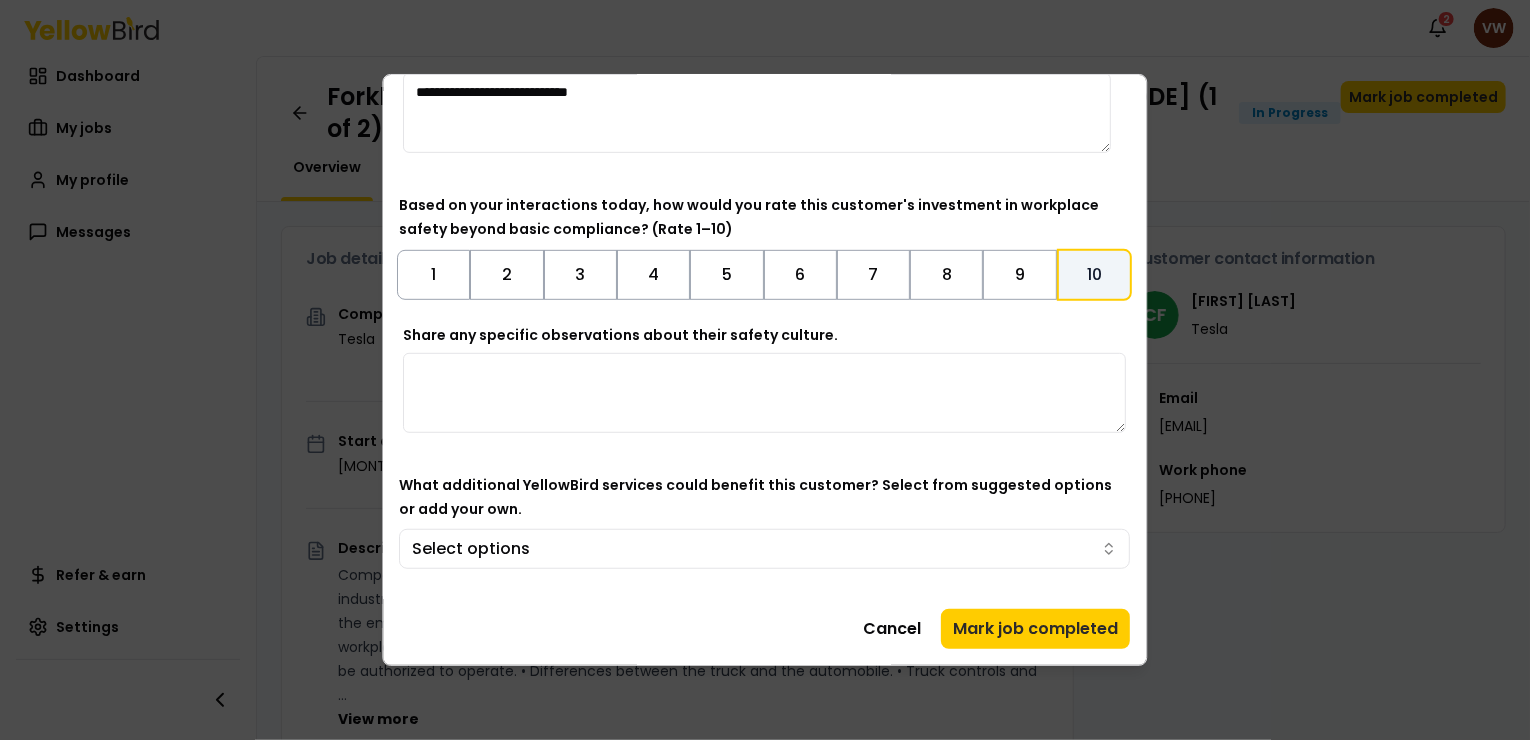 scroll, scrollTop: 509, scrollLeft: 0, axis: vertical 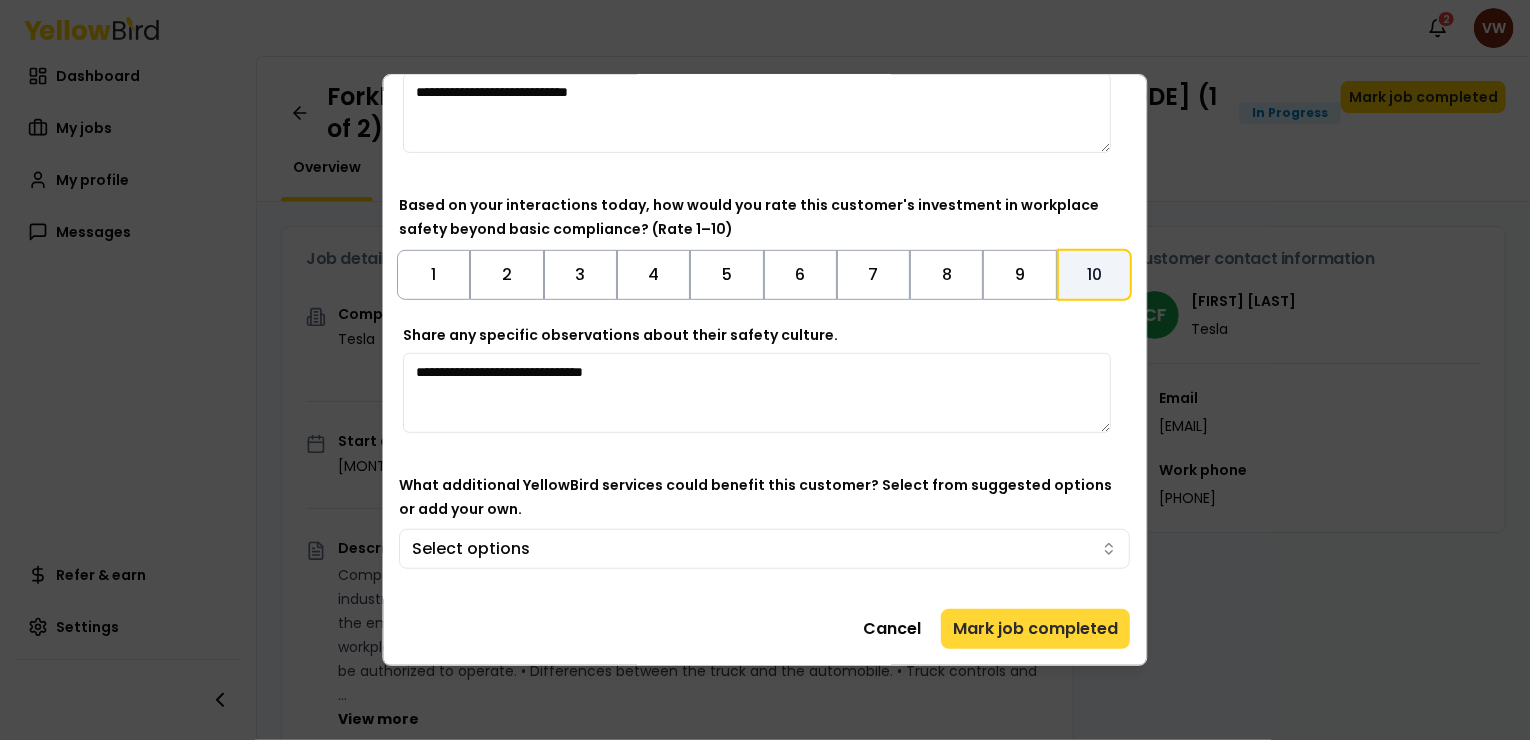 type on "**********" 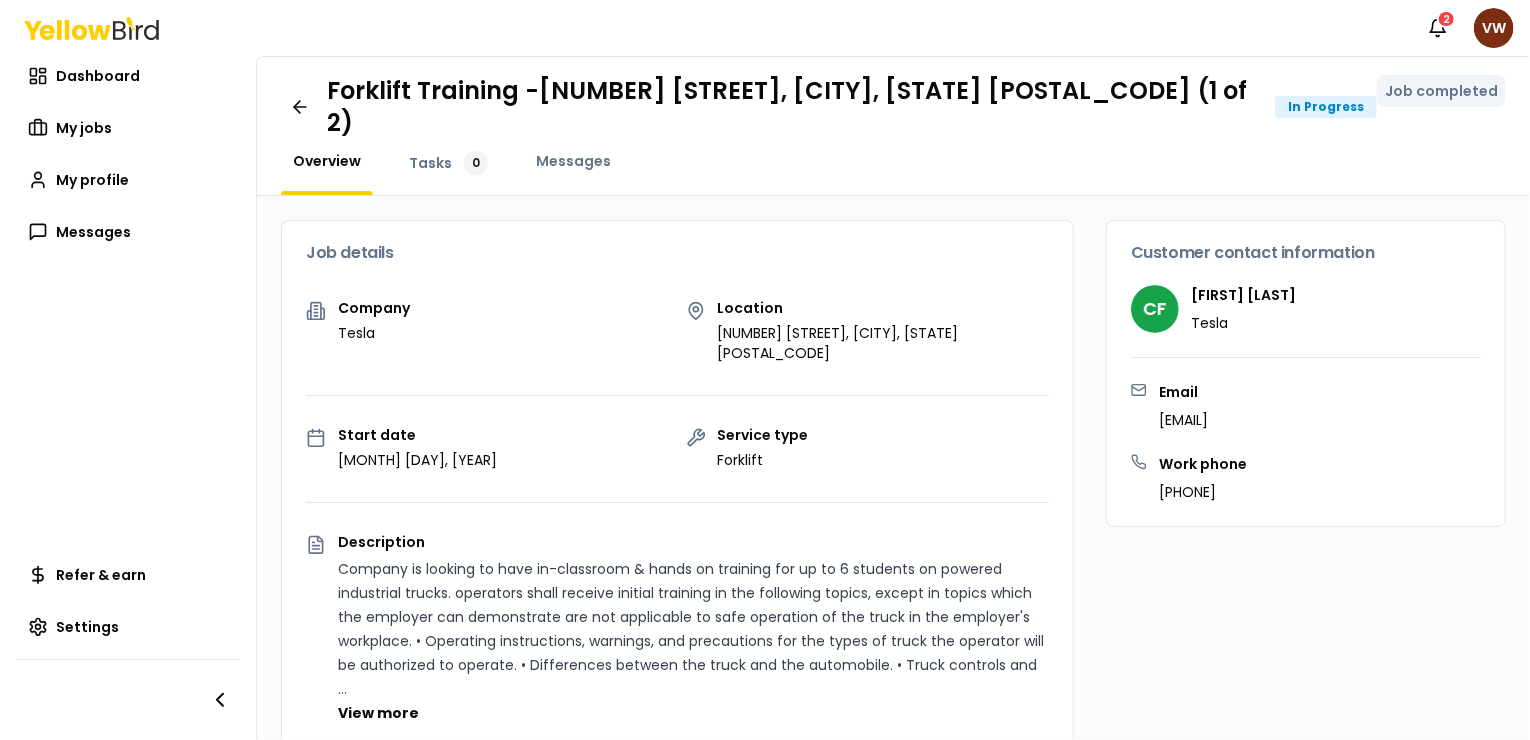 scroll, scrollTop: 0, scrollLeft: 0, axis: both 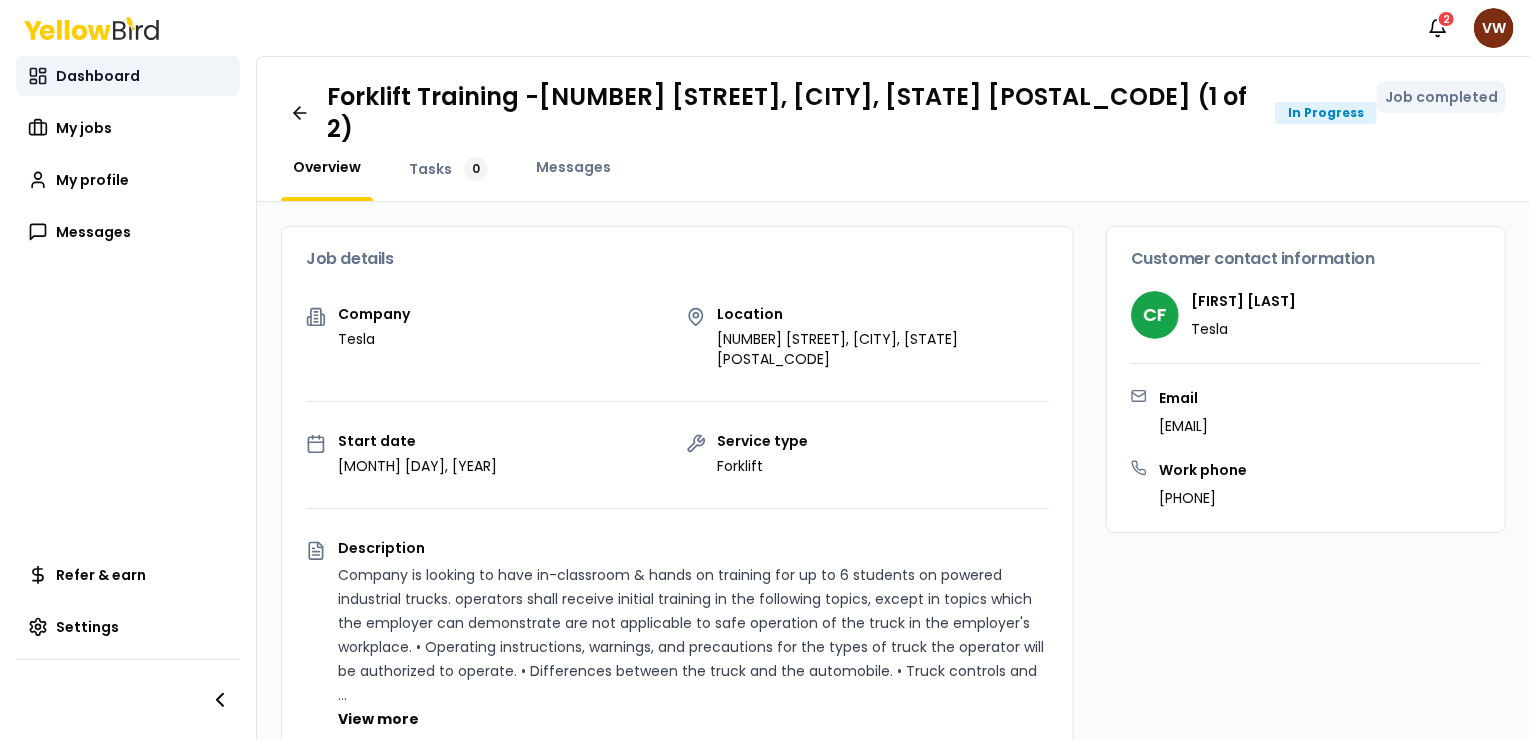 click on "Dashboard" at bounding box center [98, 76] 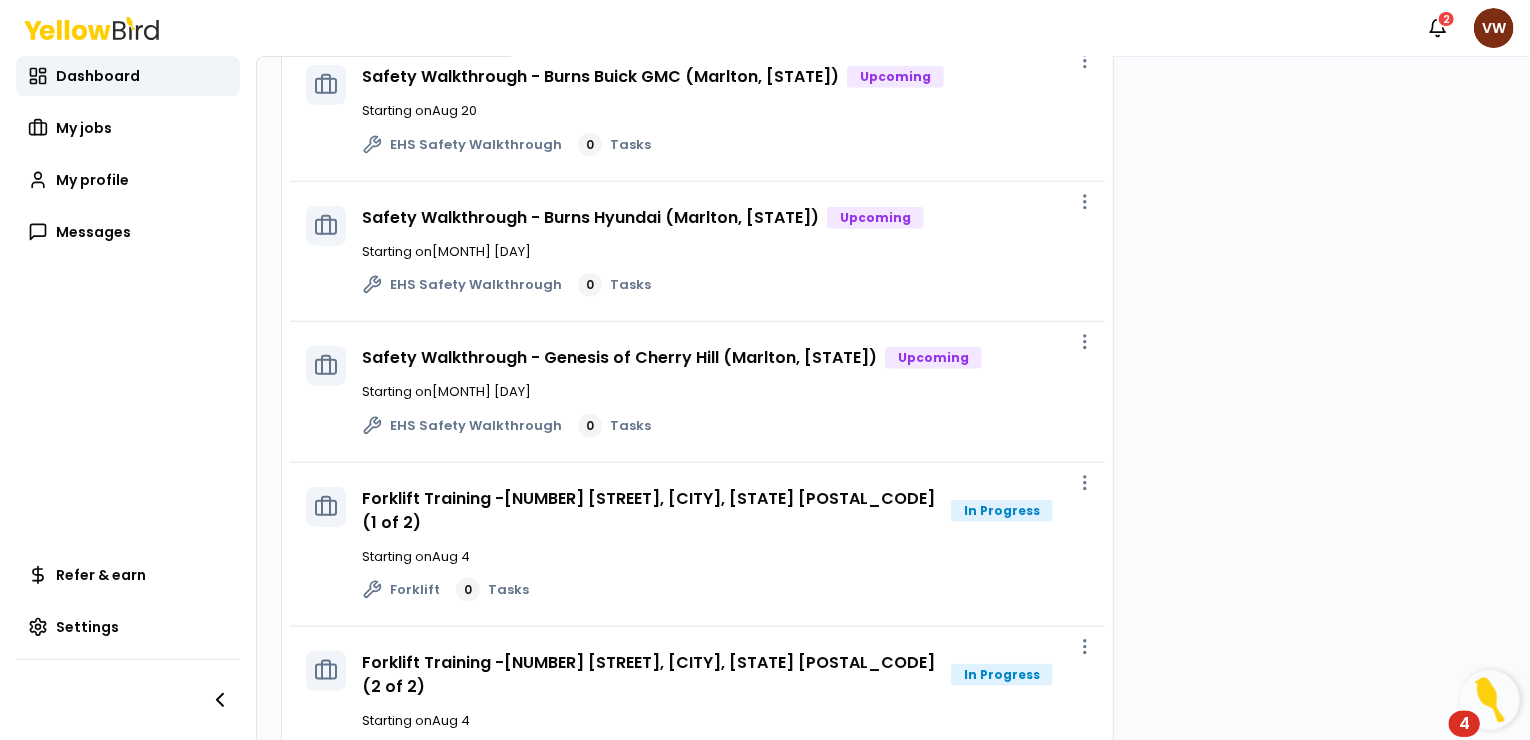 scroll, scrollTop: 876, scrollLeft: 0, axis: vertical 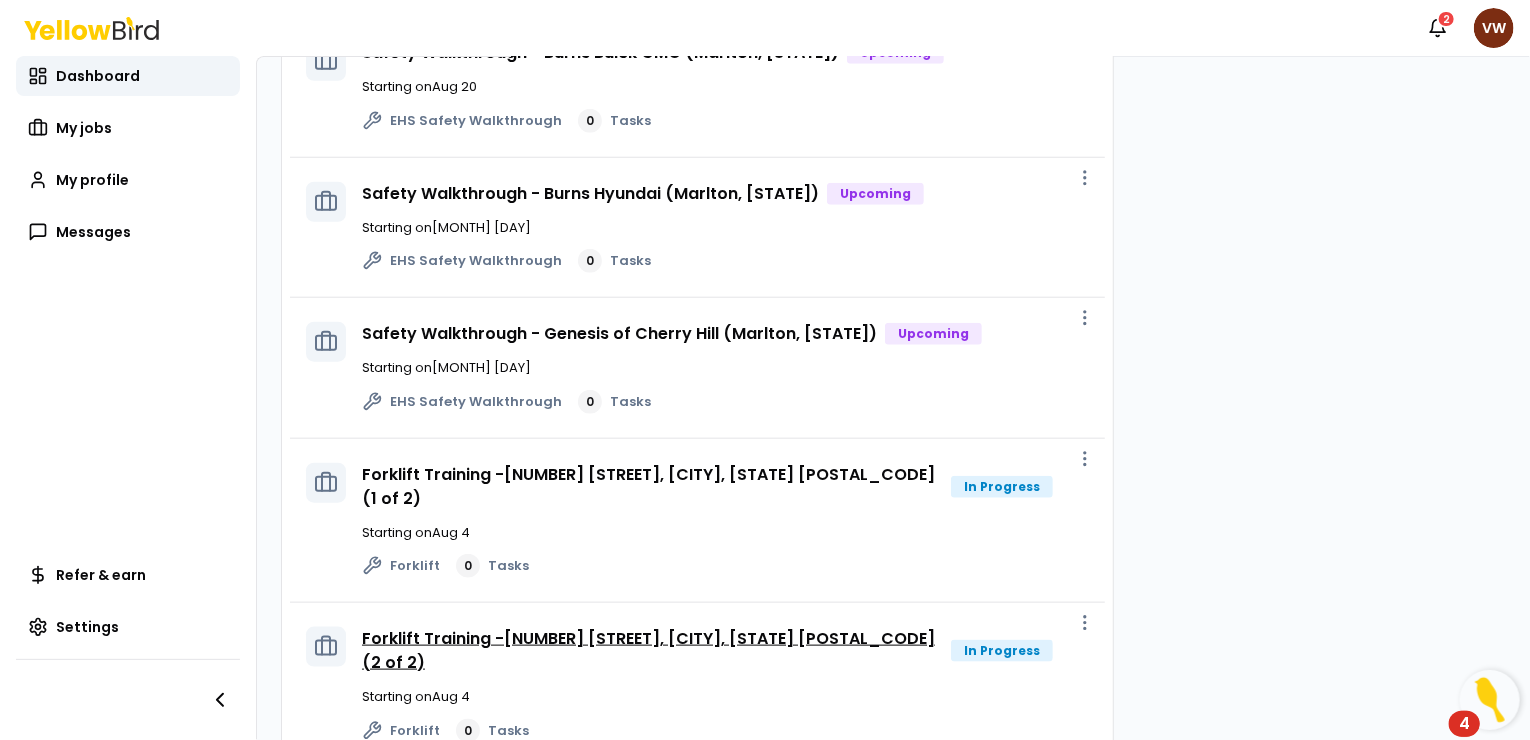 click on "Forklift Training -[NUMBER] [STREET], [CITY], [STATE] [POSTAL_CODE] (2 of 2)" at bounding box center (648, 650) 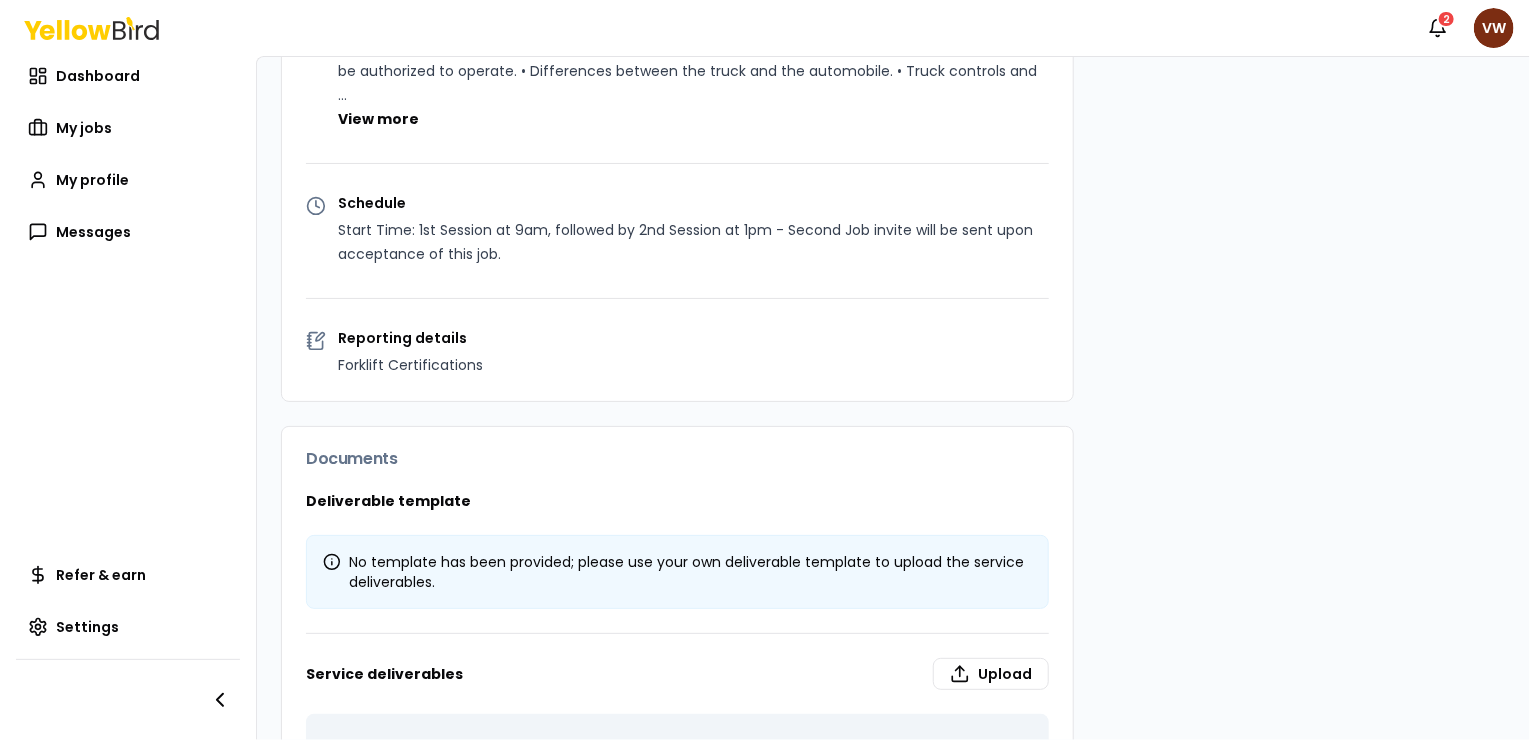 scroll, scrollTop: 661, scrollLeft: 0, axis: vertical 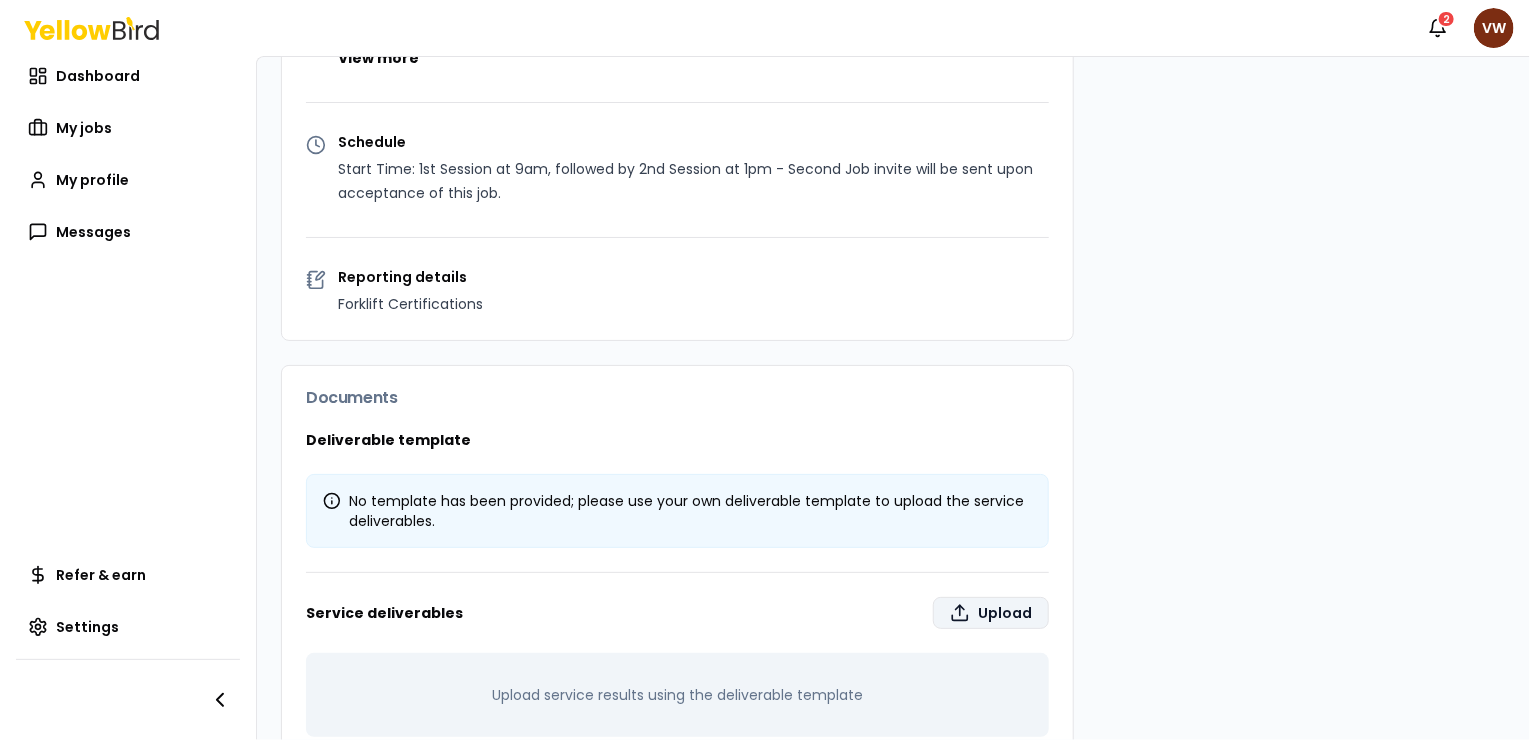 click on "Upload" at bounding box center [991, 613] 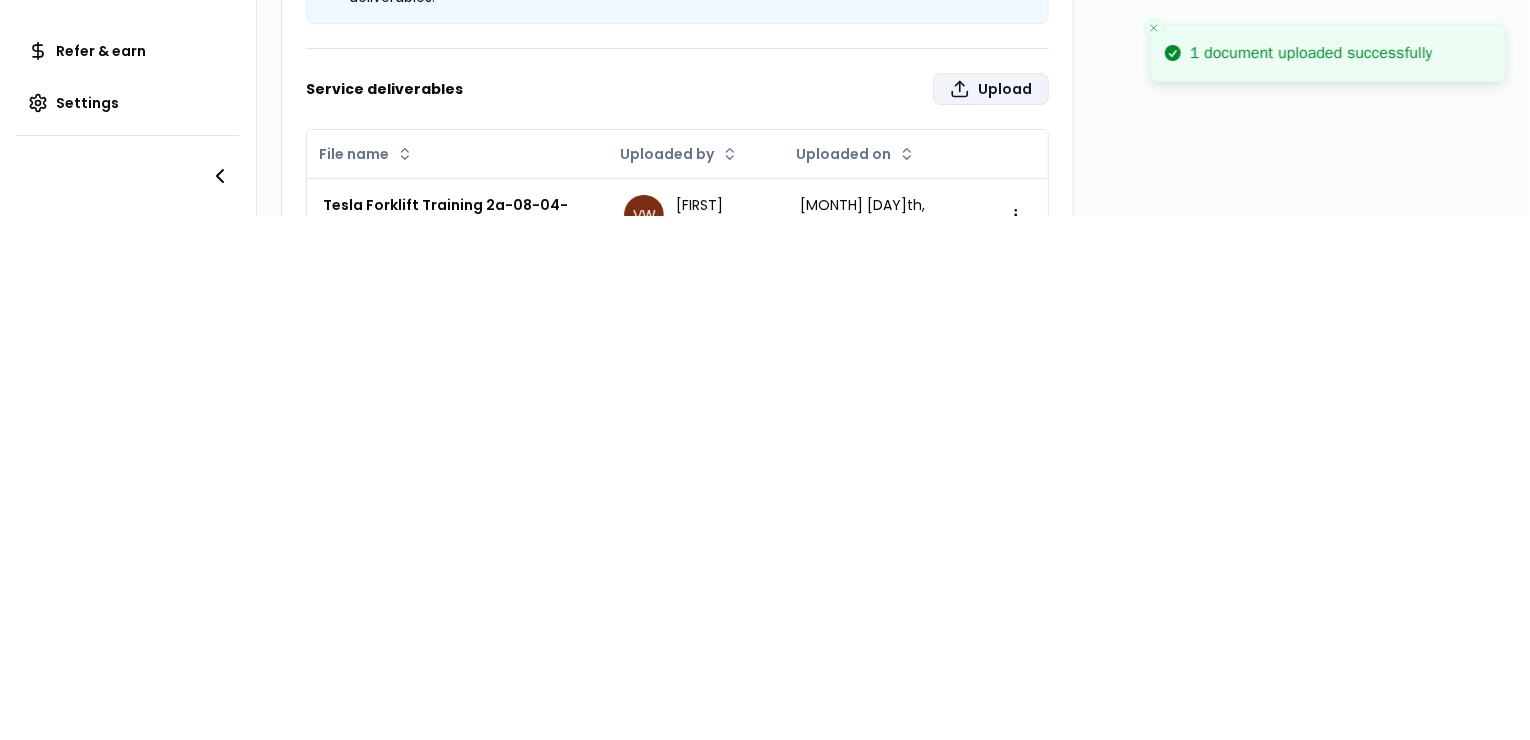 click on "Upload" at bounding box center (991, 89) 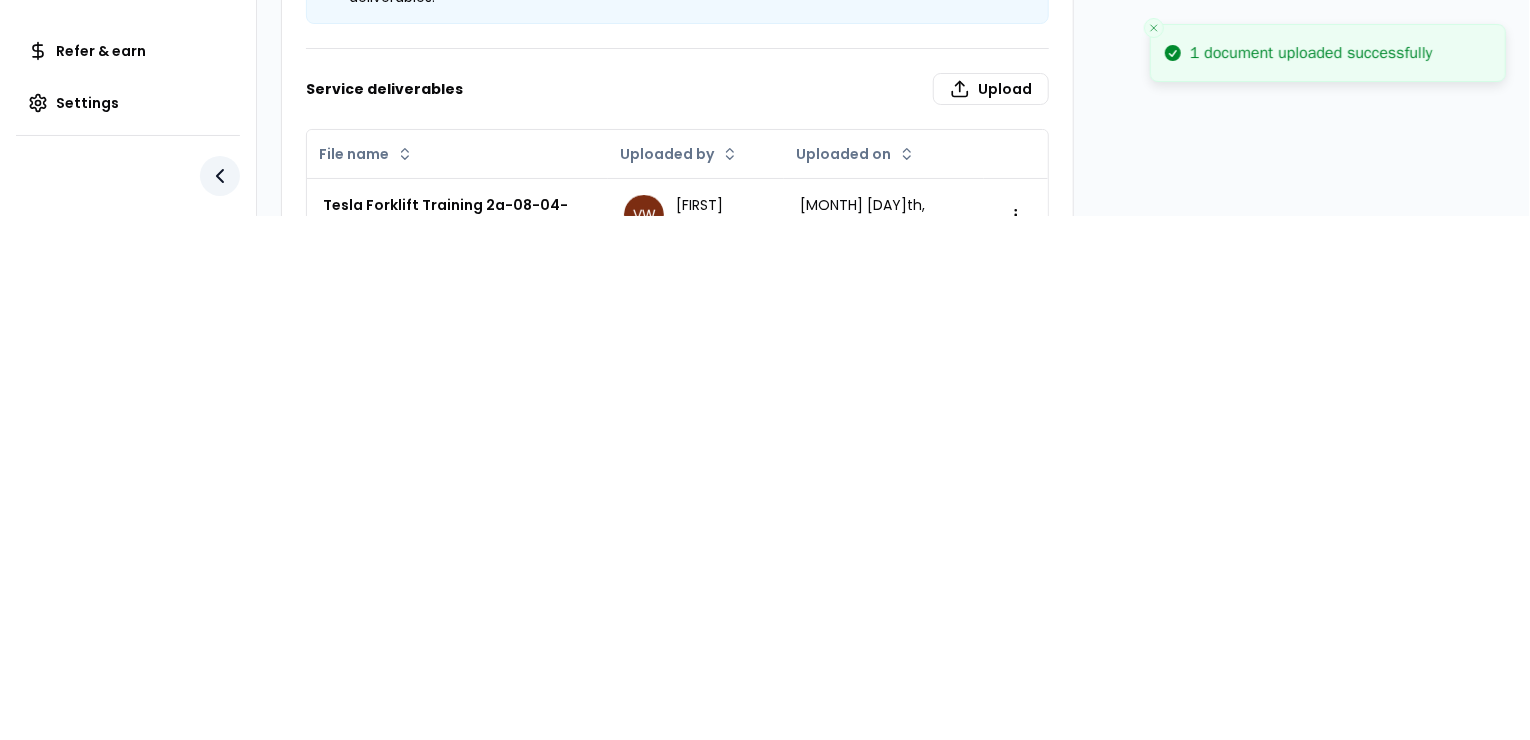click 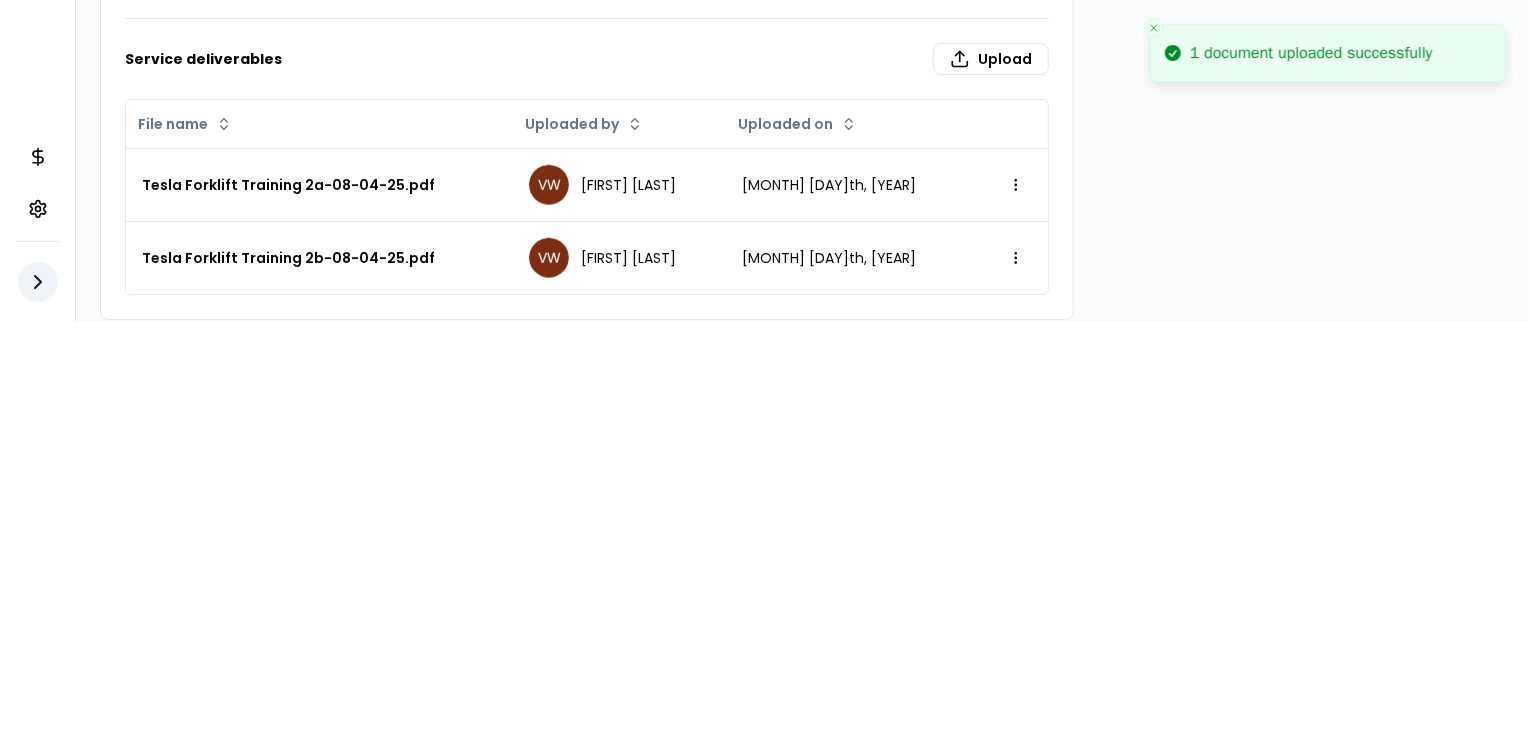 scroll, scrollTop: 456, scrollLeft: 0, axis: vertical 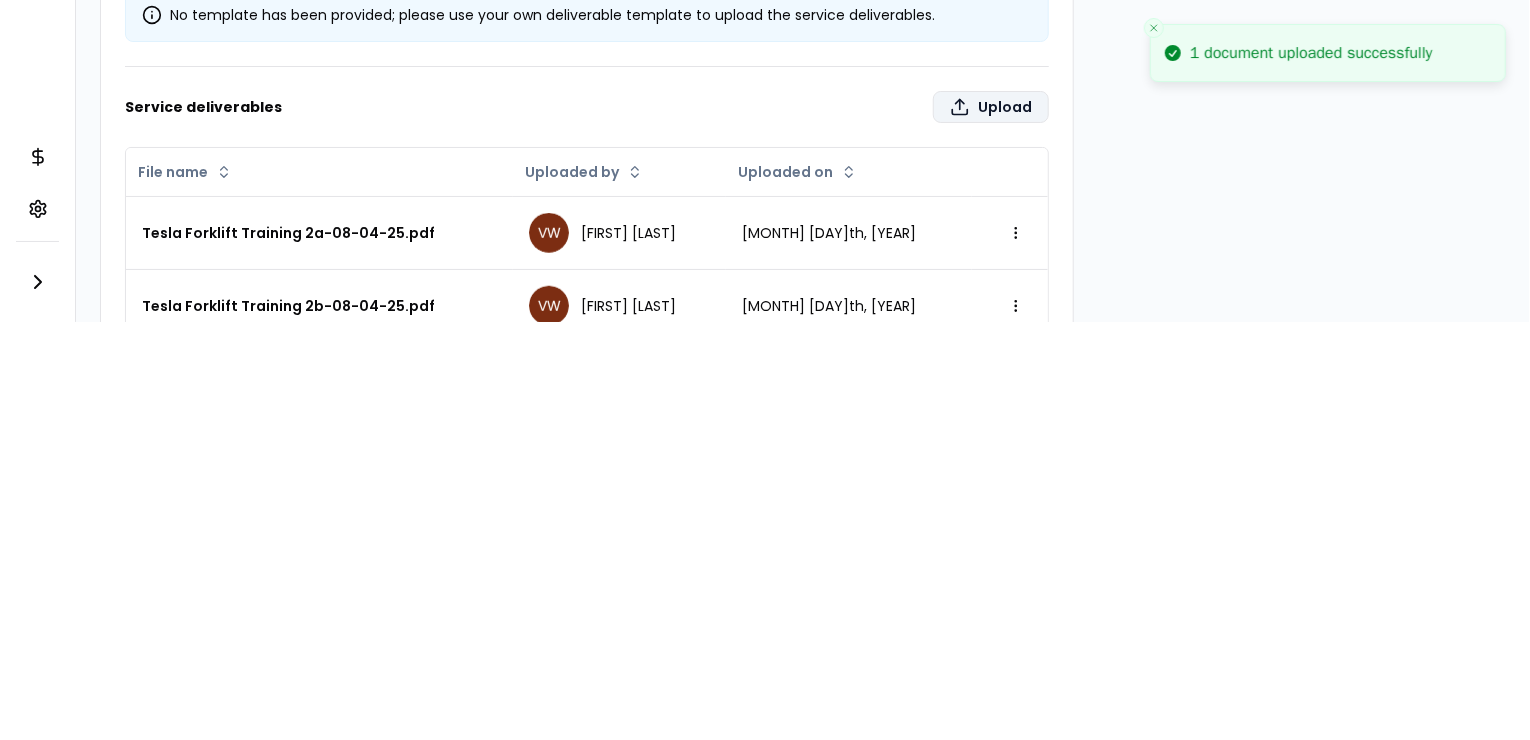 click on "Upload" at bounding box center [991, 107] 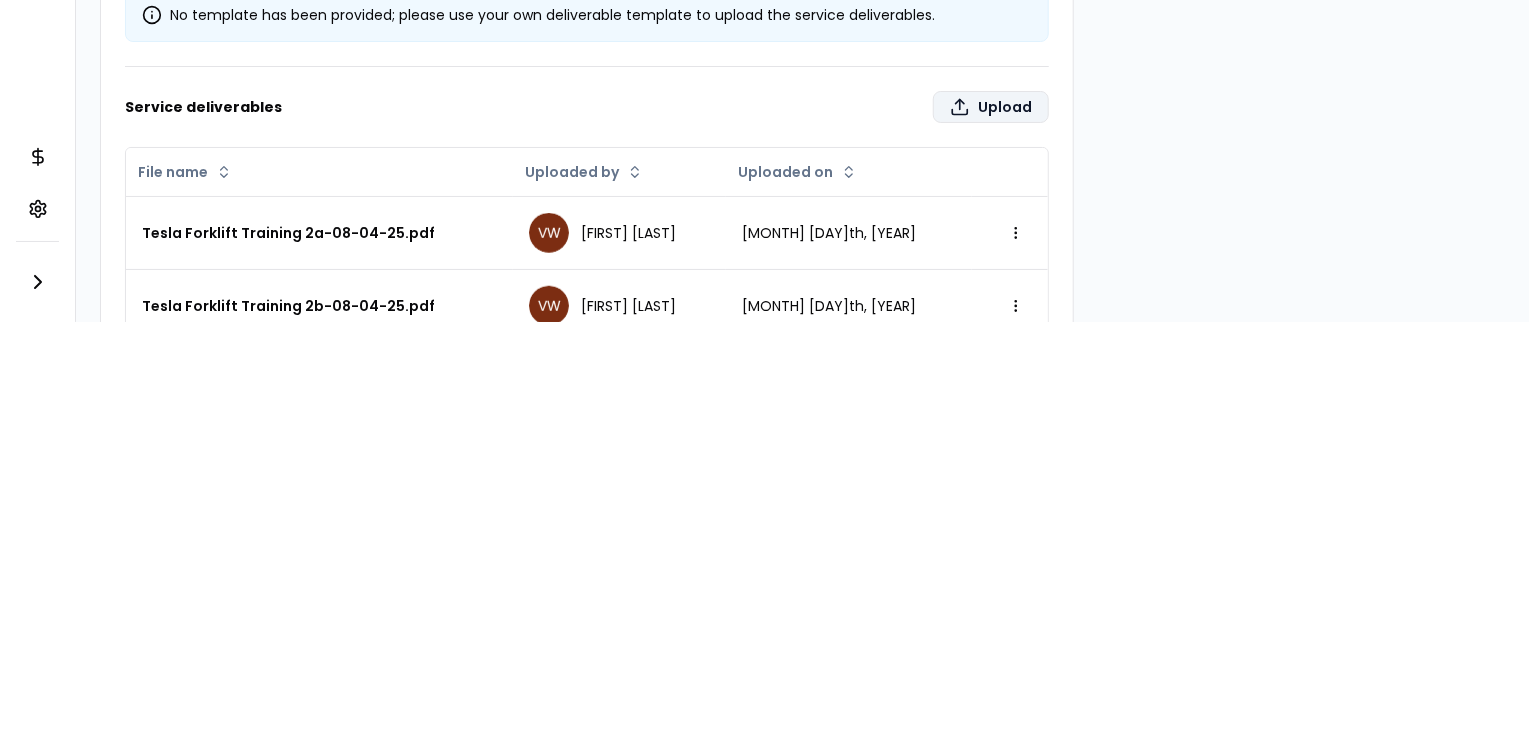 click on "Upload" at bounding box center (991, 107) 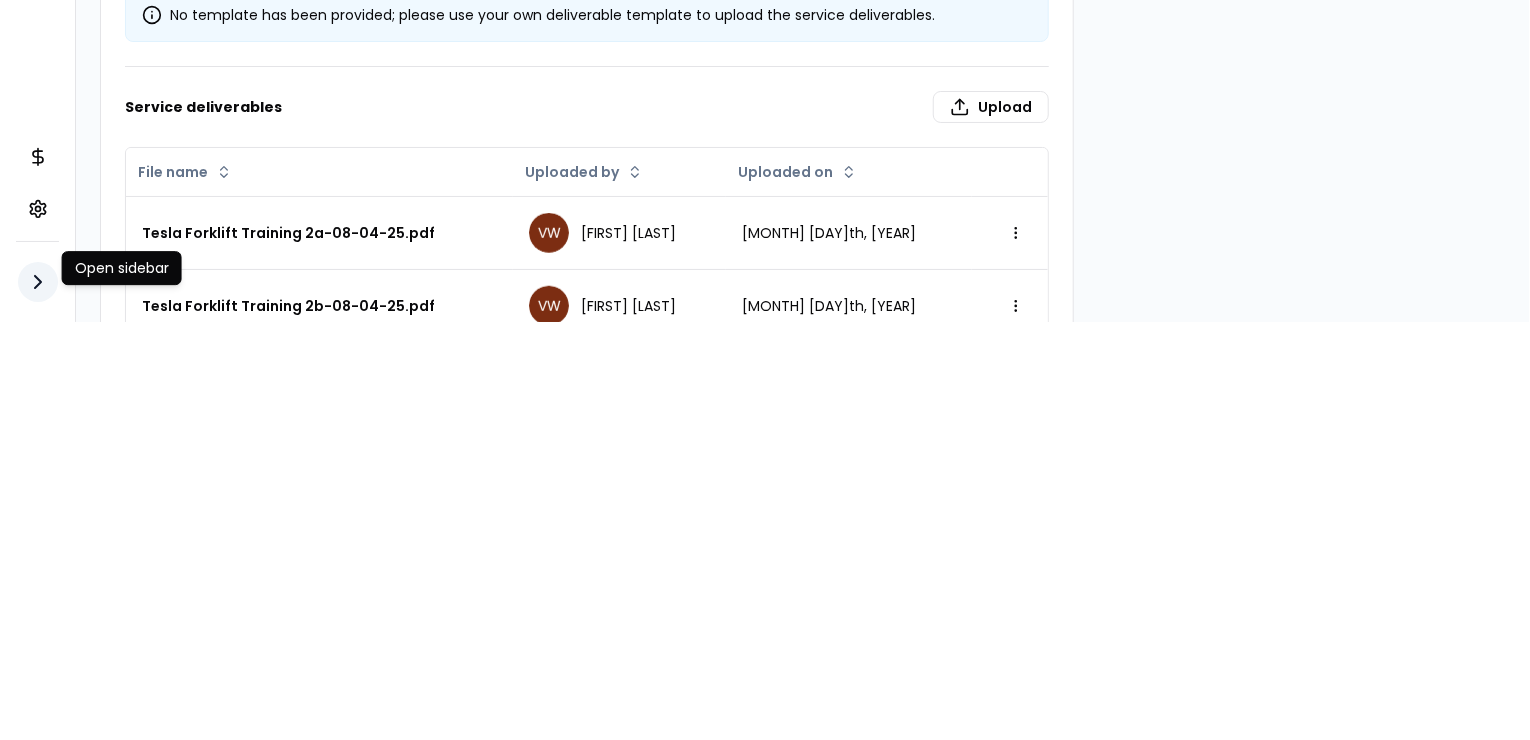 click 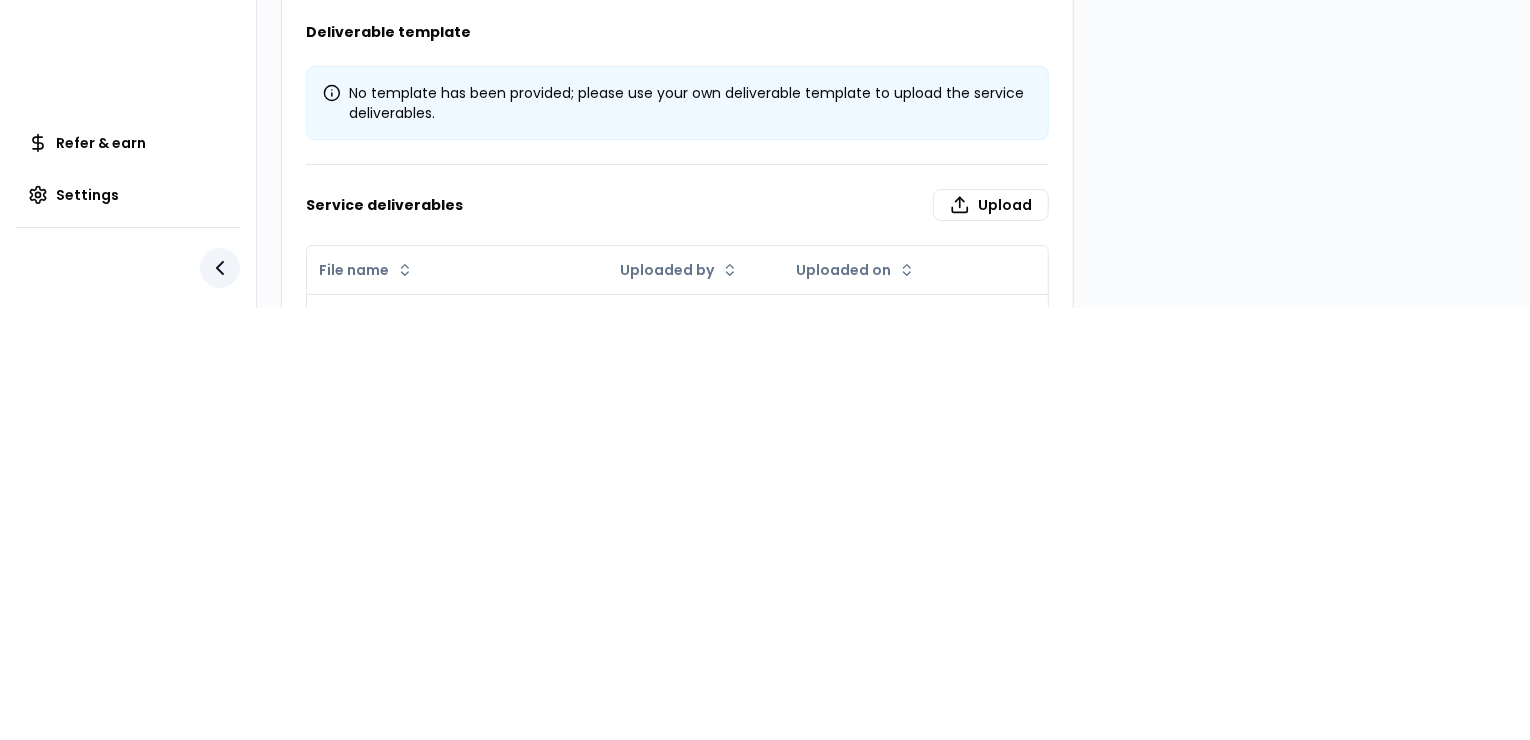 scroll, scrollTop: 661, scrollLeft: 0, axis: vertical 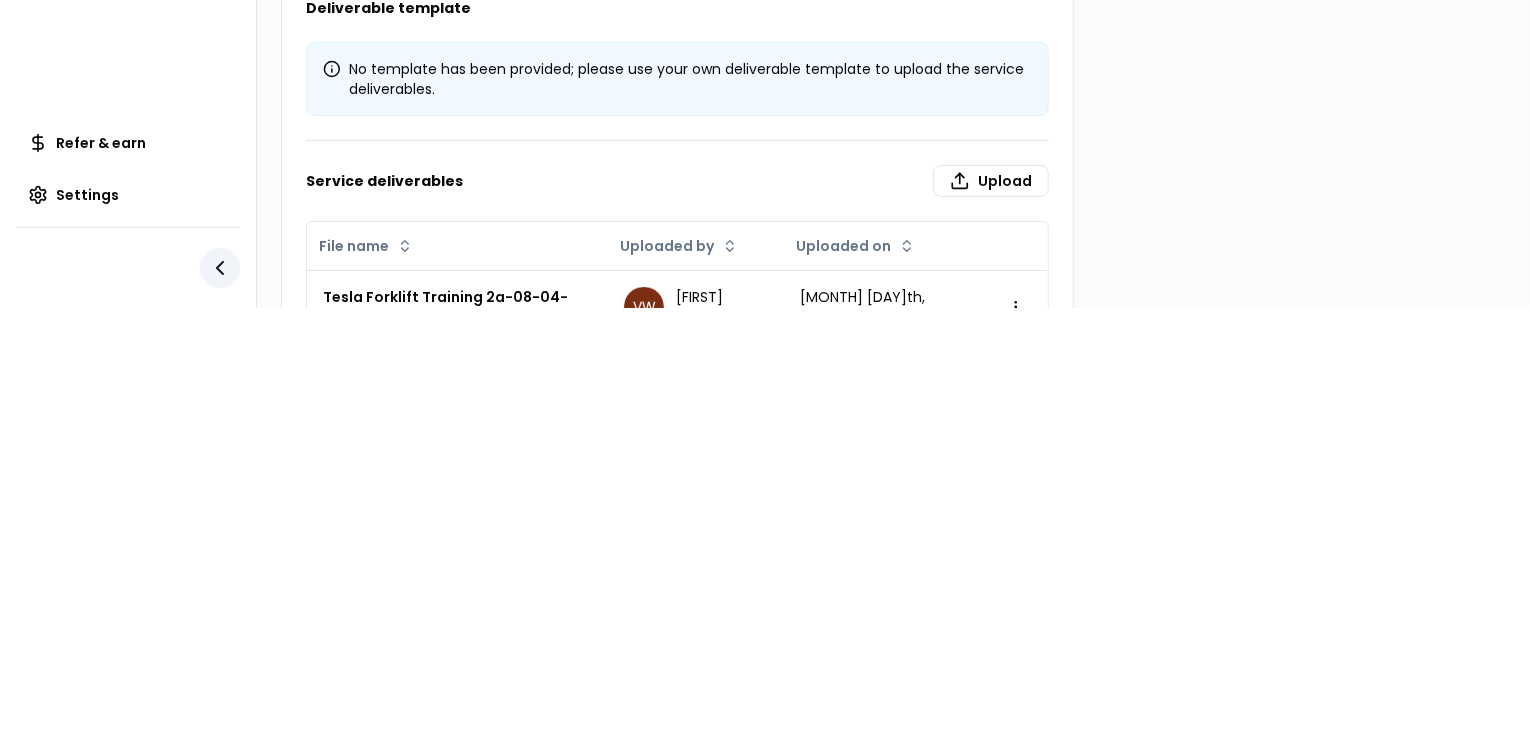 click 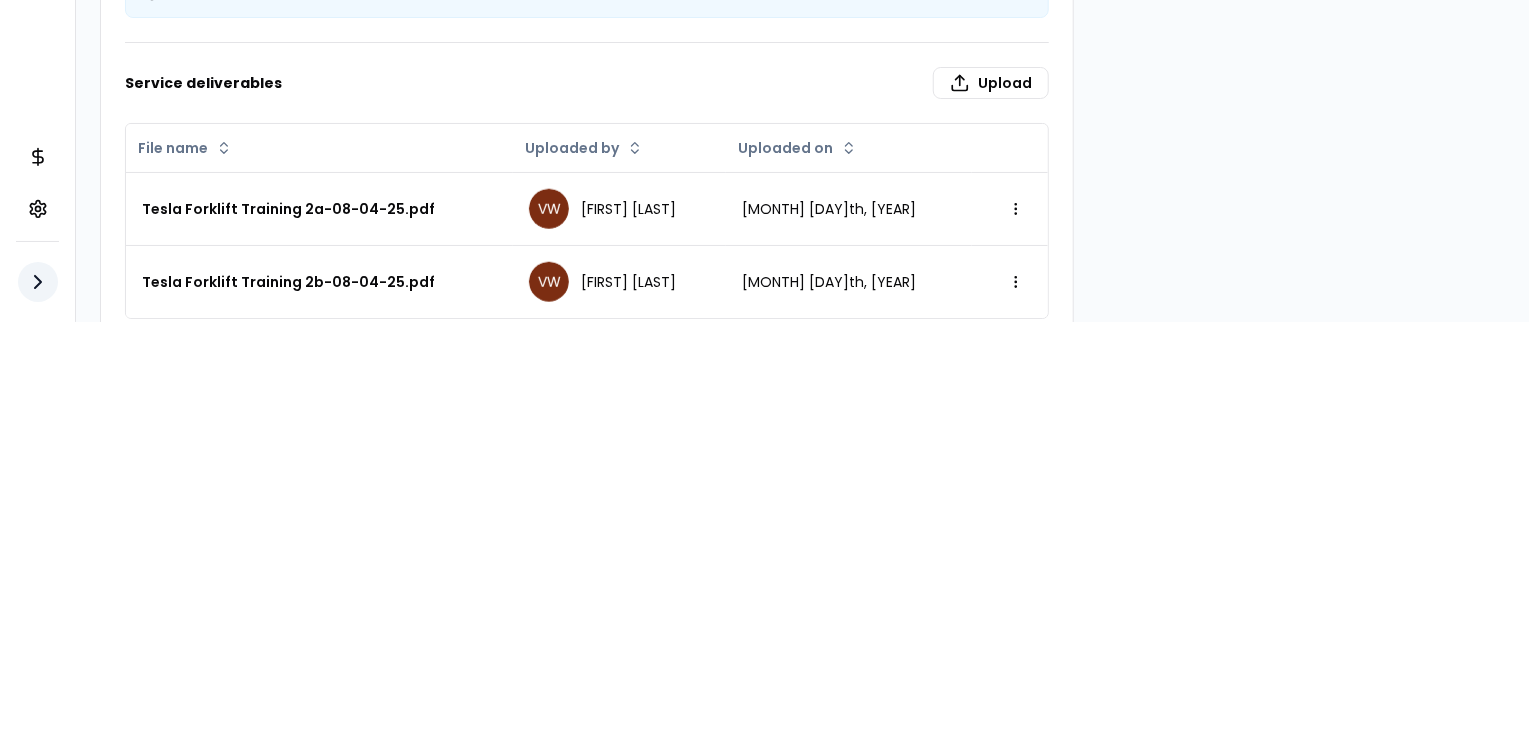 scroll, scrollTop: 613, scrollLeft: 0, axis: vertical 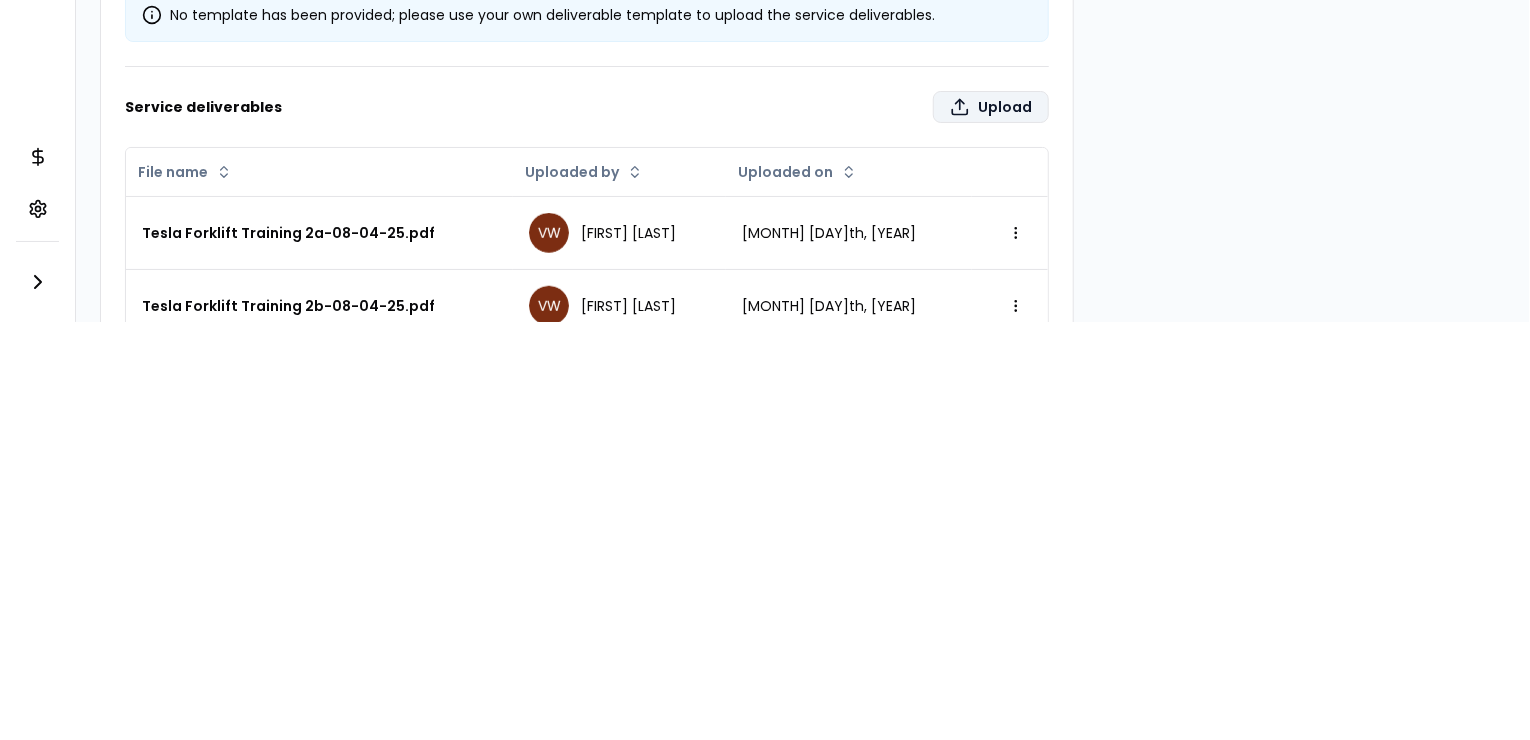 click on "Upload" at bounding box center [991, 107] 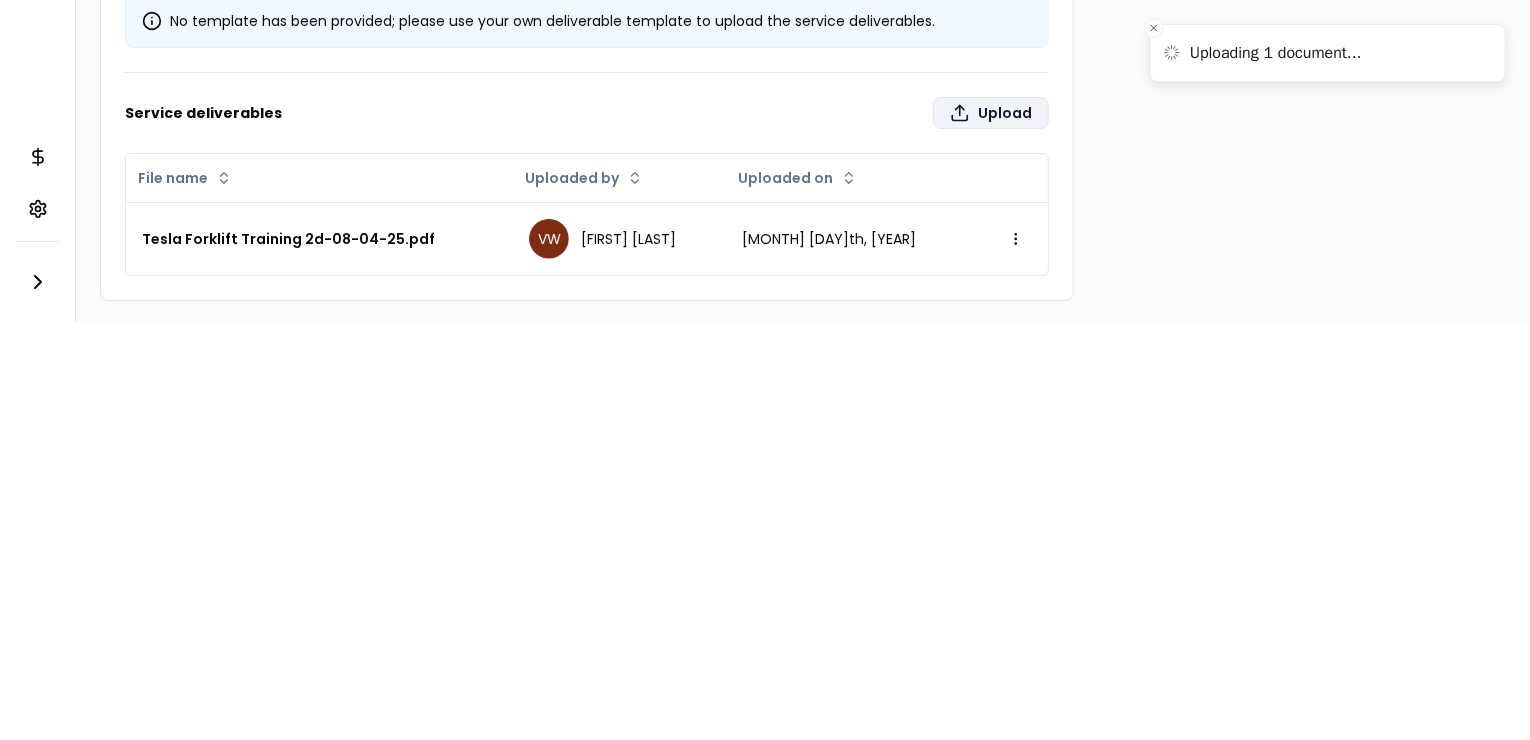 scroll, scrollTop: 613, scrollLeft: 0, axis: vertical 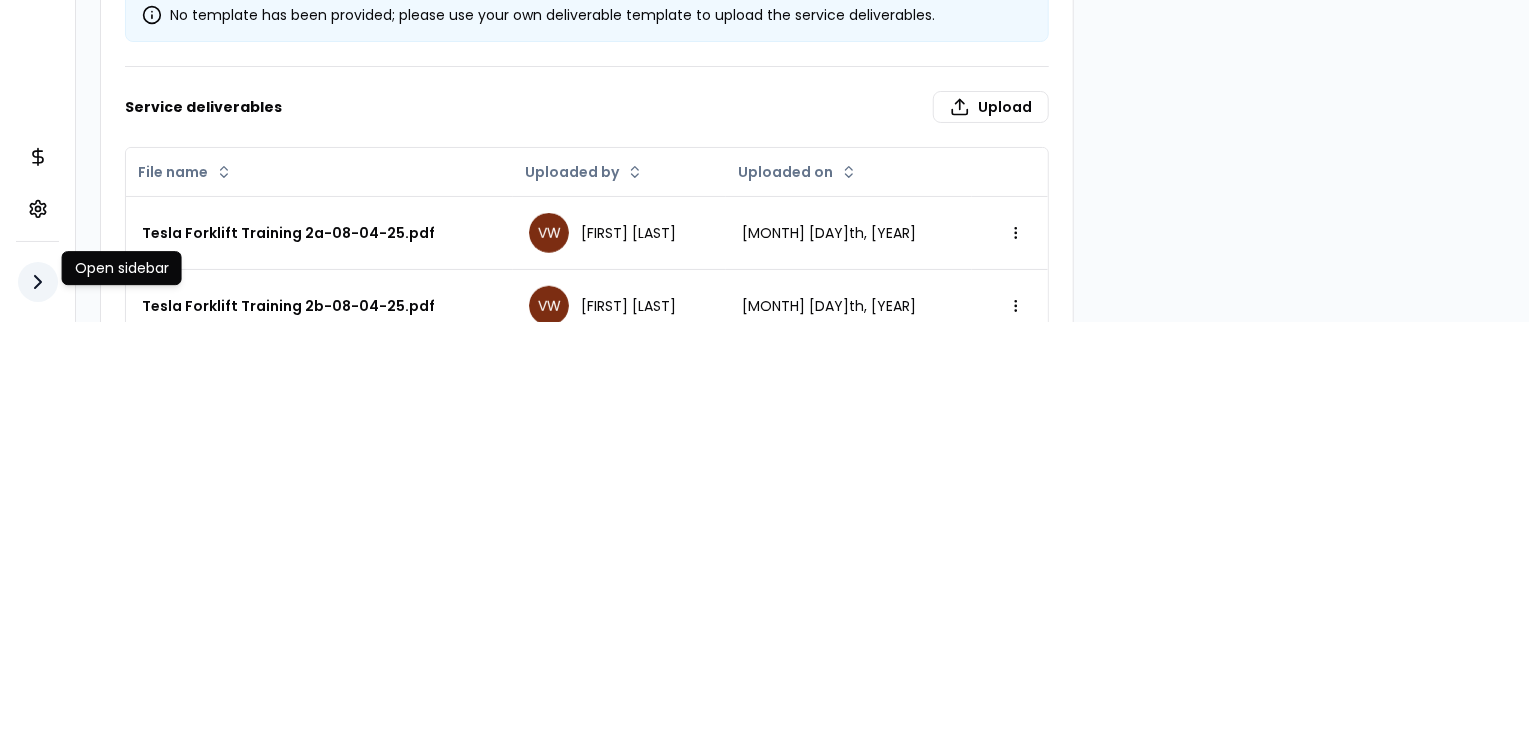 click 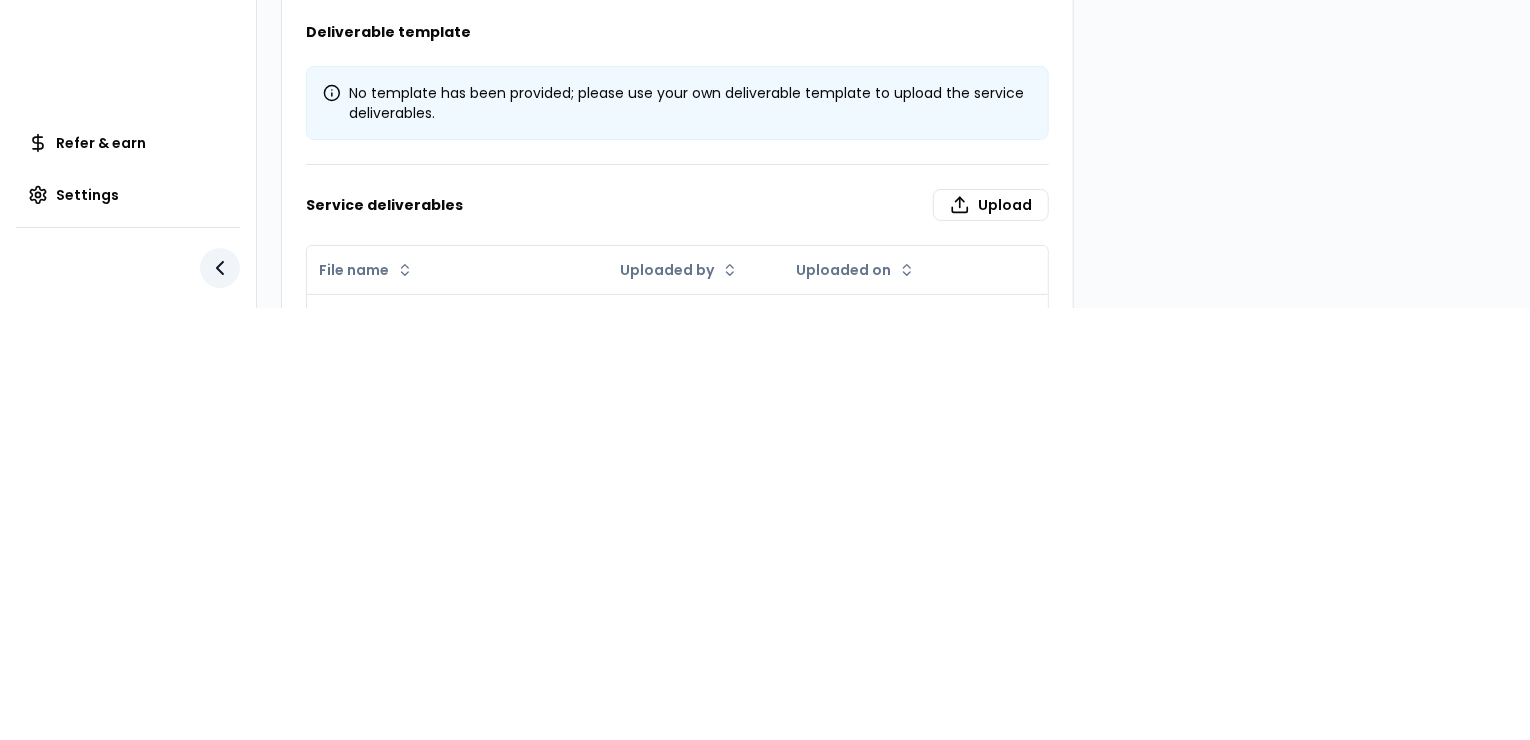 scroll, scrollTop: 661, scrollLeft: 0, axis: vertical 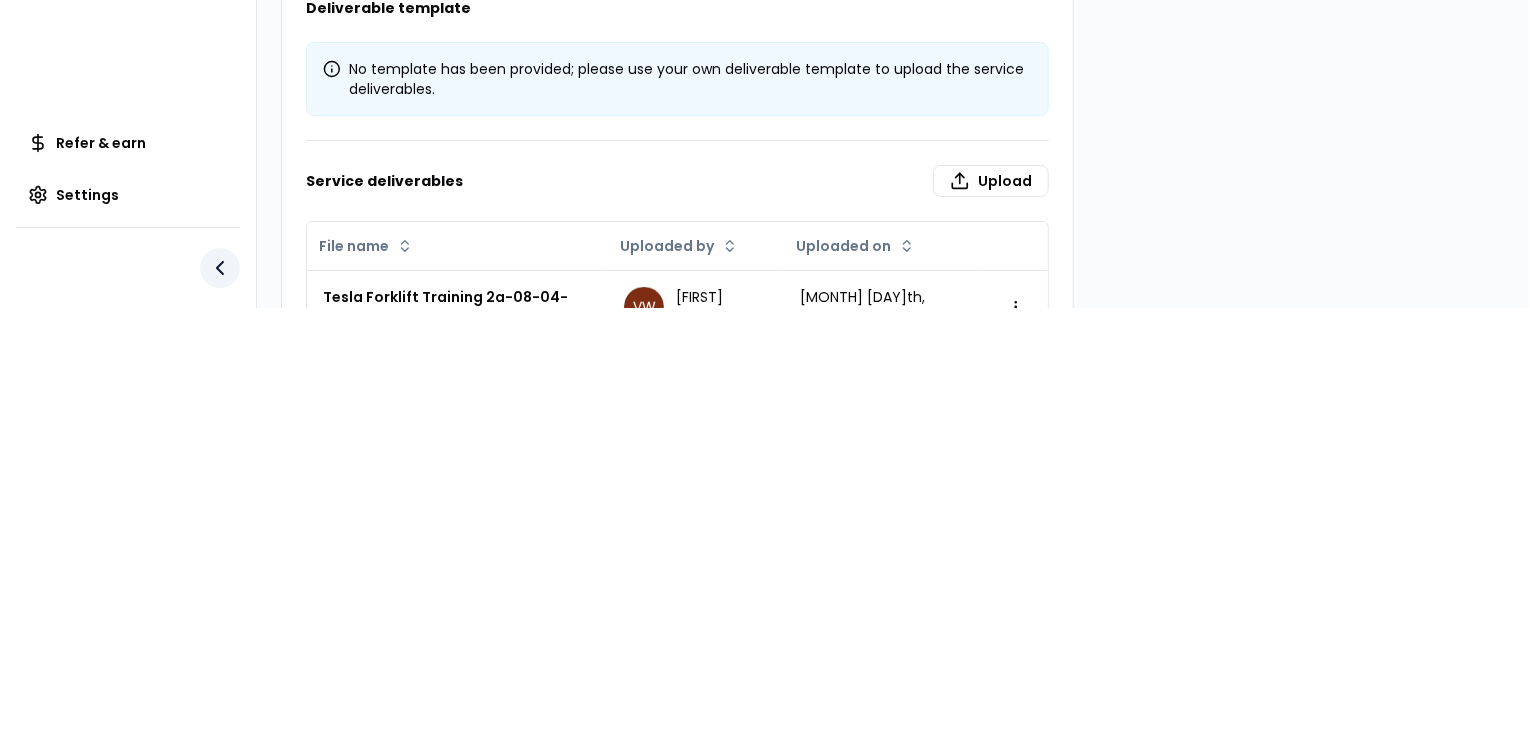 click 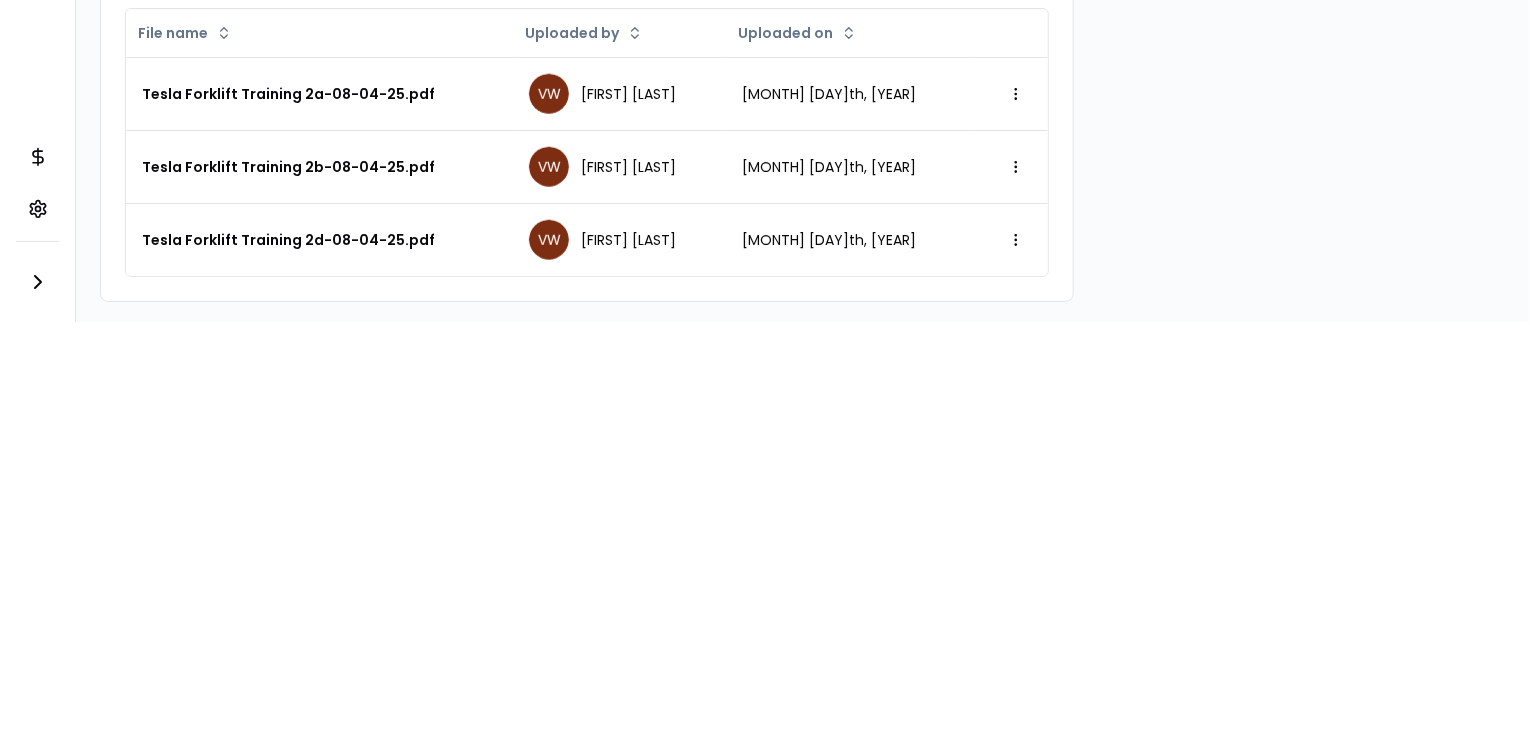 scroll, scrollTop: 552, scrollLeft: 0, axis: vertical 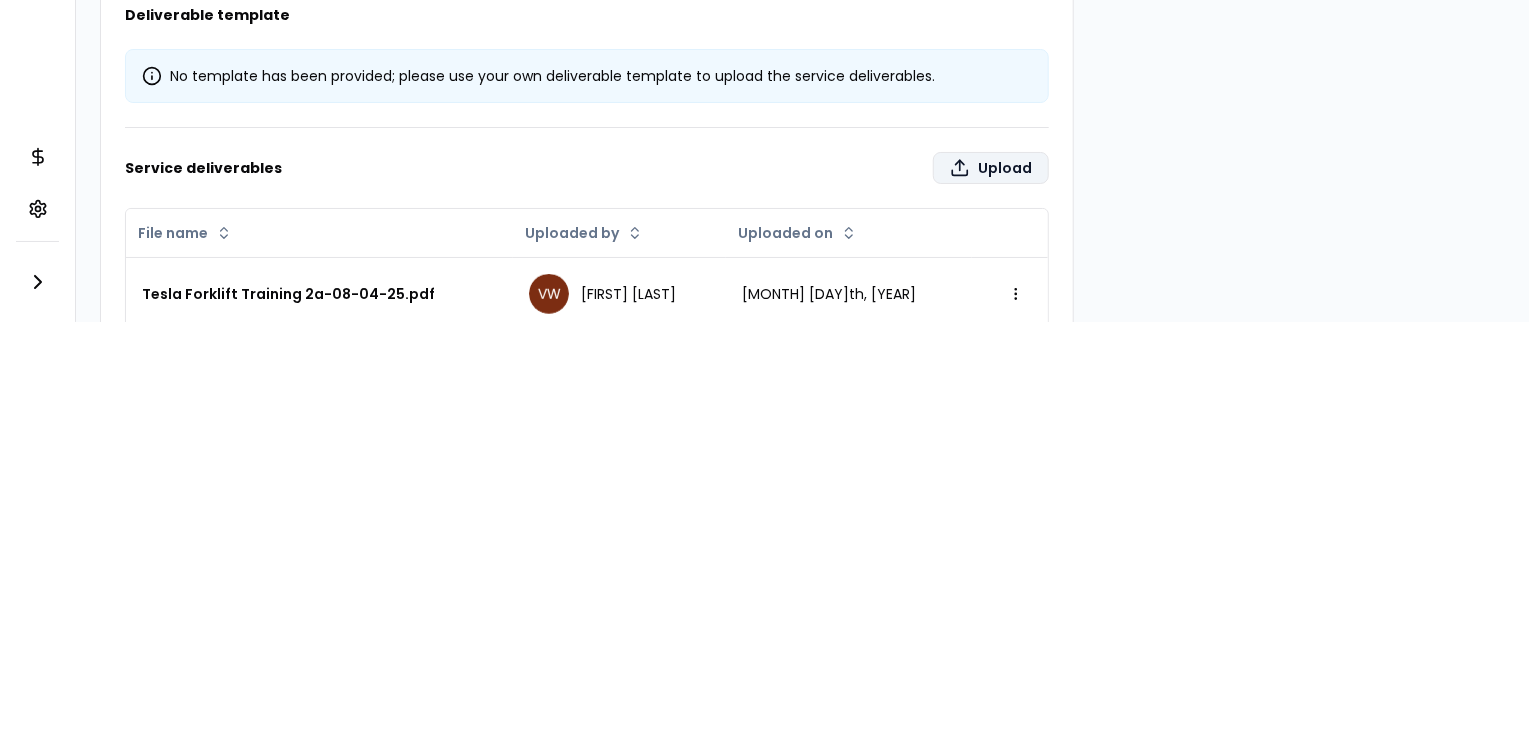 click on "Upload" at bounding box center [991, 168] 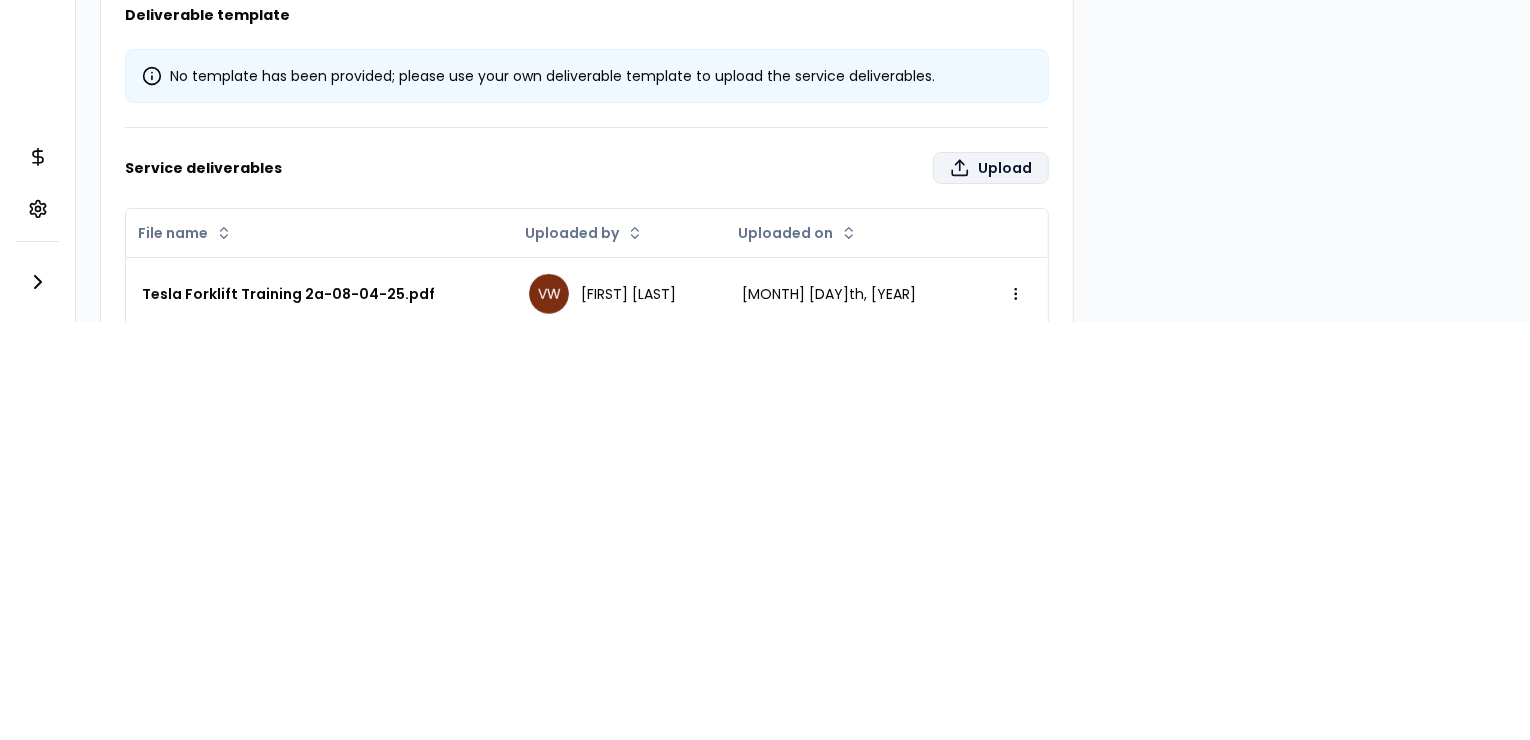 type on "**********" 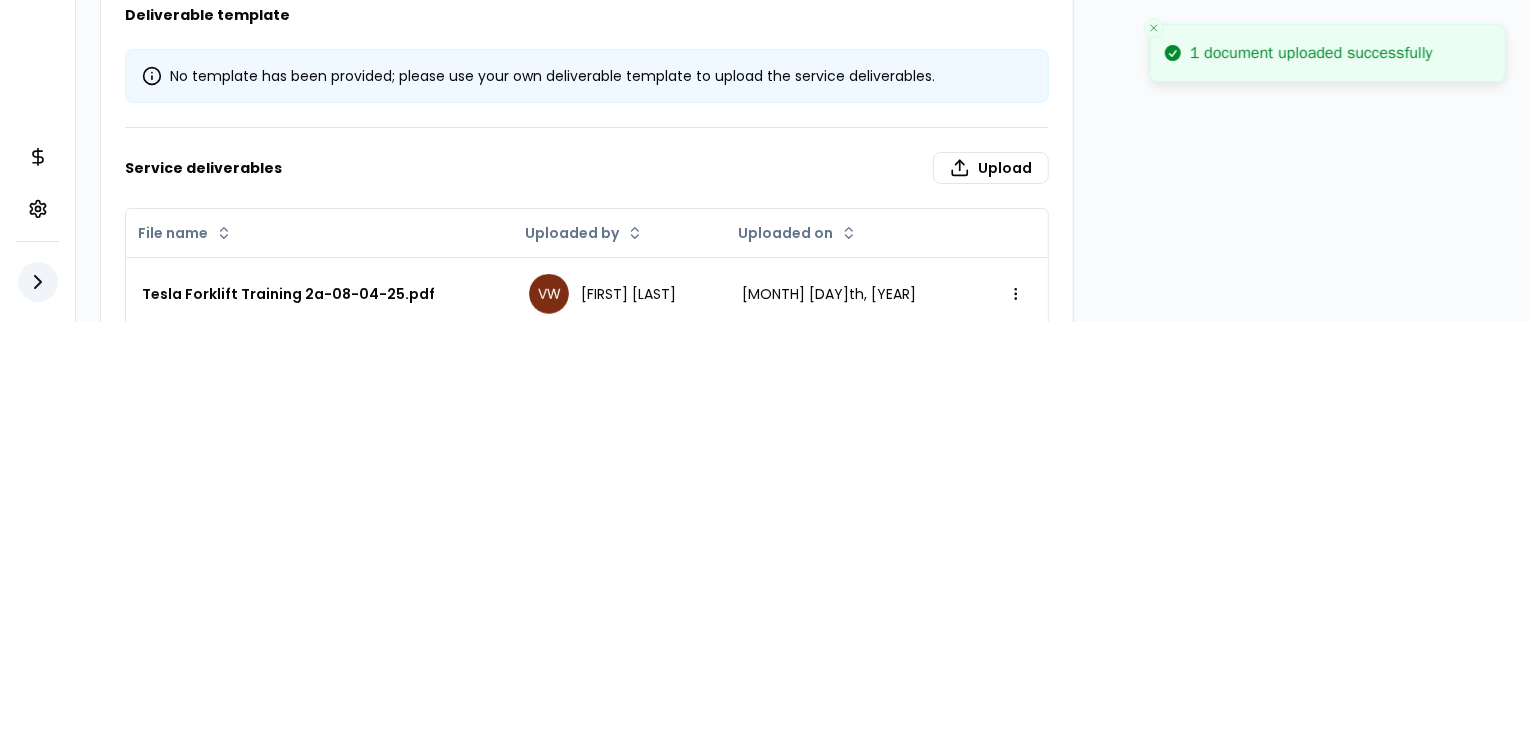 click 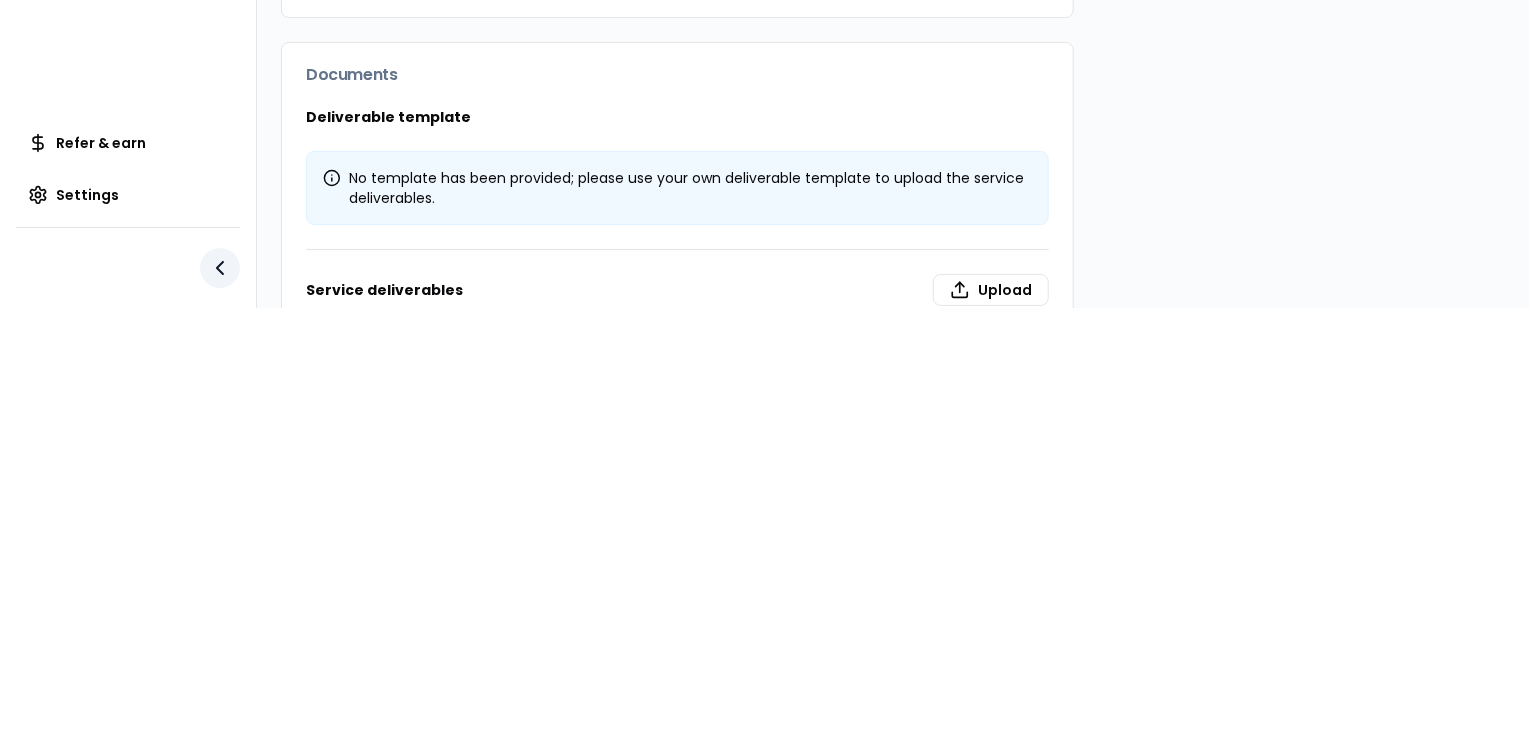click 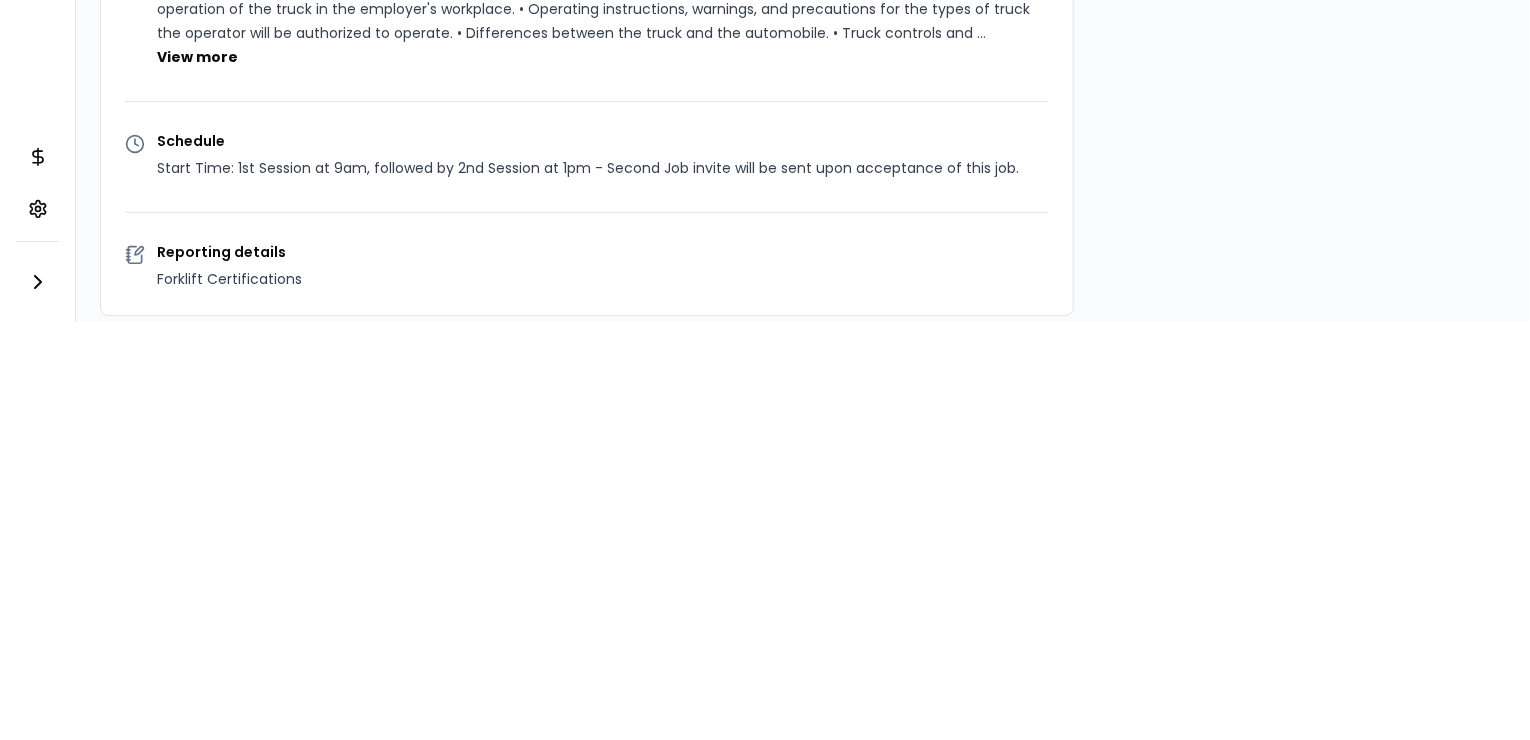 scroll, scrollTop: 0, scrollLeft: 0, axis: both 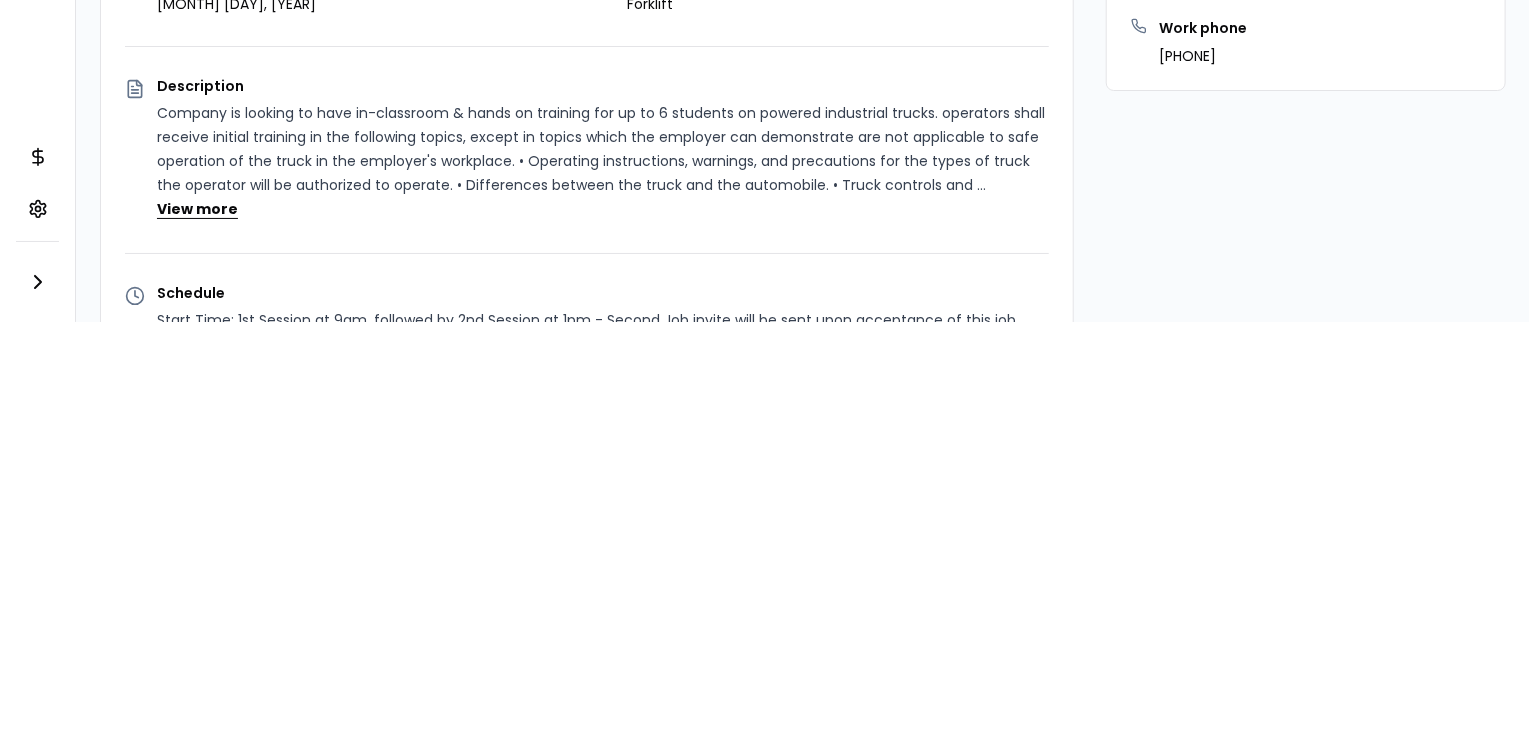 click on "View more" at bounding box center [197, 209] 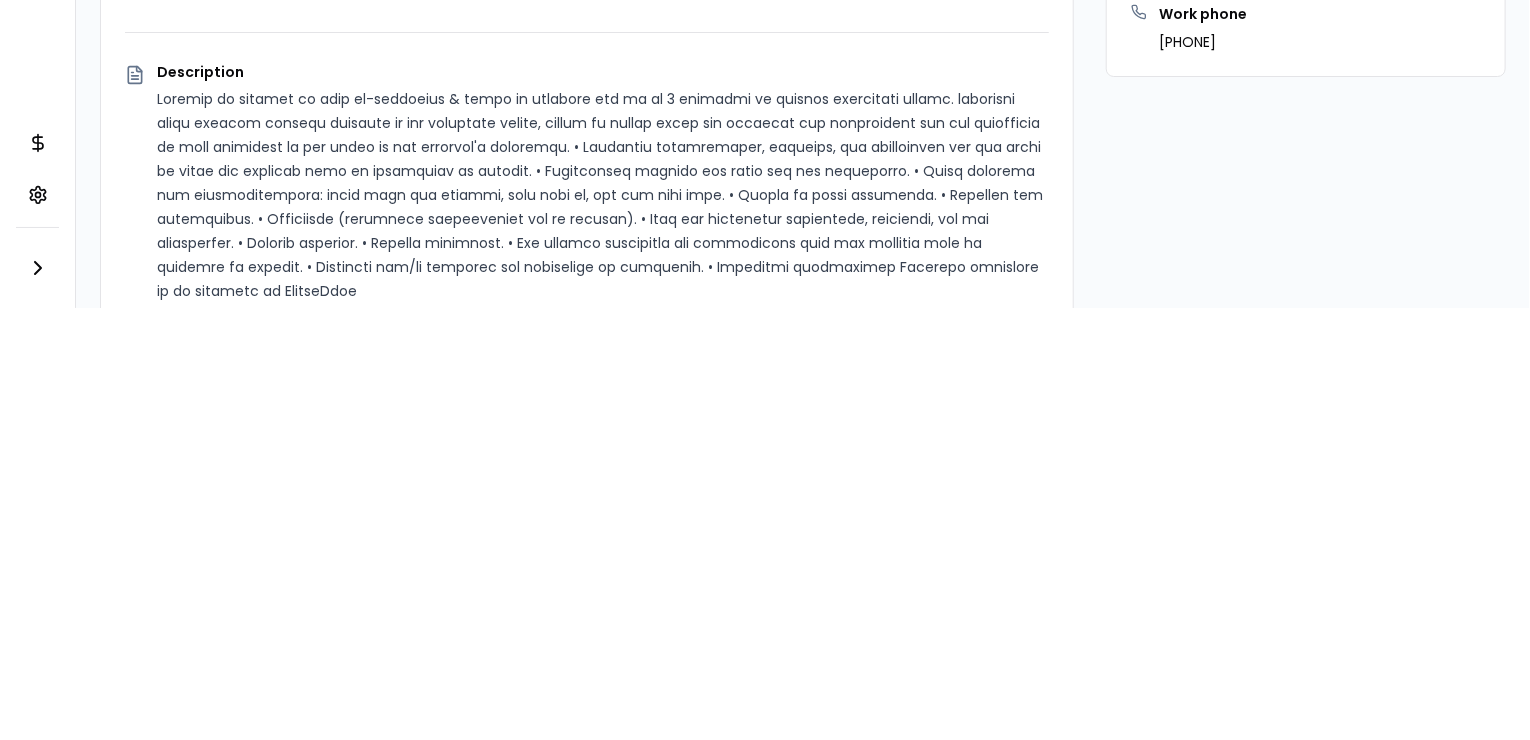 scroll, scrollTop: 432, scrollLeft: 124, axis: both 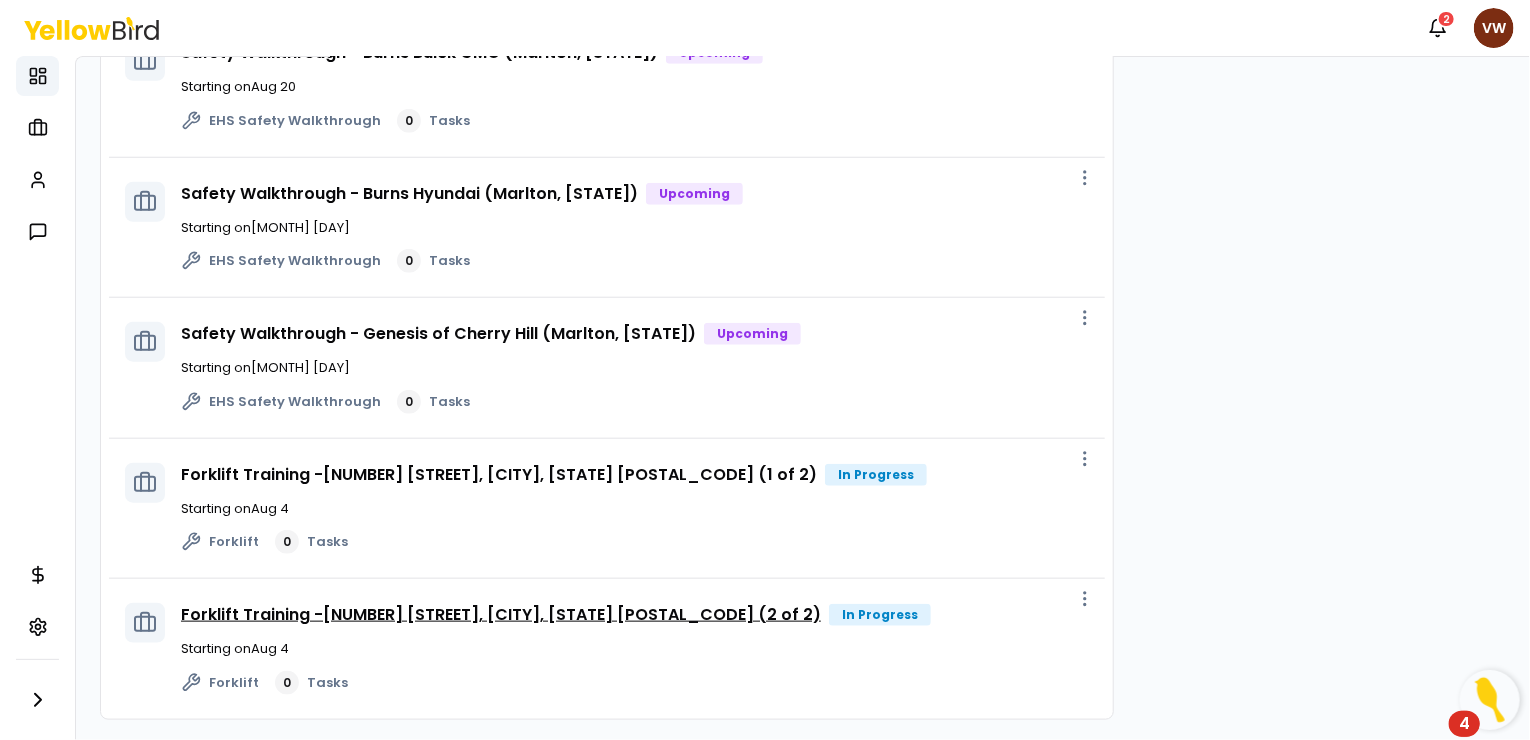 click on "Forklift Training -[NUMBER] [STREET], [CITY], [STATE] [POSTAL_CODE] (2 of 2)" at bounding box center (501, 614) 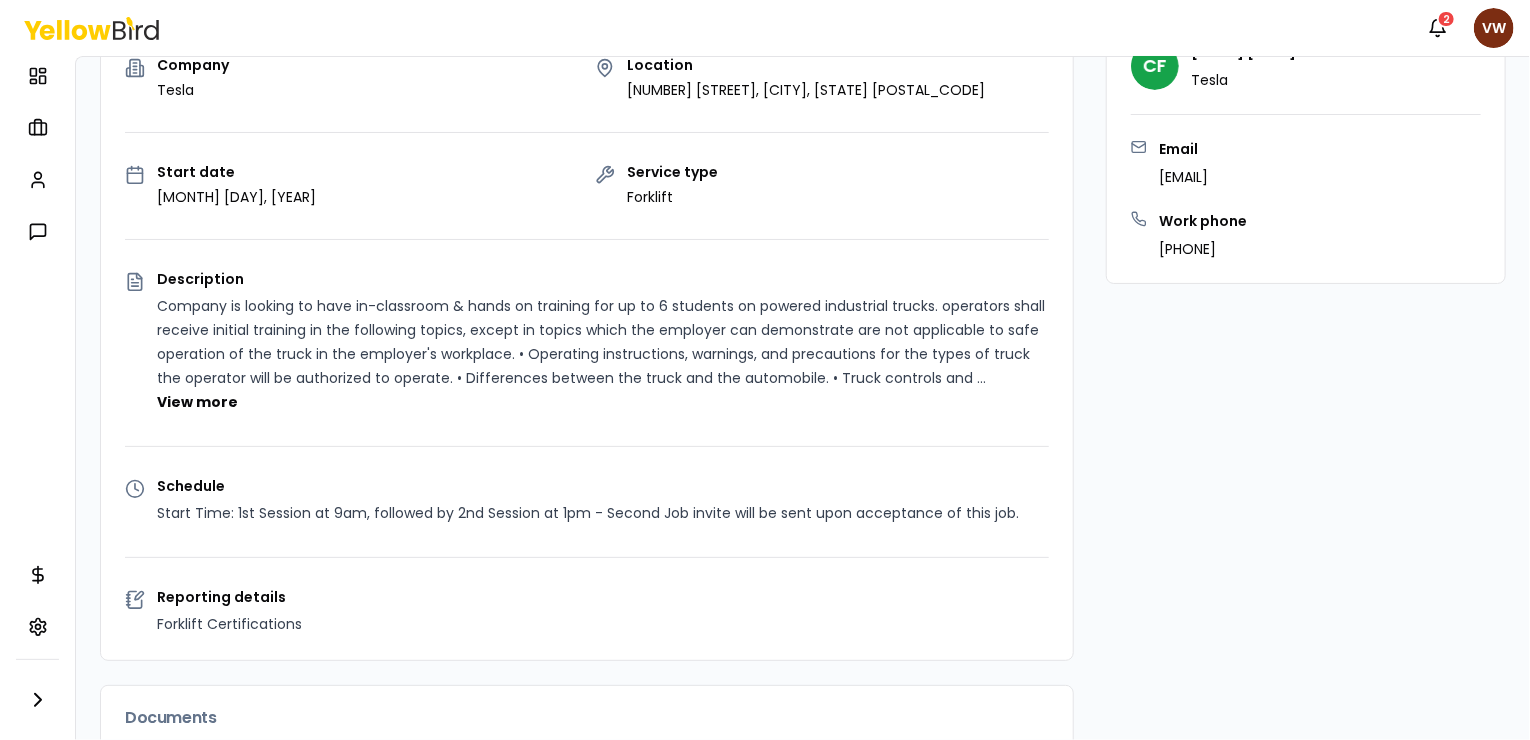 scroll, scrollTop: 0, scrollLeft: 0, axis: both 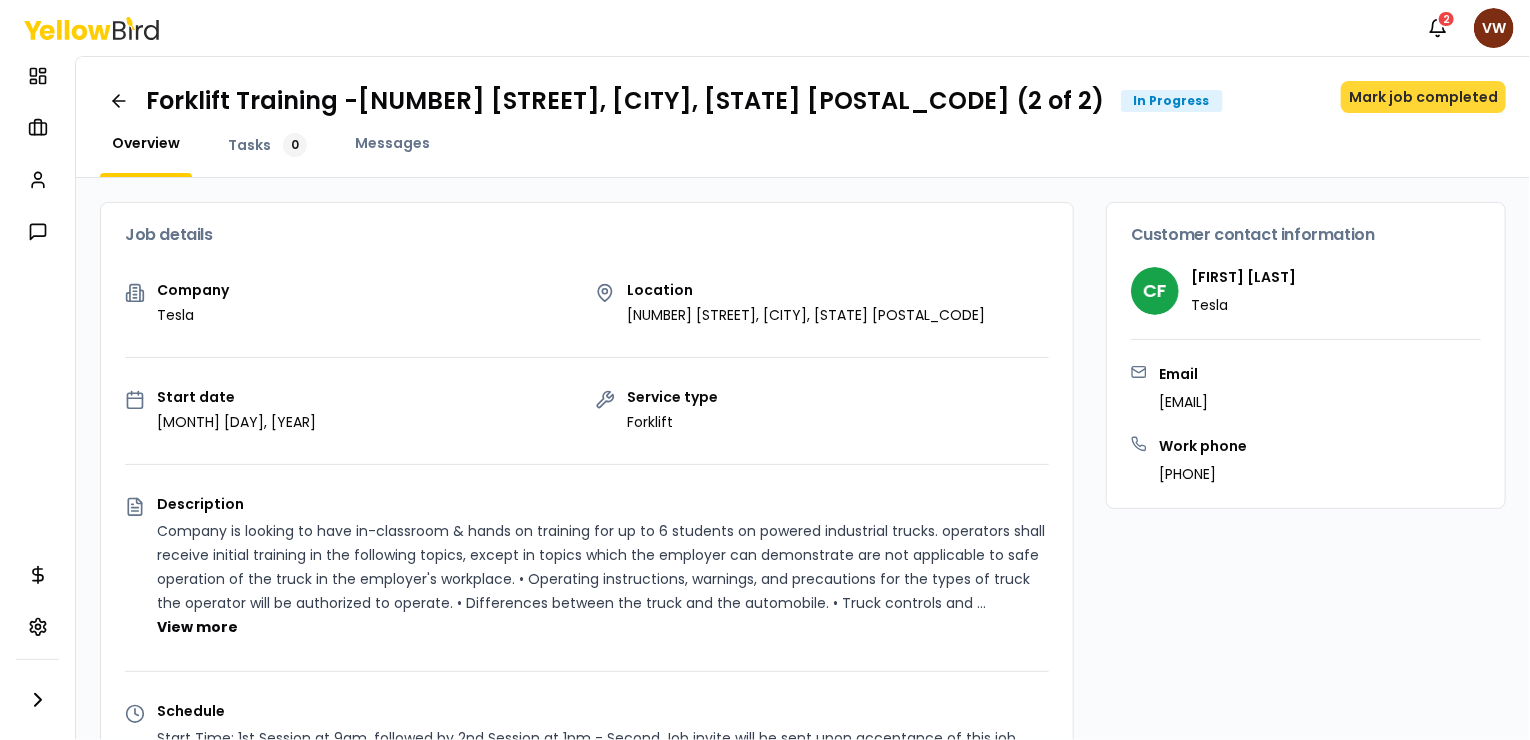 click on "Mark job completed" at bounding box center [1423, 97] 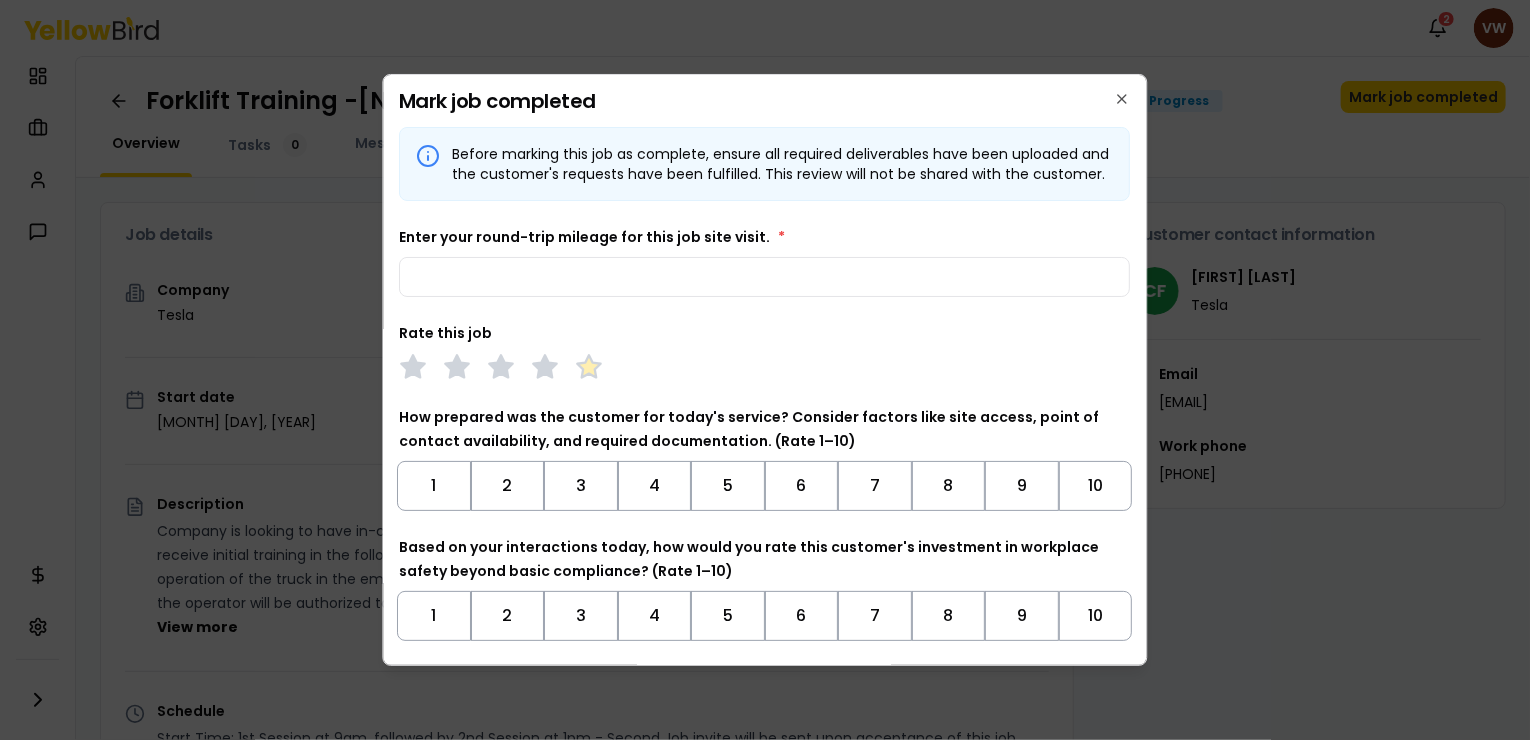 click 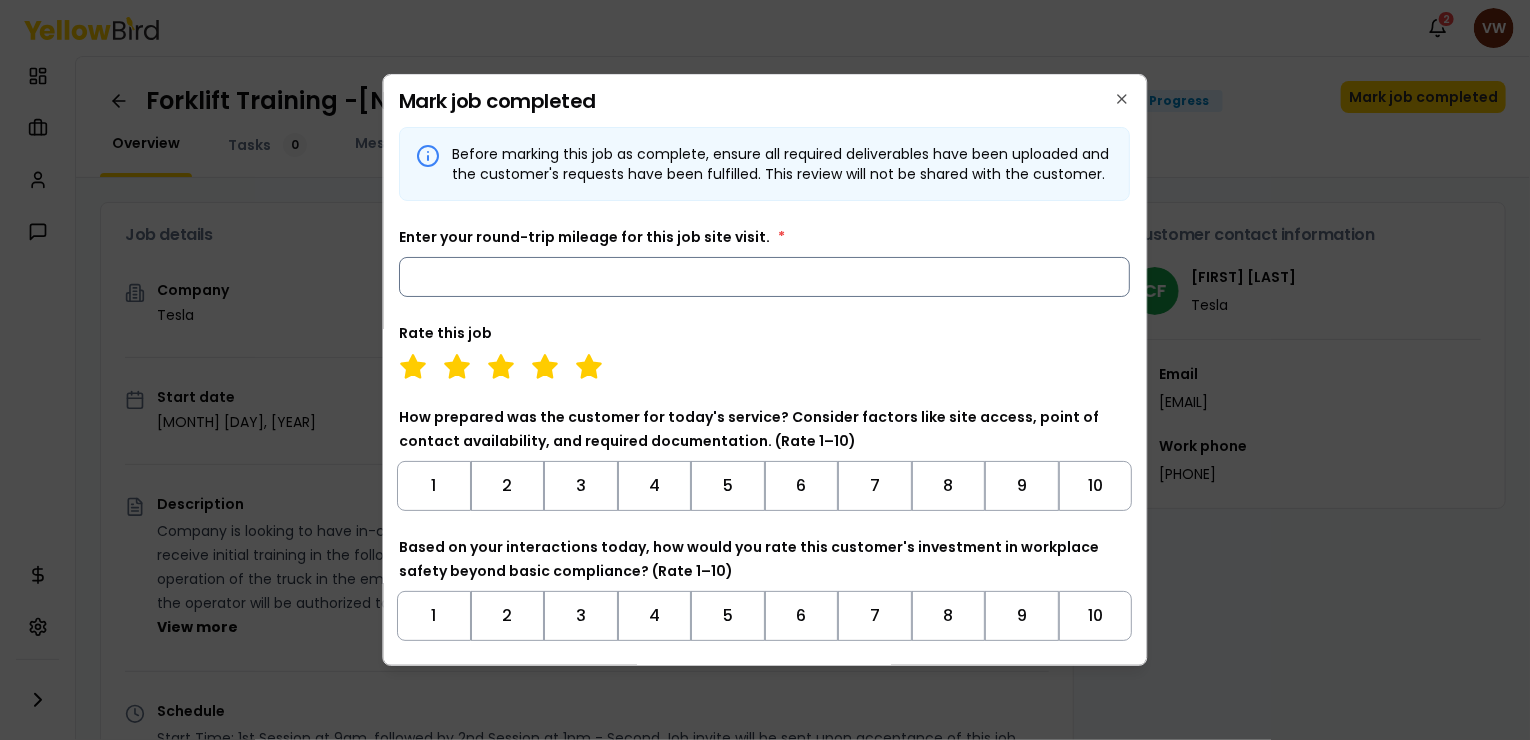 click on "Enter your round-trip mileage for this job site visit. *" at bounding box center (765, 277) 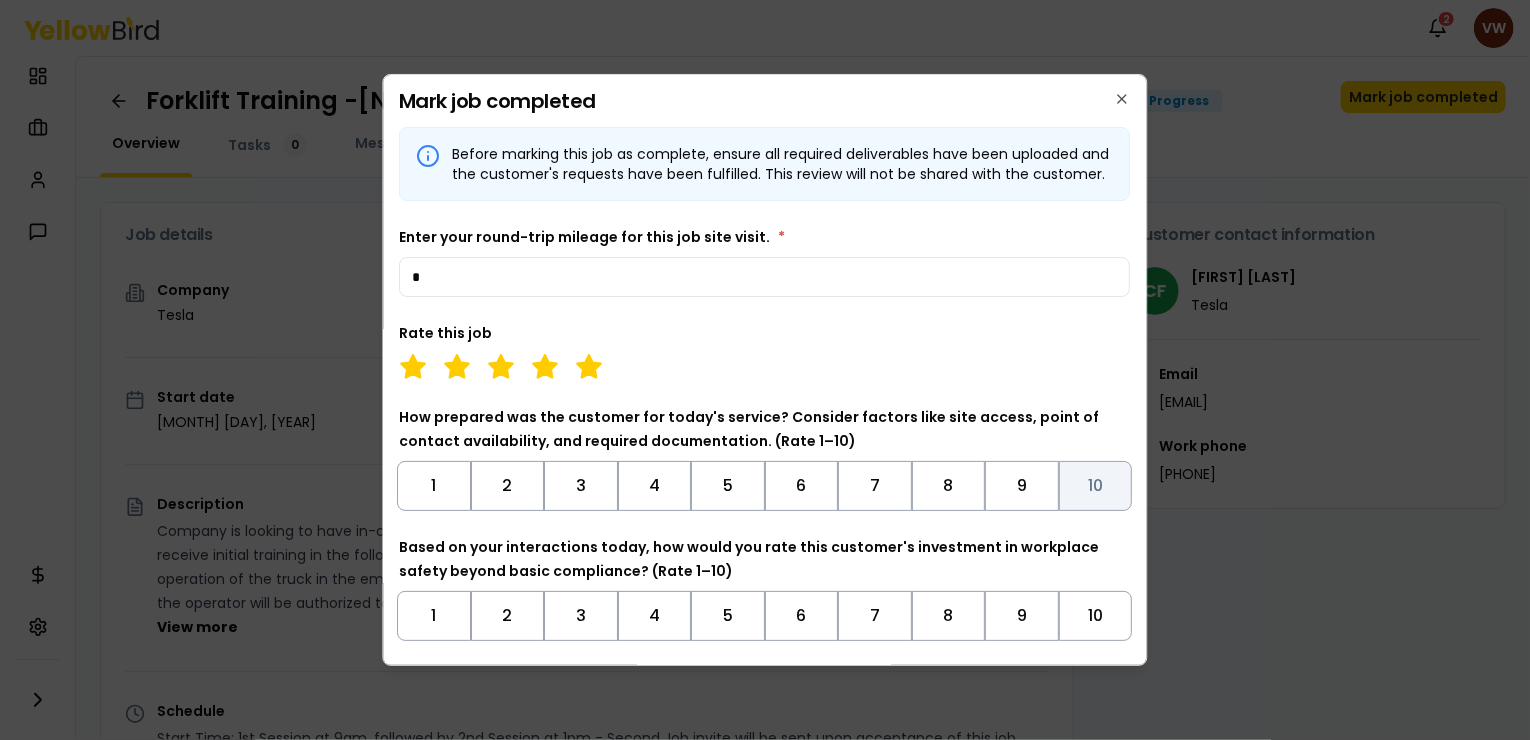 type on "*" 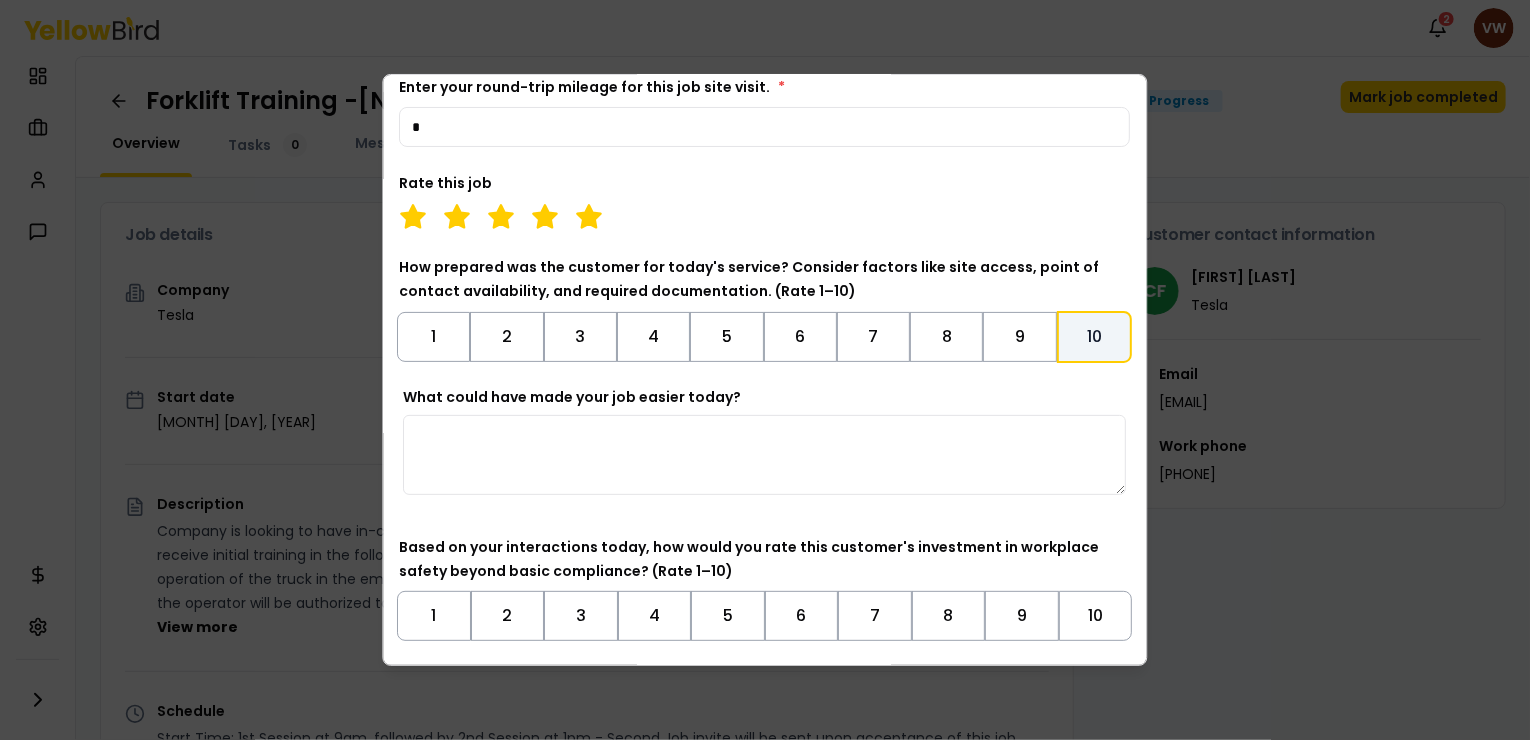 scroll, scrollTop: 200, scrollLeft: 0, axis: vertical 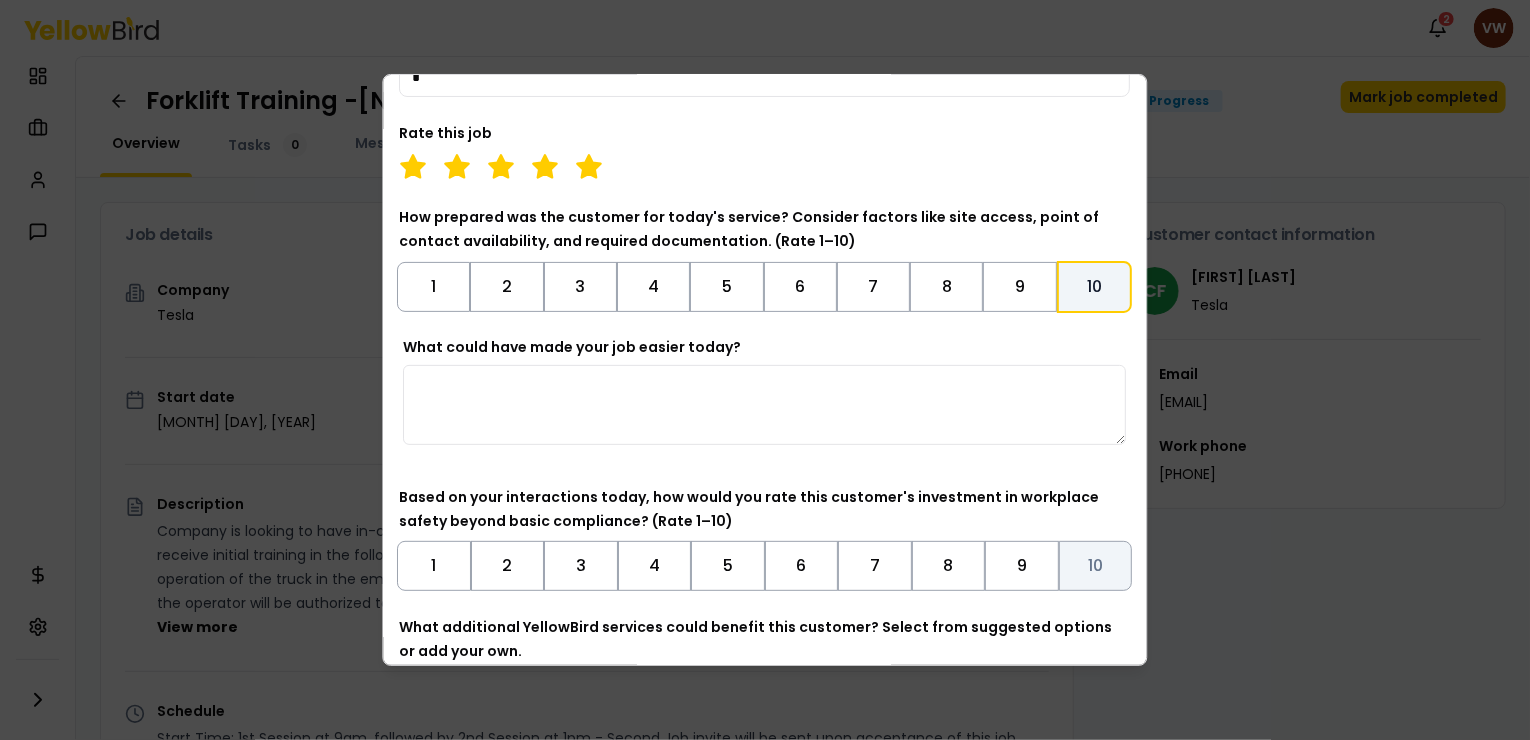 click on "10" at bounding box center (1096, 566) 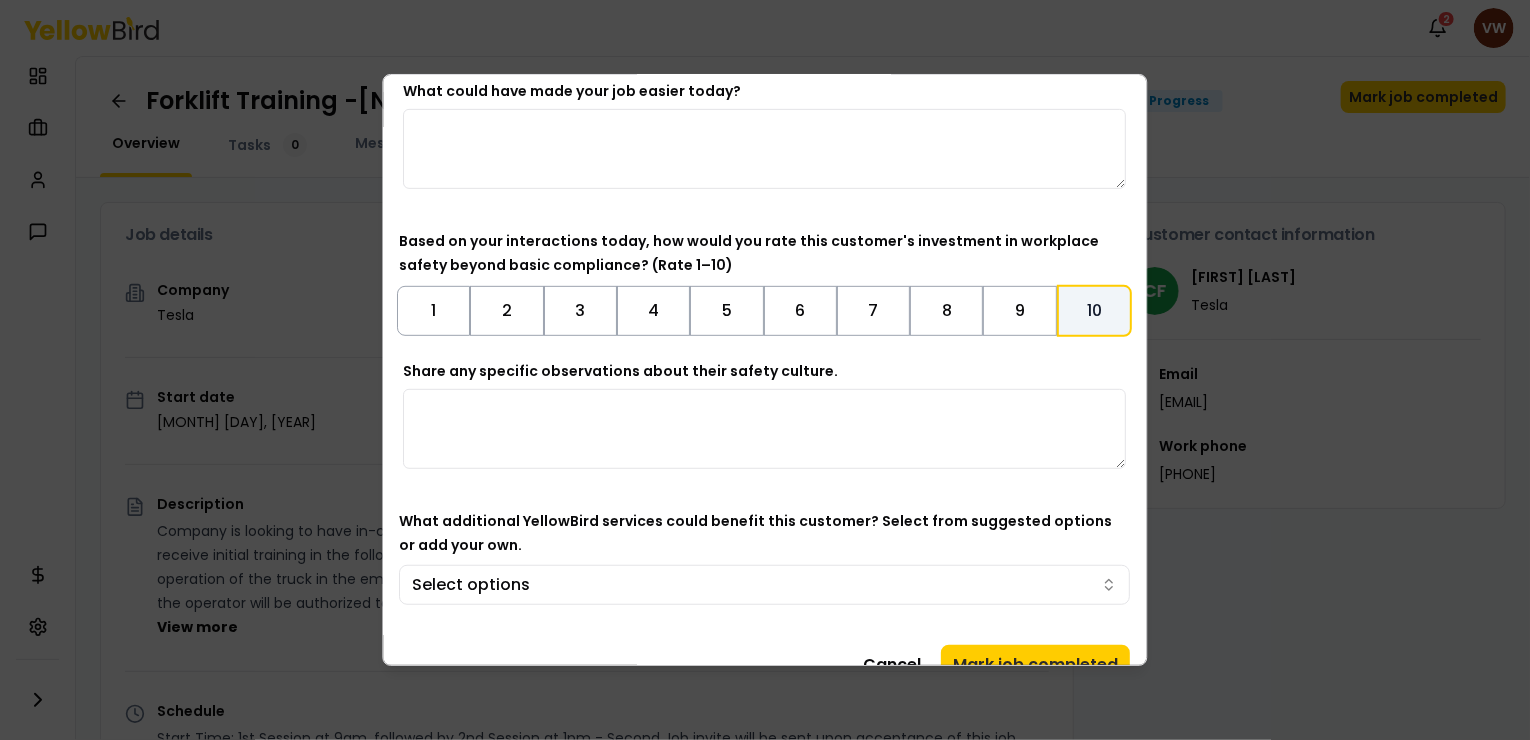 scroll, scrollTop: 509, scrollLeft: 0, axis: vertical 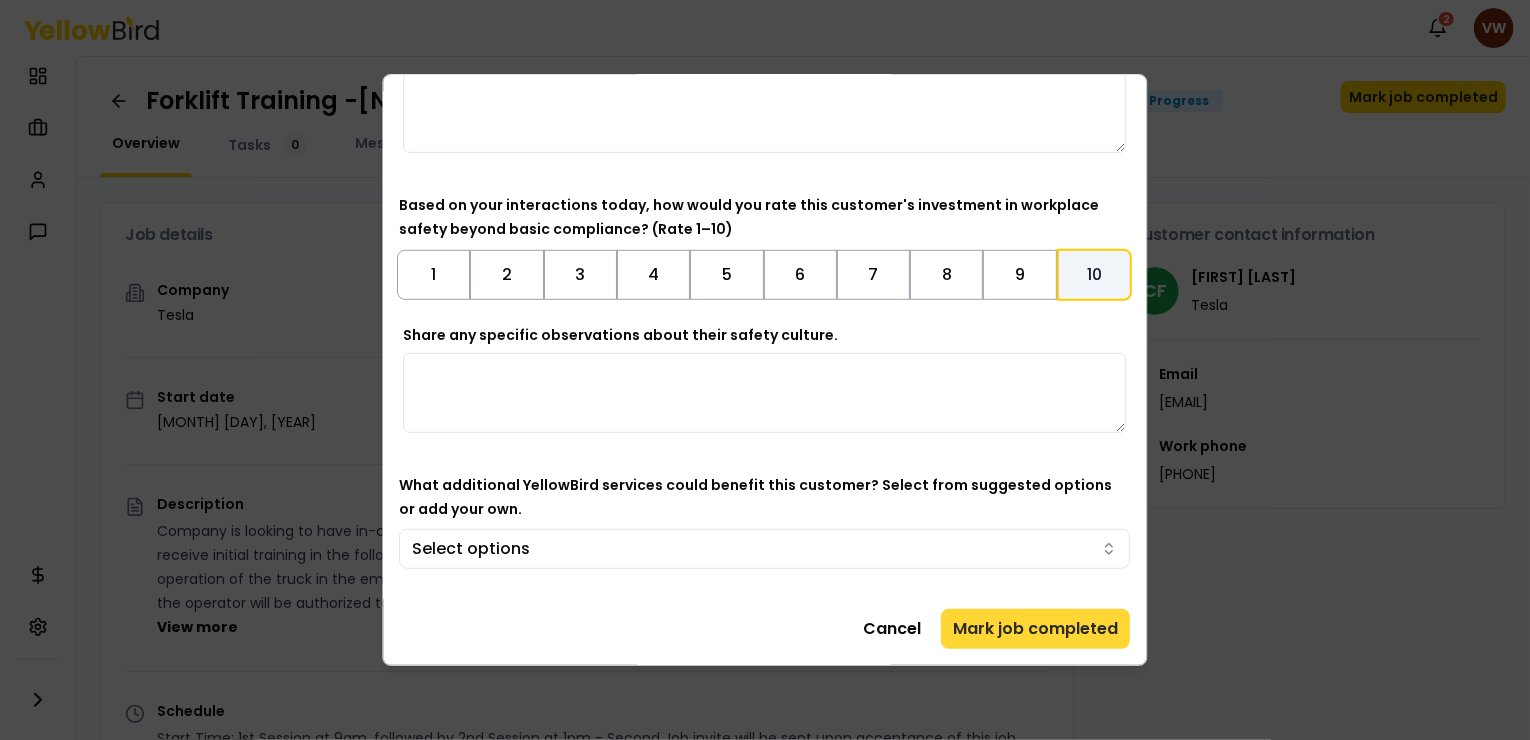 click on "Mark job completed" at bounding box center (1036, 629) 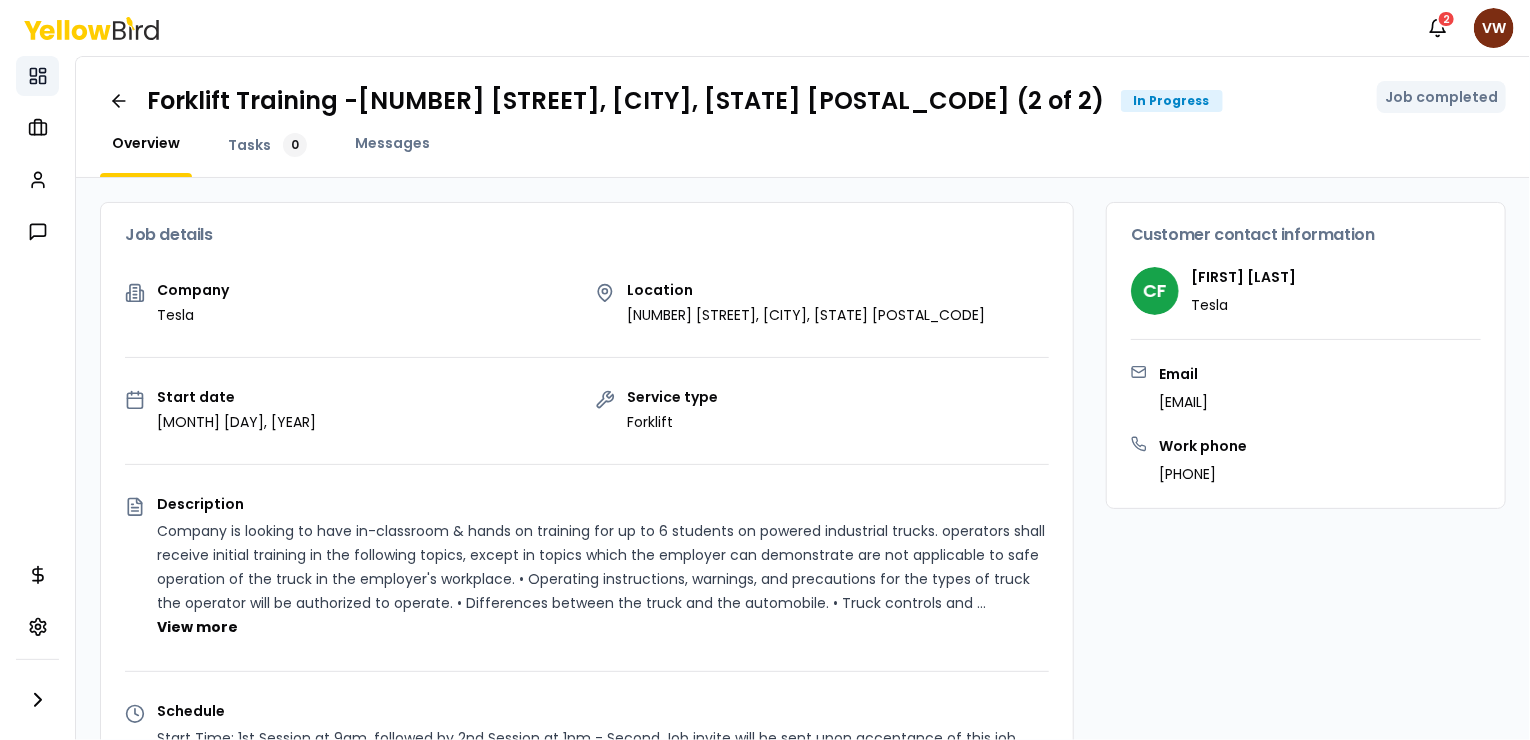 click 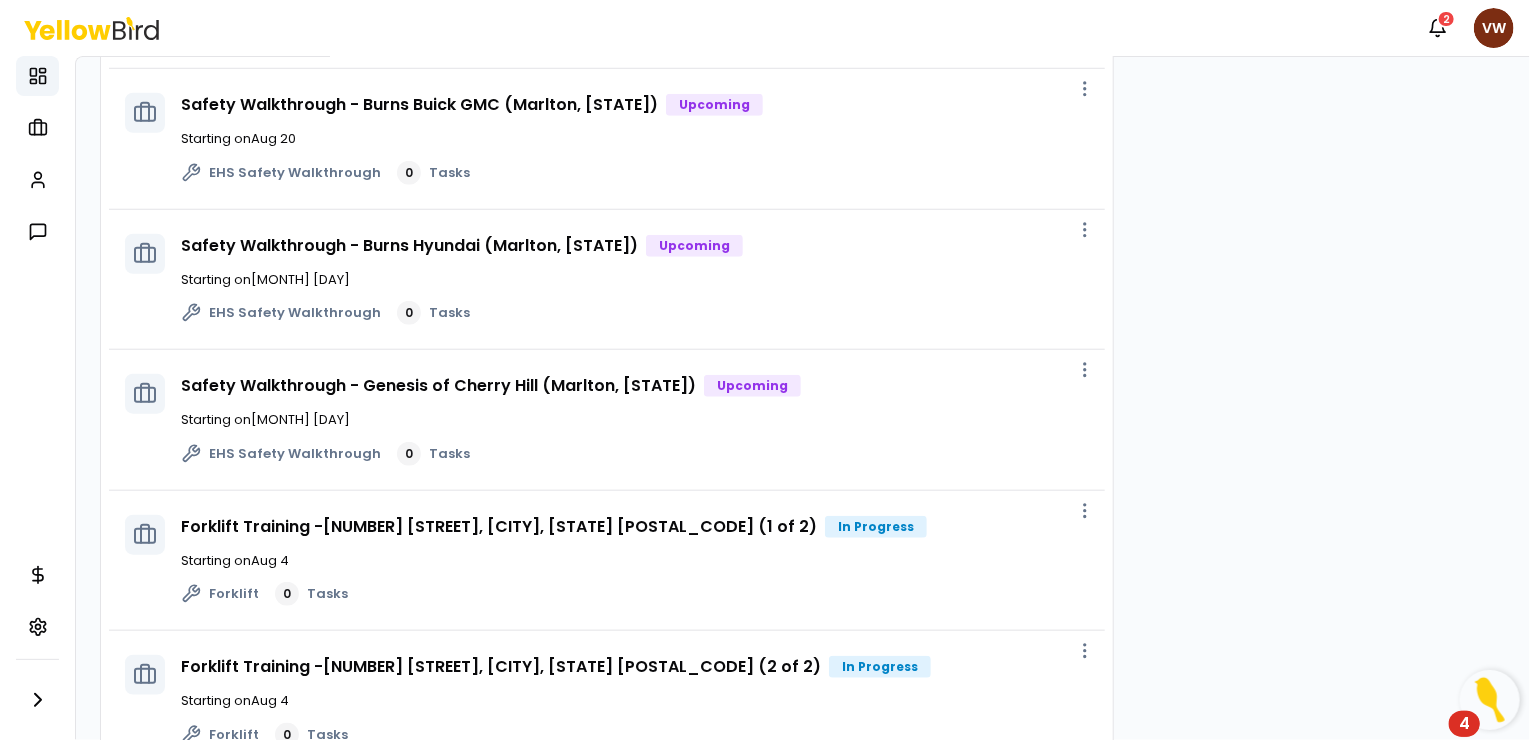 scroll, scrollTop: 852, scrollLeft: 0, axis: vertical 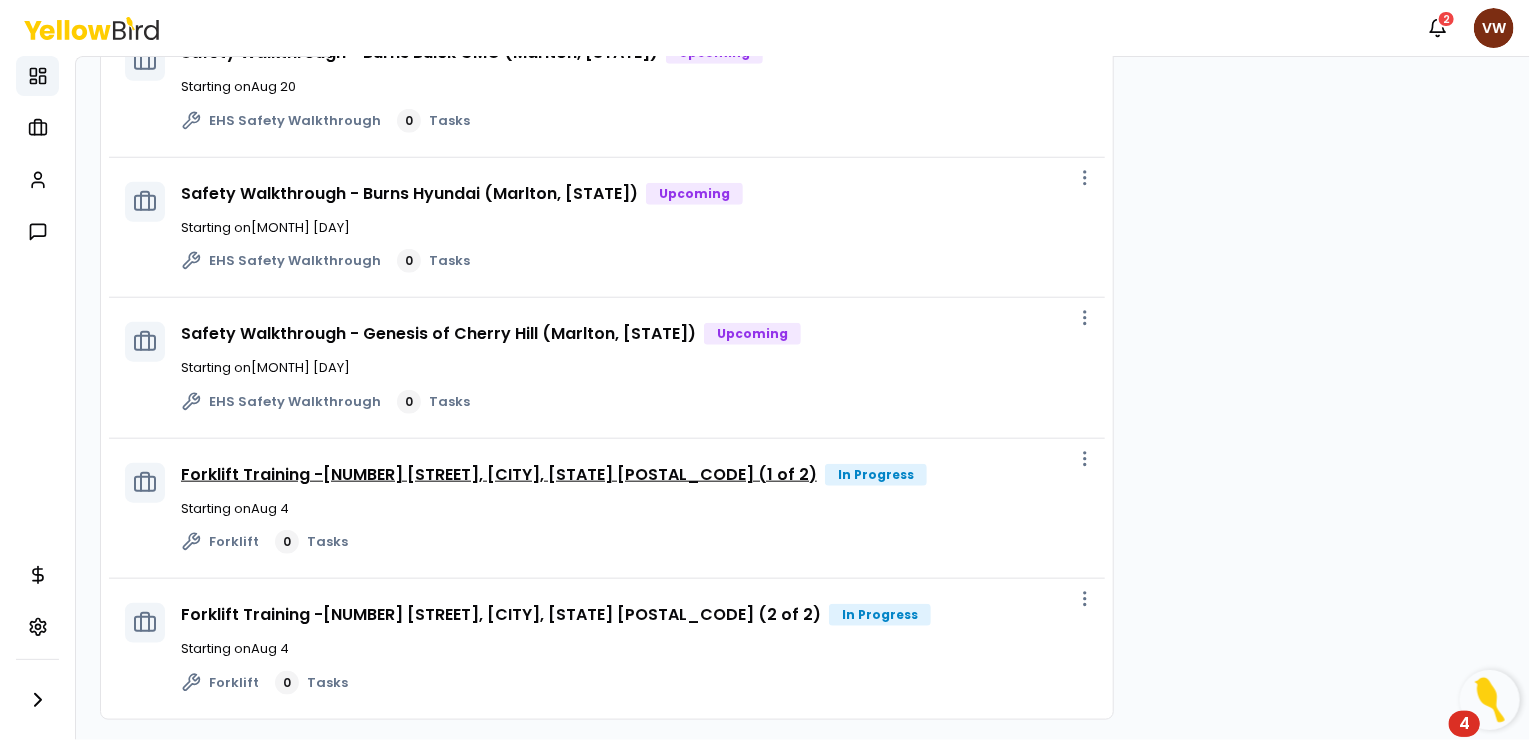 click on "Forklift Training -[NUMBER] [STREET], [CITY], [STATE] [POSTAL_CODE] (1 of 2)" at bounding box center [499, 474] 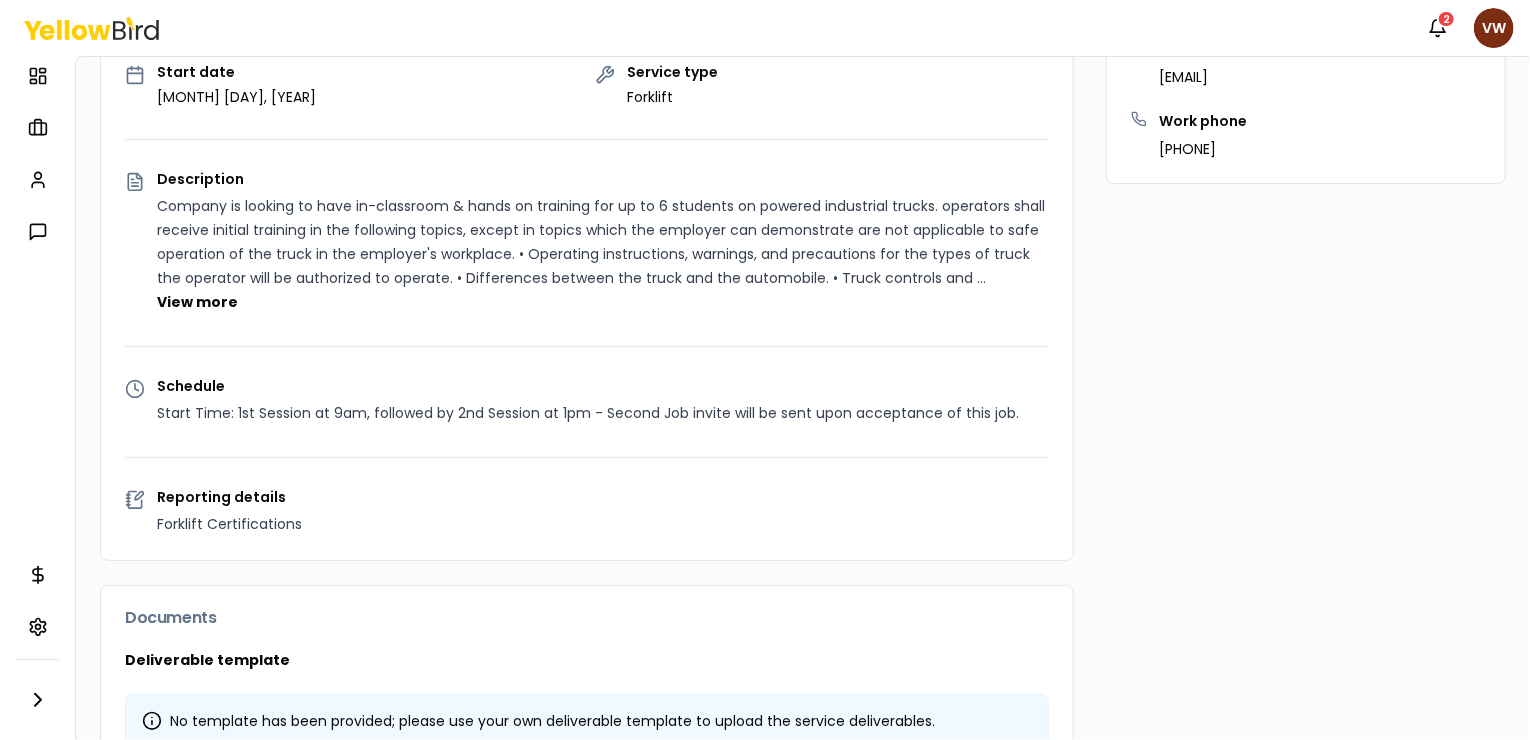 scroll, scrollTop: 0, scrollLeft: 0, axis: both 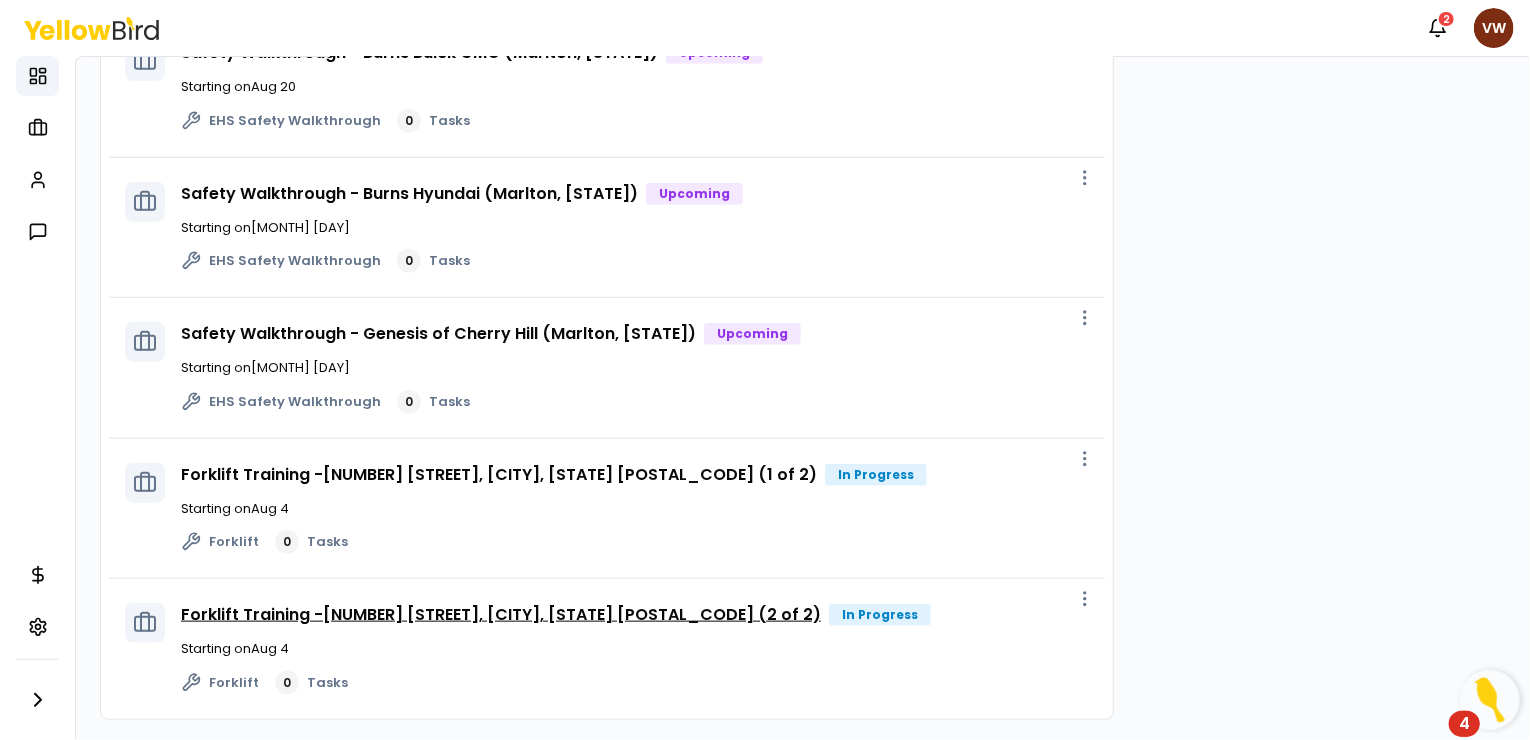 click on "Forklift Training -[NUMBER] [STREET], [CITY], [STATE] [POSTAL_CODE] (2 of 2)" at bounding box center (501, 614) 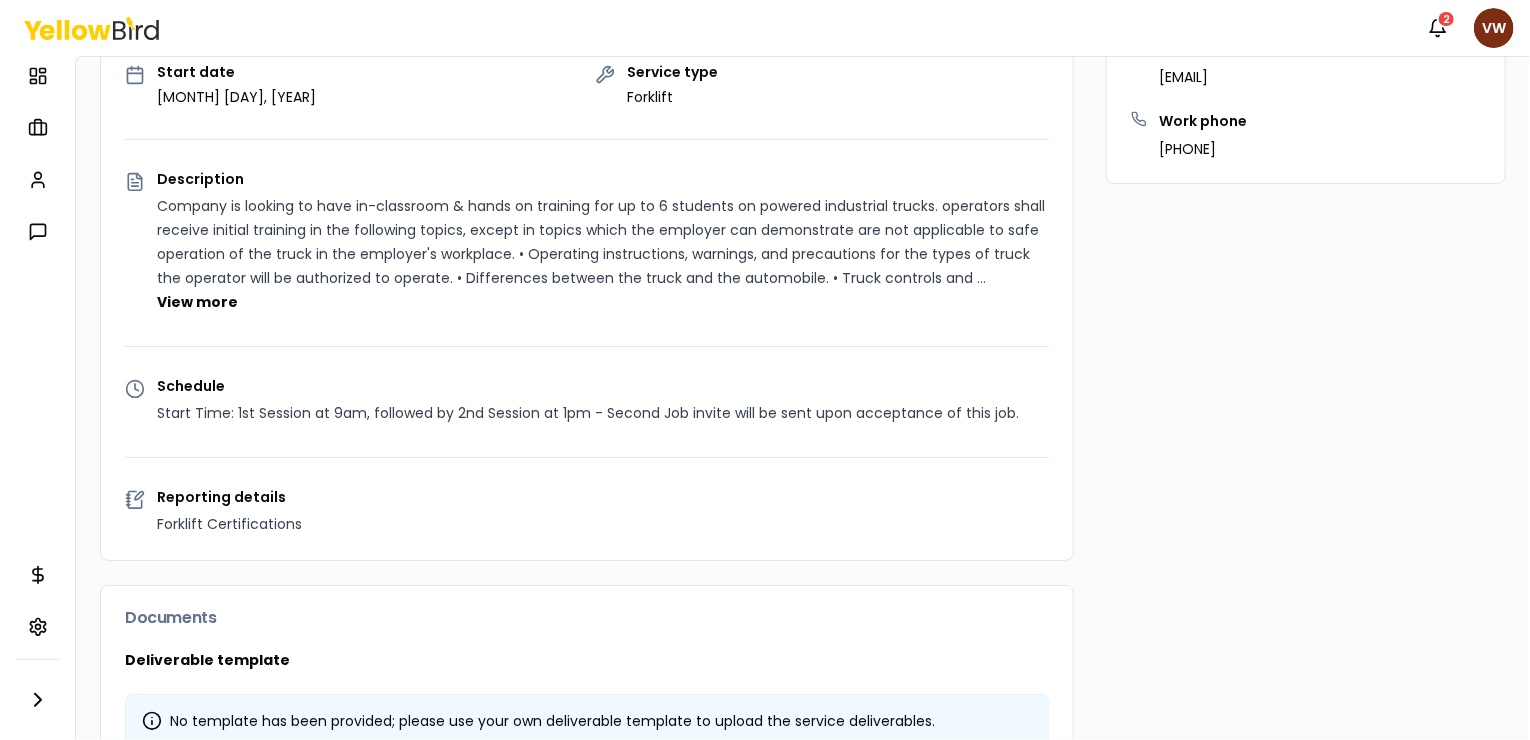 scroll, scrollTop: 0, scrollLeft: 0, axis: both 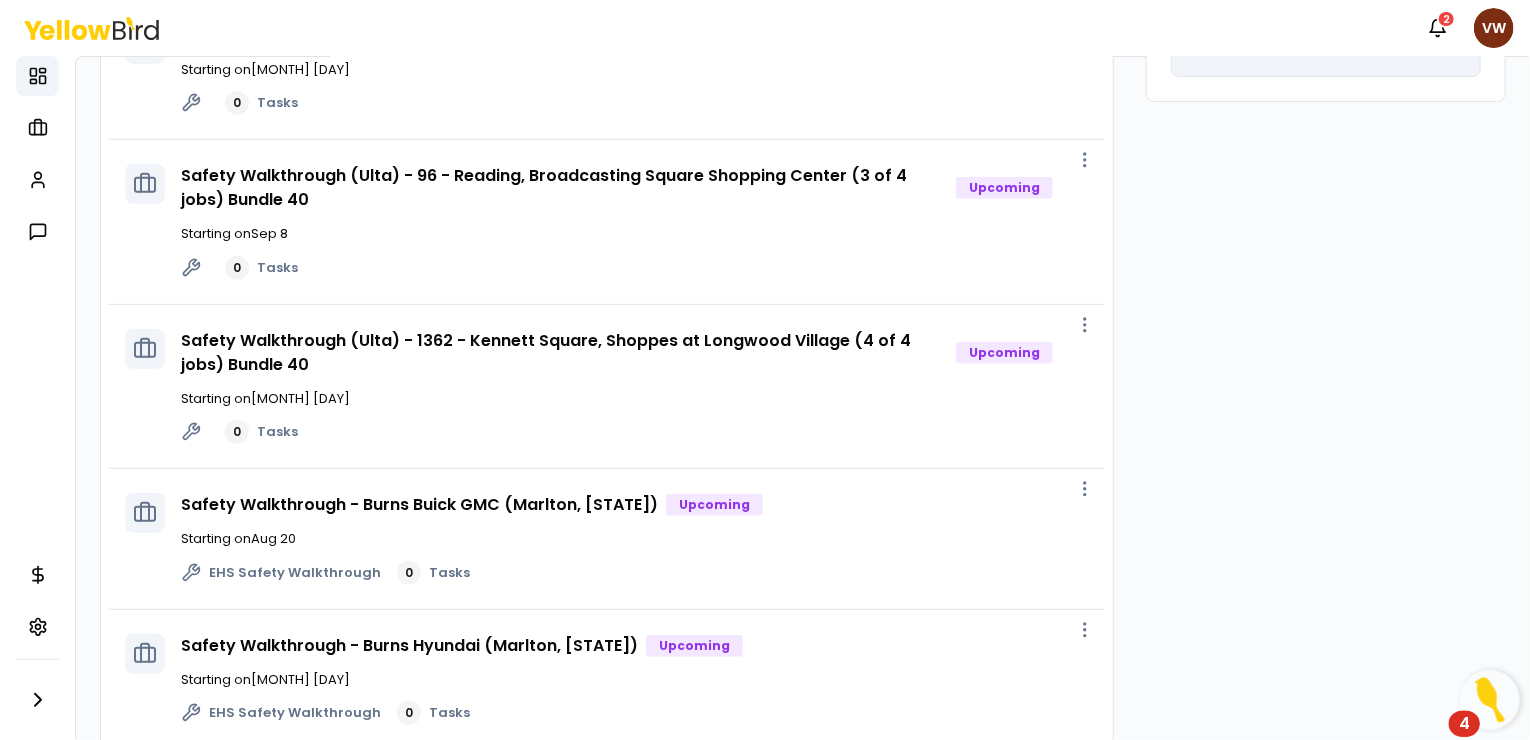 click on "4" at bounding box center (1464, 737) 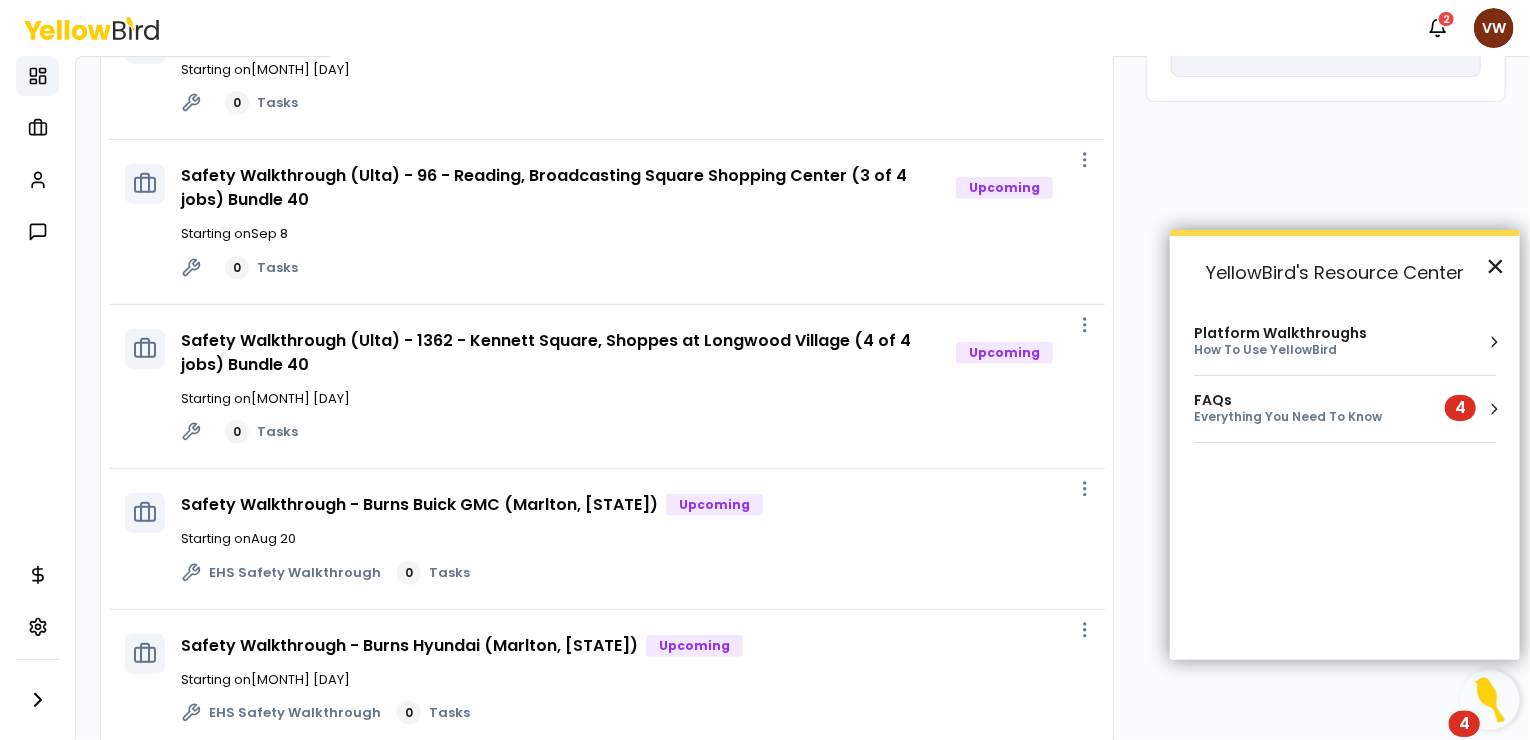 click on "×" at bounding box center [1495, 266] 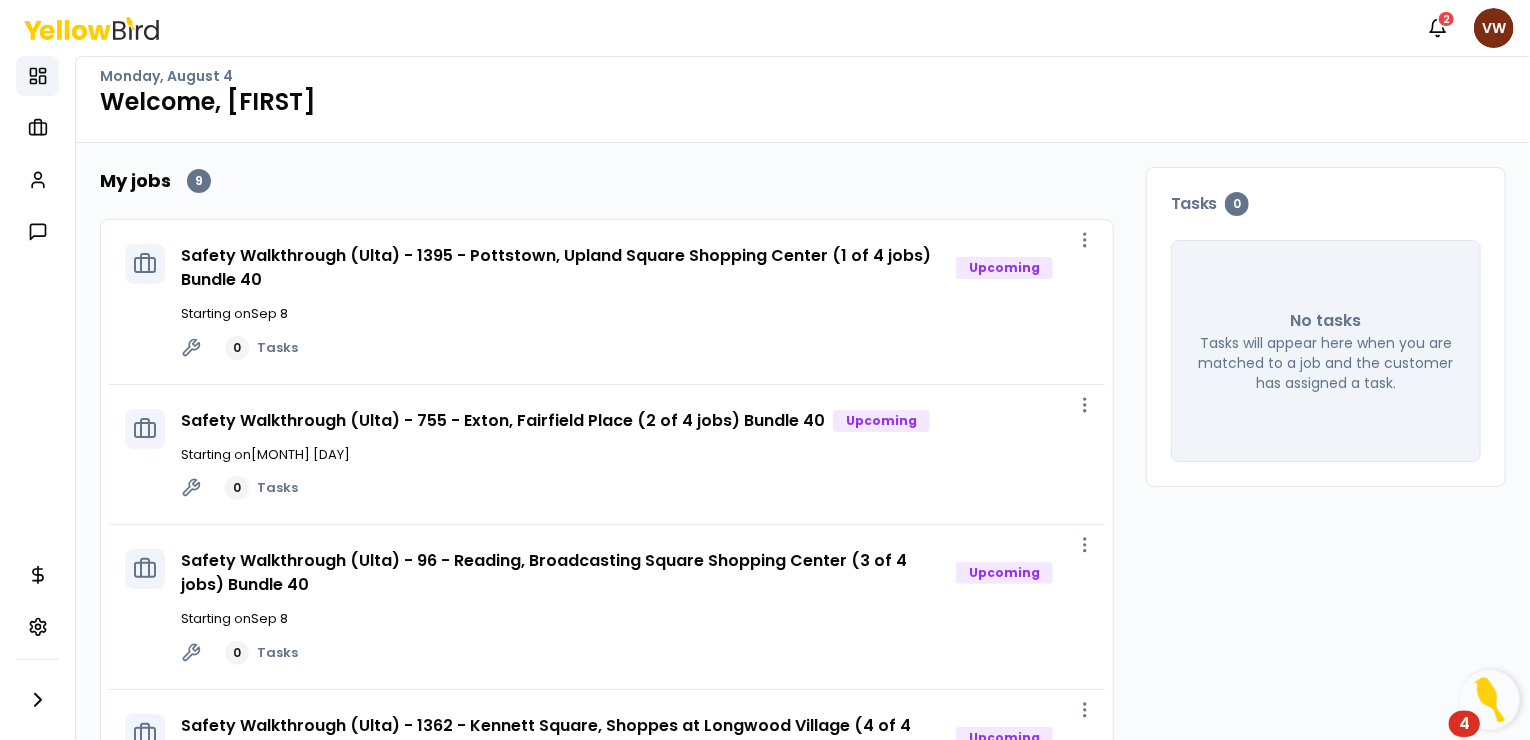 scroll, scrollTop: 0, scrollLeft: 0, axis: both 